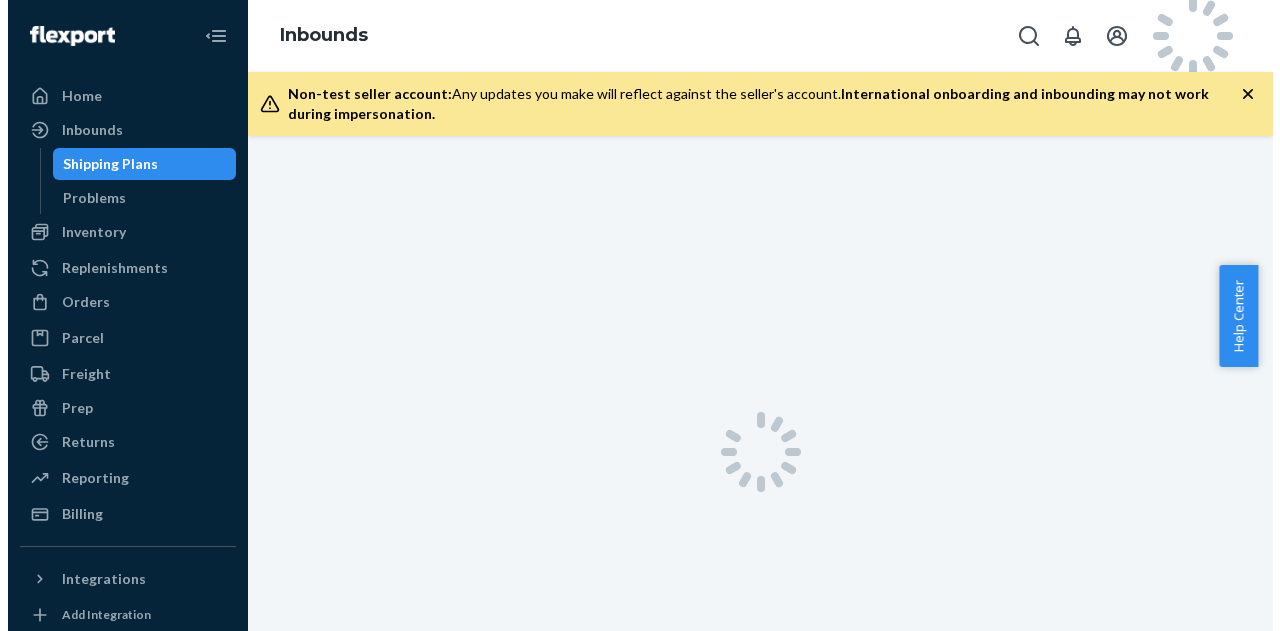 scroll, scrollTop: 0, scrollLeft: 0, axis: both 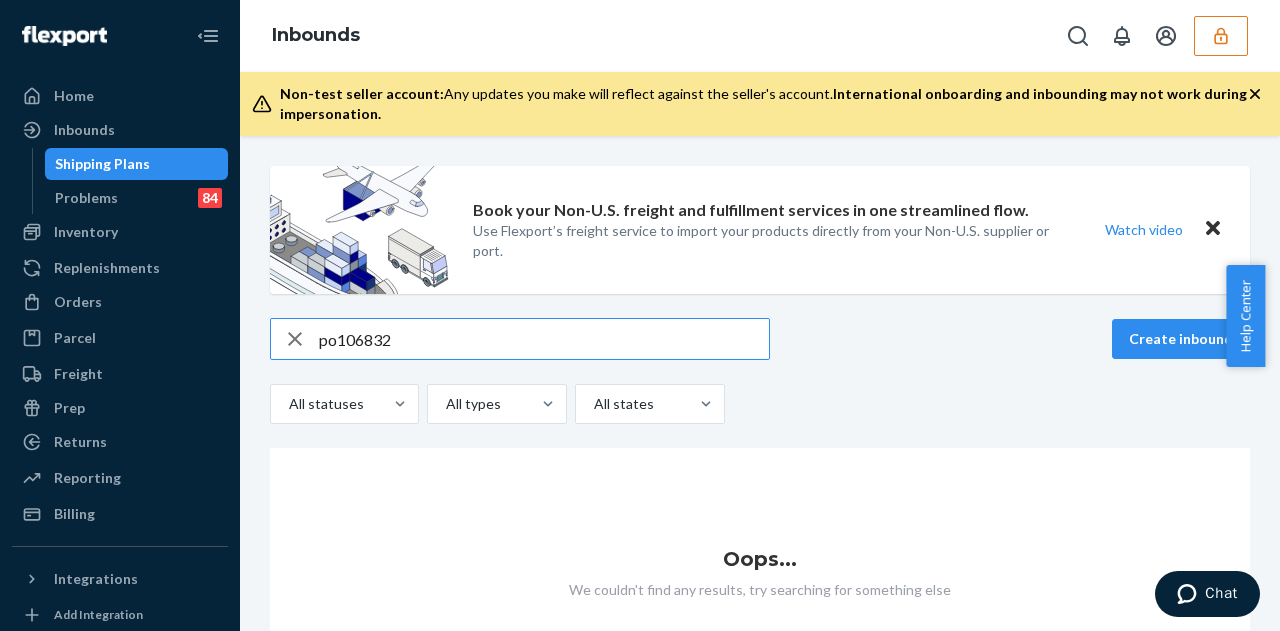 click on "po106832" at bounding box center (544, 339) 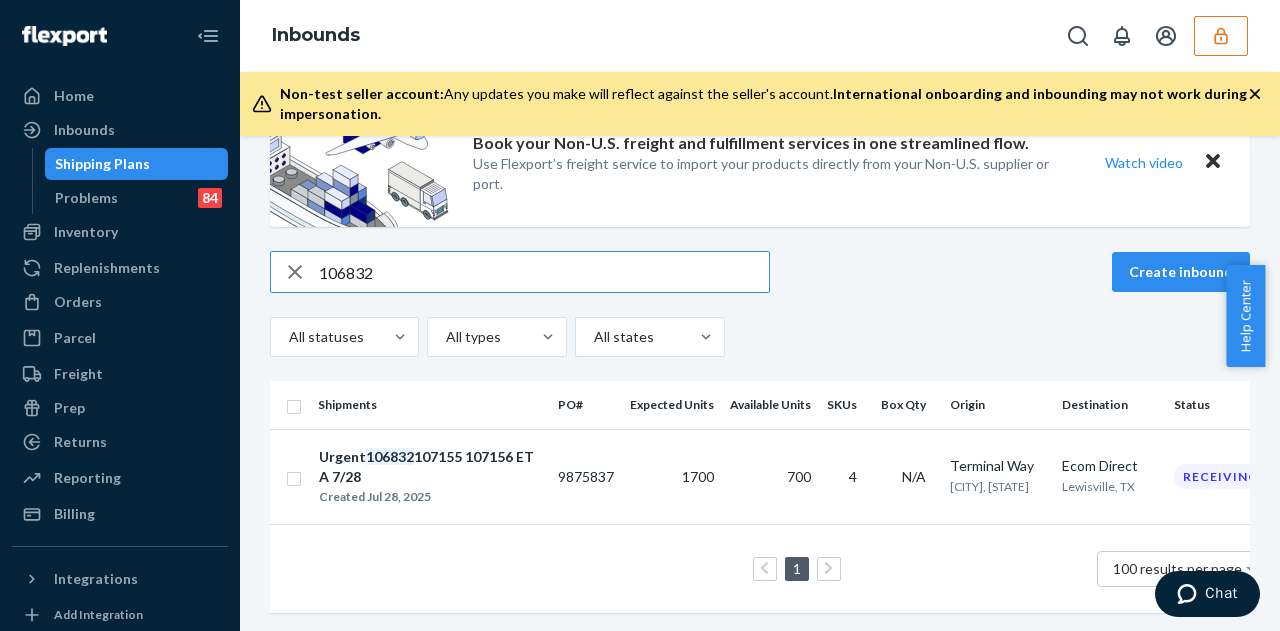 scroll, scrollTop: 82, scrollLeft: 0, axis: vertical 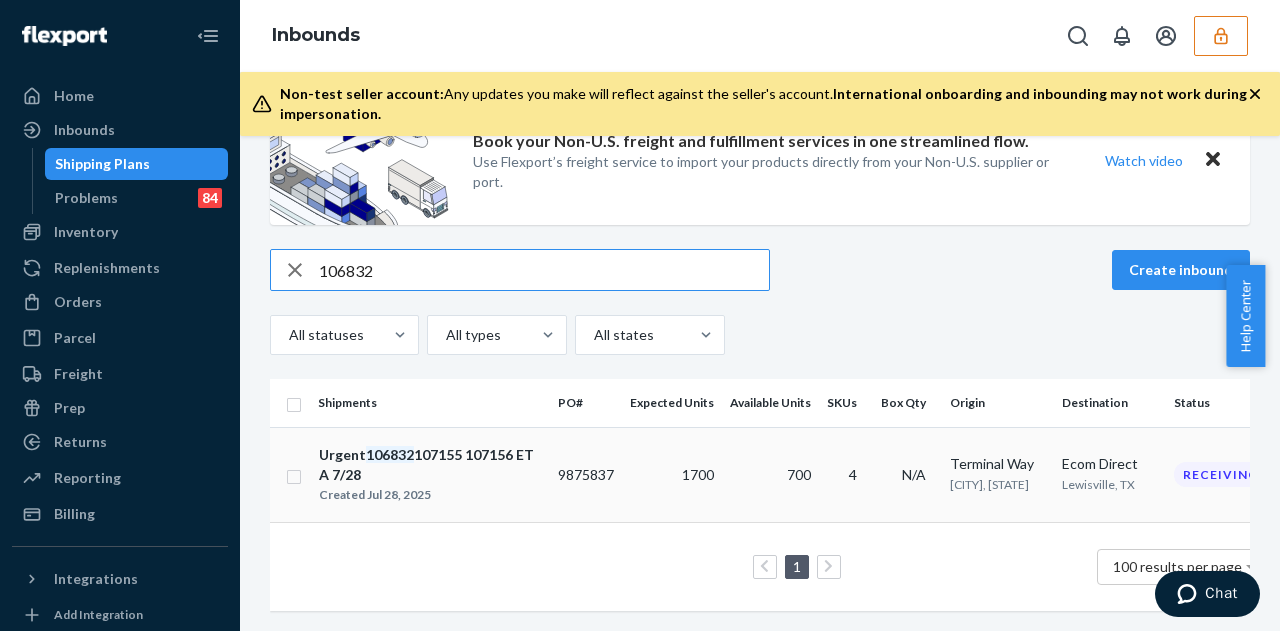 type on "106832" 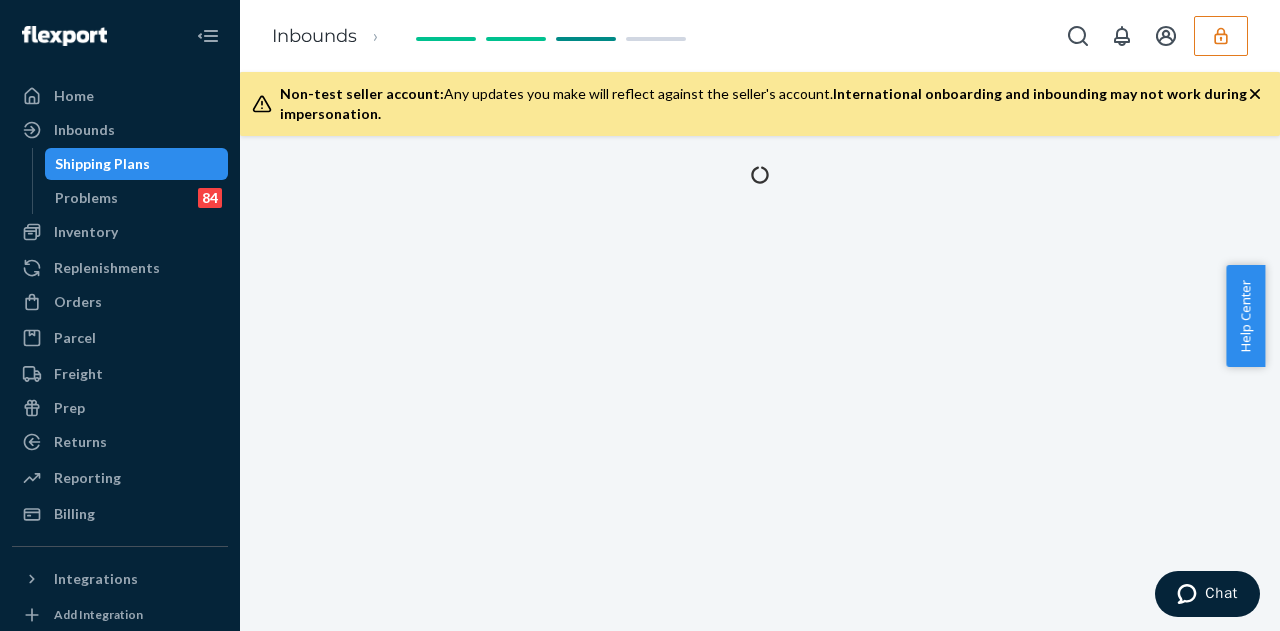 scroll, scrollTop: 0, scrollLeft: 0, axis: both 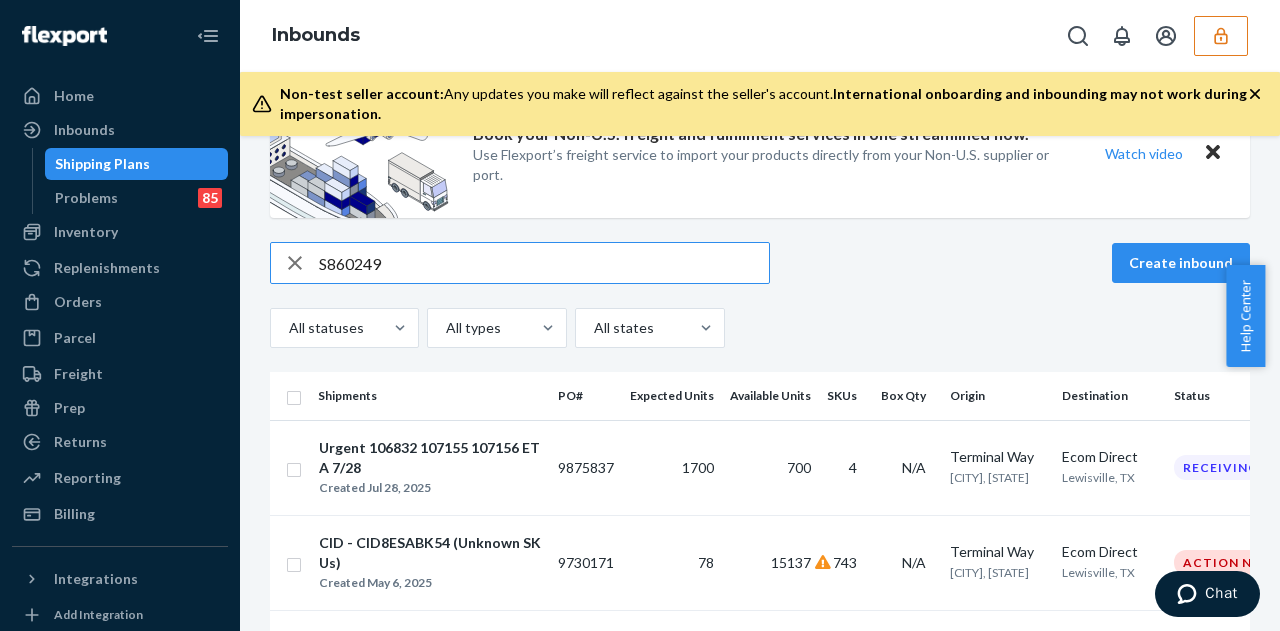click on "S860249" at bounding box center [544, 263] 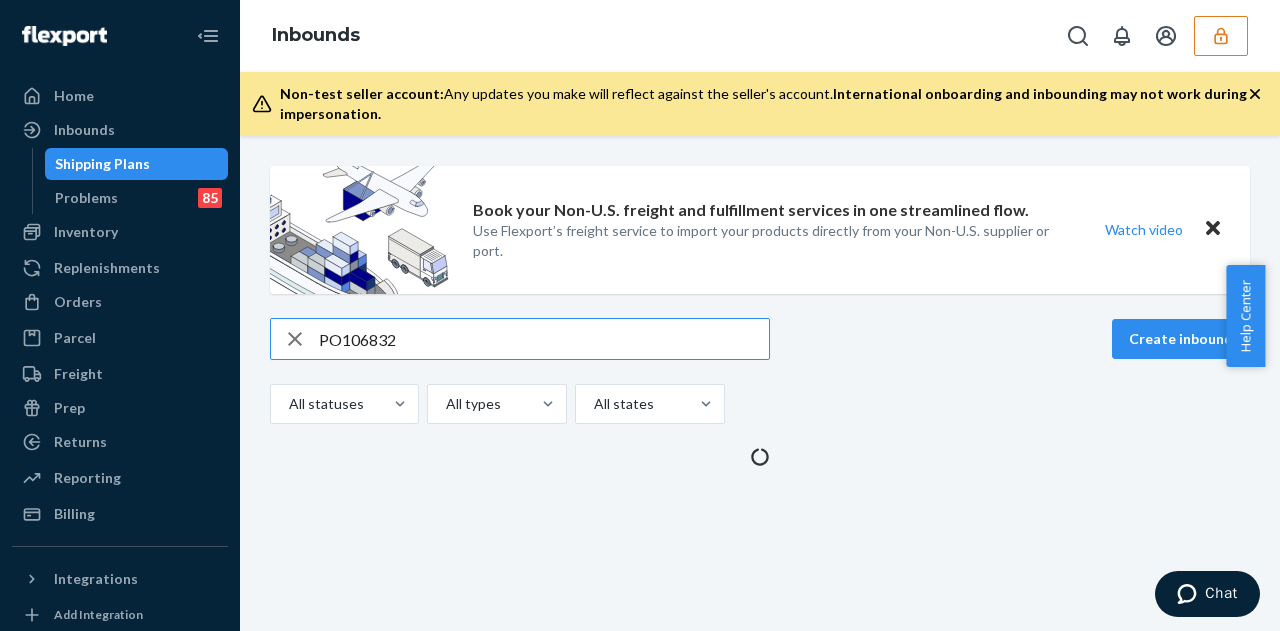 scroll, scrollTop: 0, scrollLeft: 0, axis: both 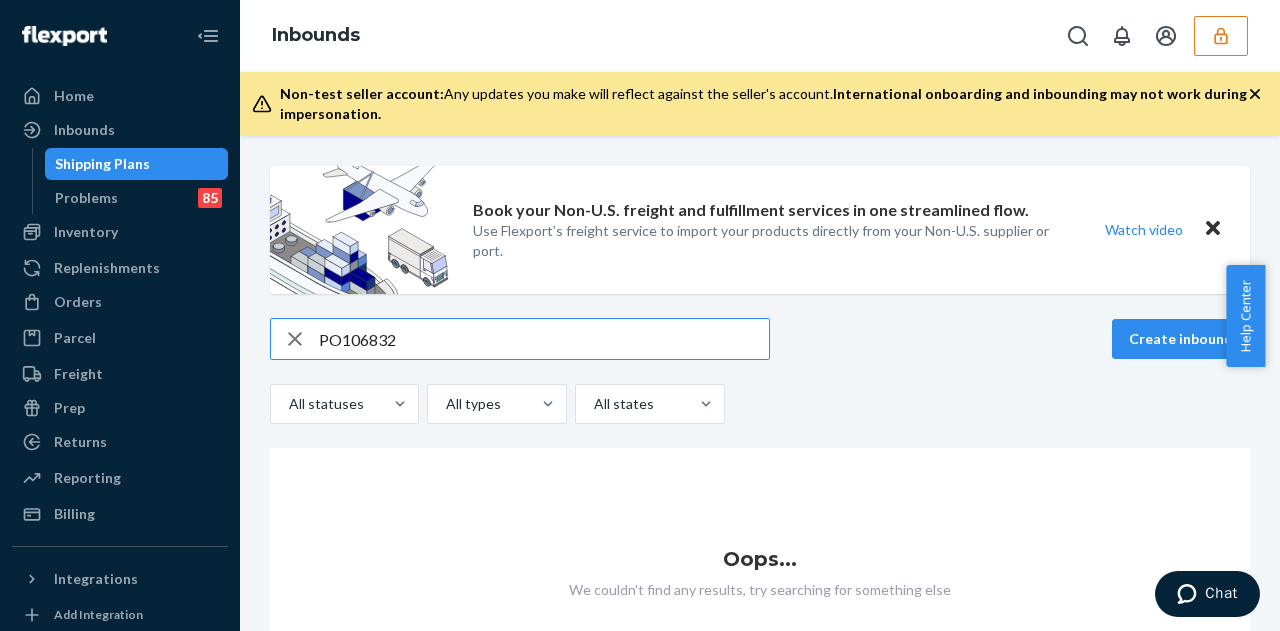 click on "PO106832" at bounding box center [544, 339] 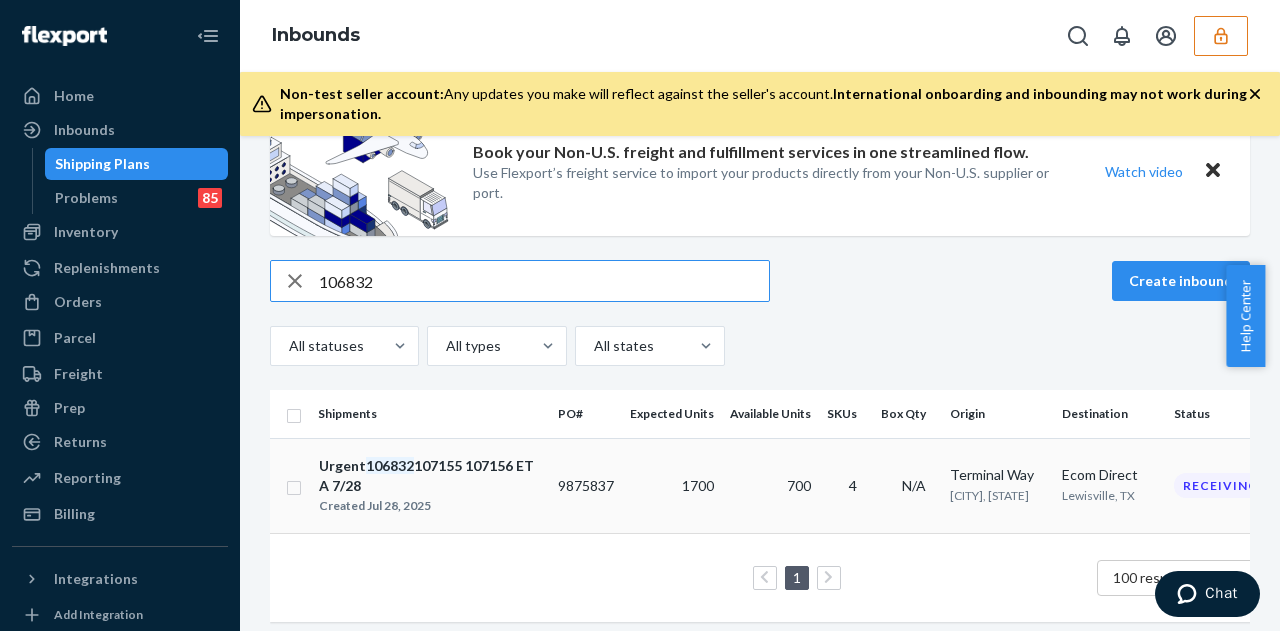 scroll, scrollTop: 82, scrollLeft: 0, axis: vertical 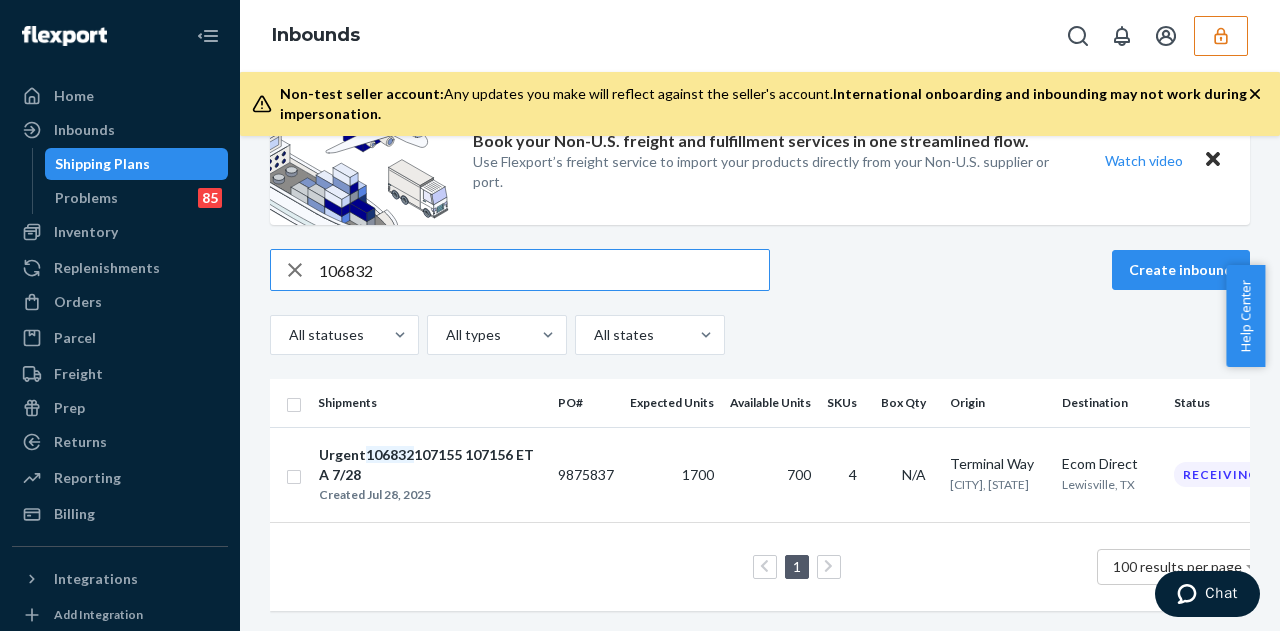 type on "106832" 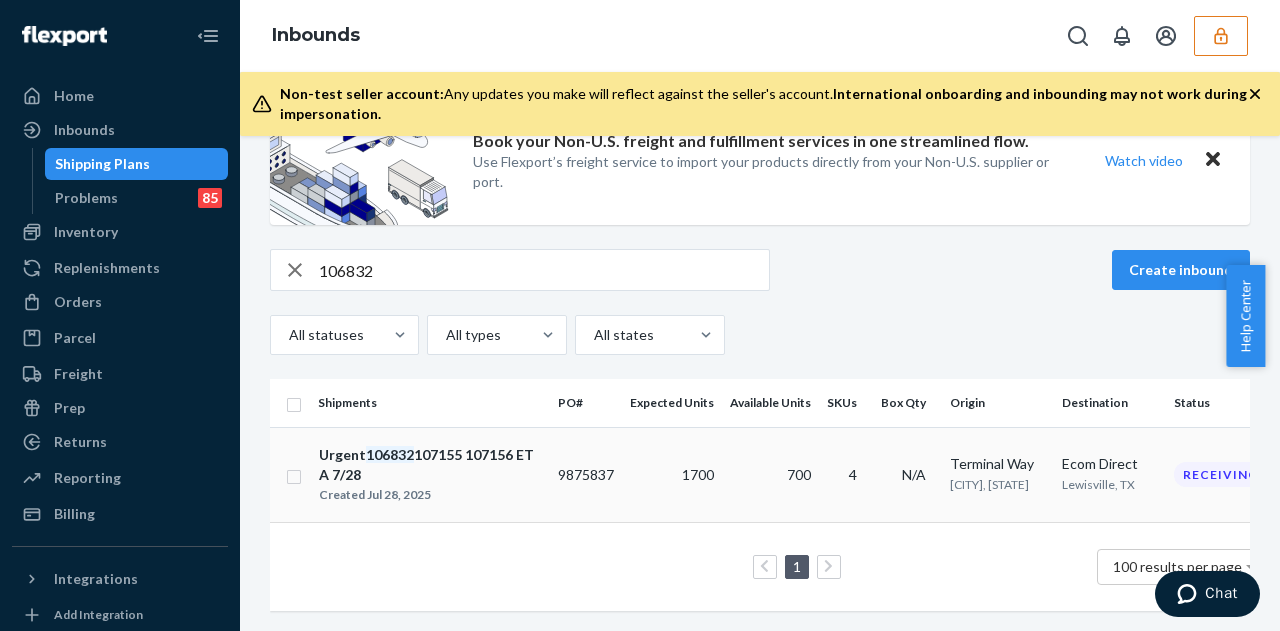 click on "9875837" at bounding box center [586, 474] 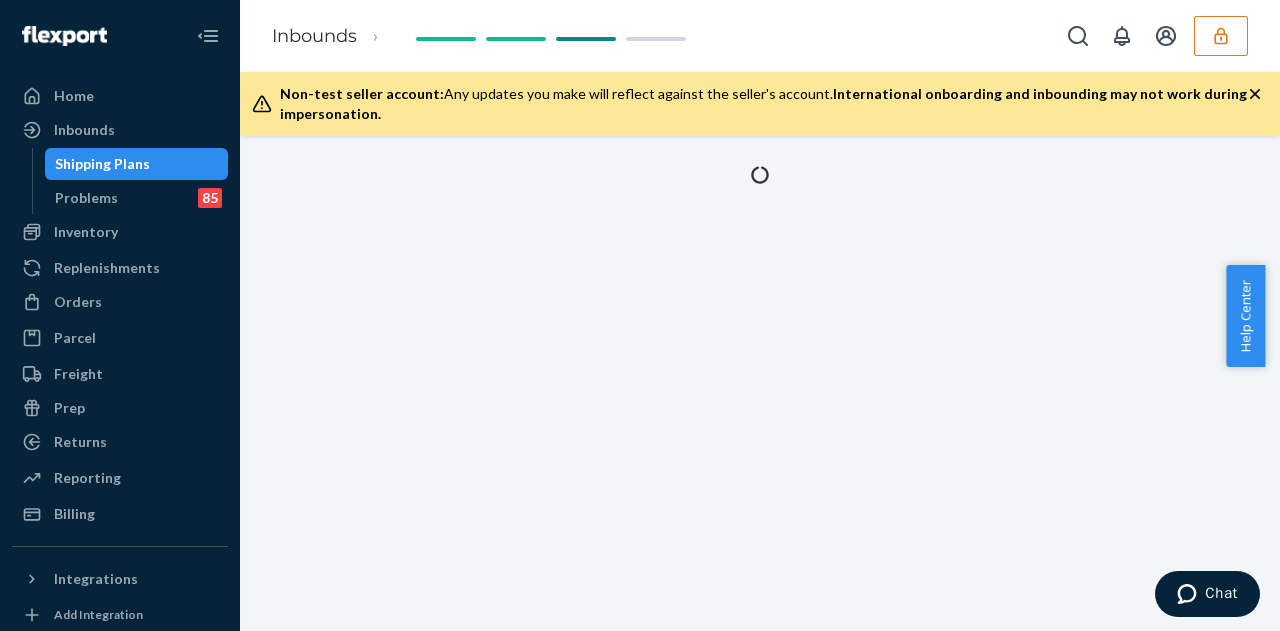 scroll, scrollTop: 0, scrollLeft: 0, axis: both 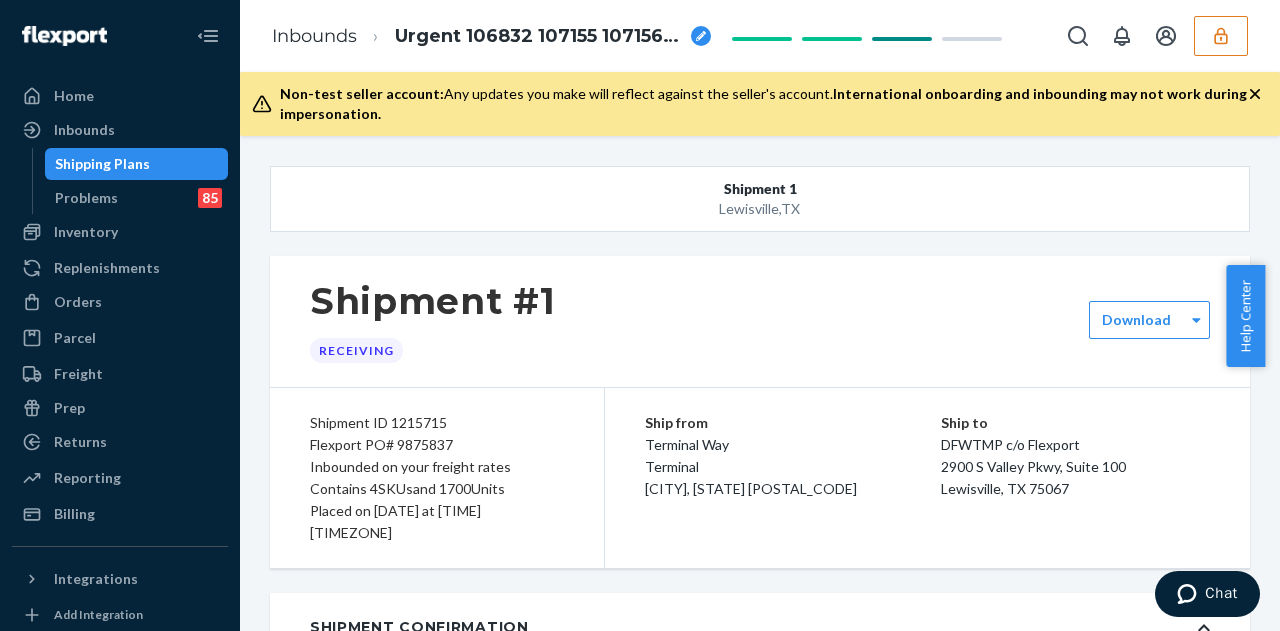 click on "Flexport PO# 9875837" at bounding box center (437, 445) 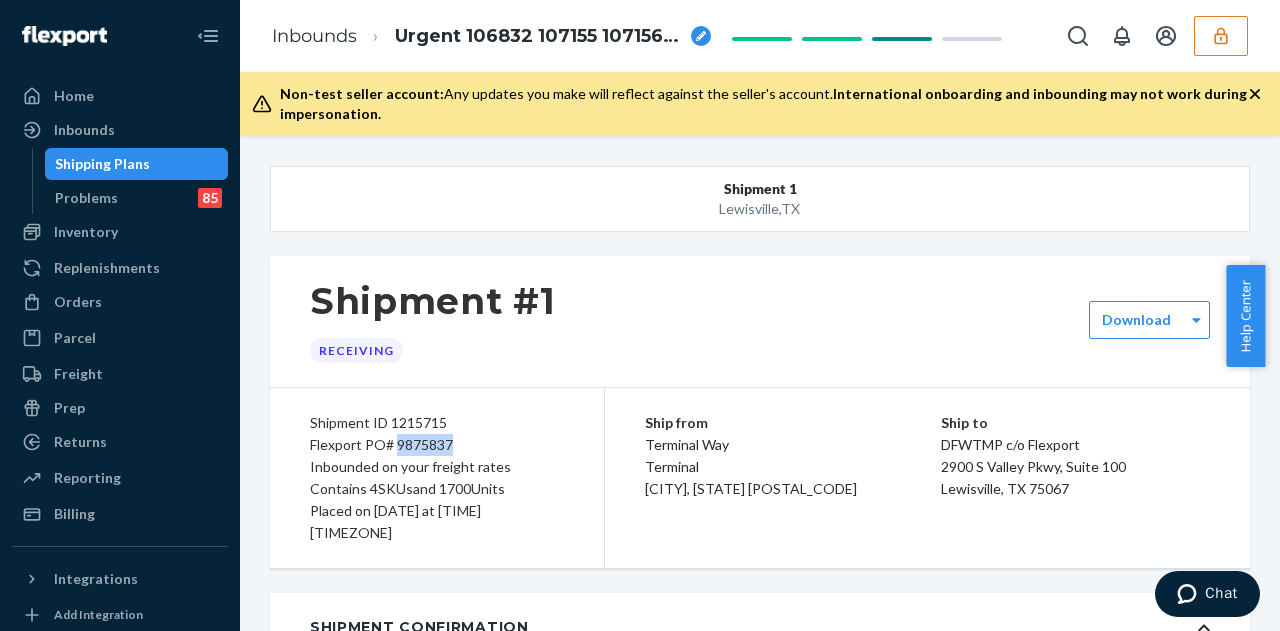 click on "Flexport PO# 9875837" at bounding box center (437, 445) 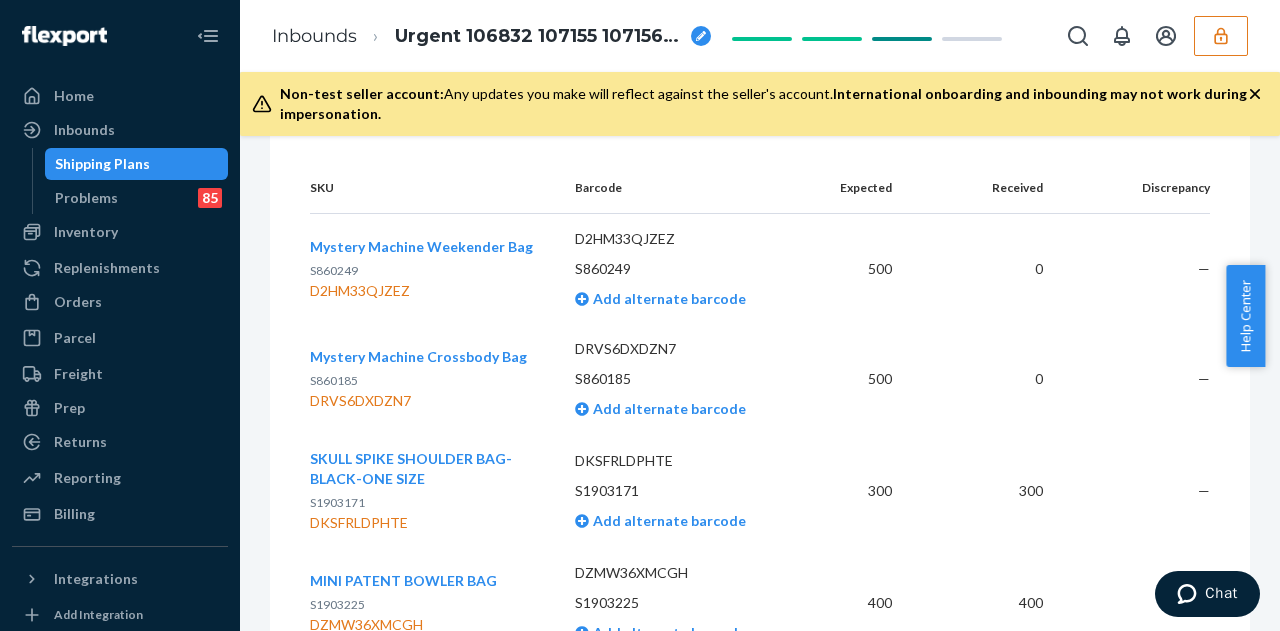 scroll, scrollTop: 3265, scrollLeft: 0, axis: vertical 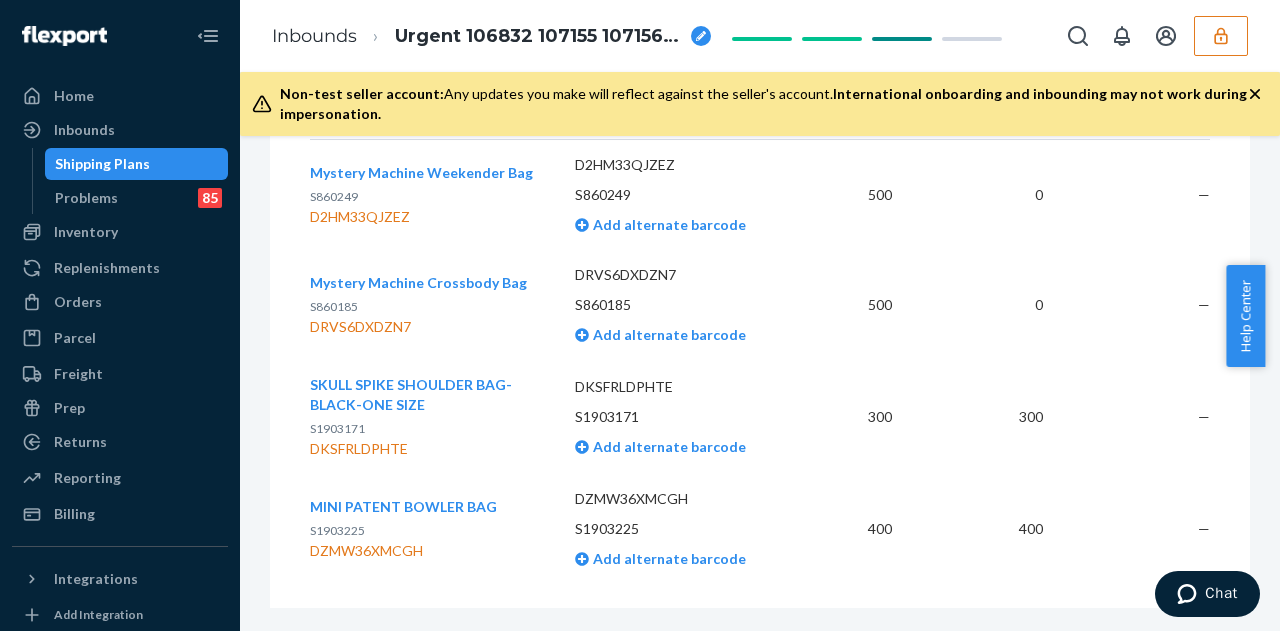 drag, startPoint x: 509, startPoint y: 374, endPoint x: 363, endPoint y: 617, distance: 283.4872 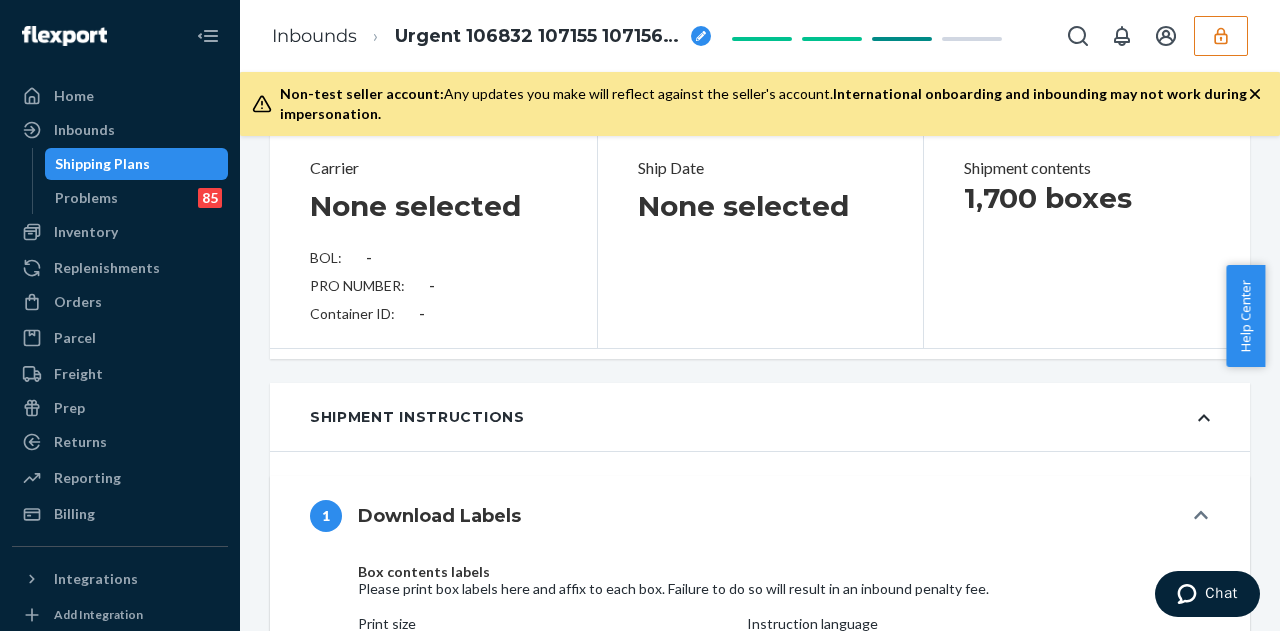 scroll, scrollTop: 0, scrollLeft: 0, axis: both 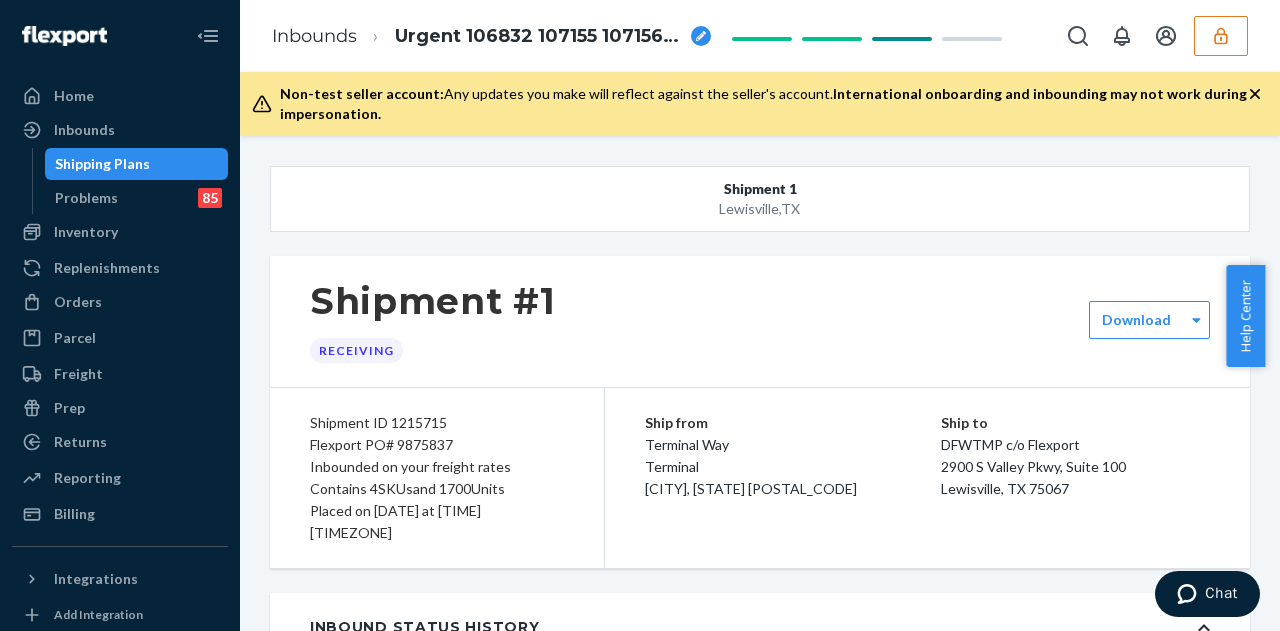 click on "Flexport PO# 9875837" at bounding box center (437, 445) 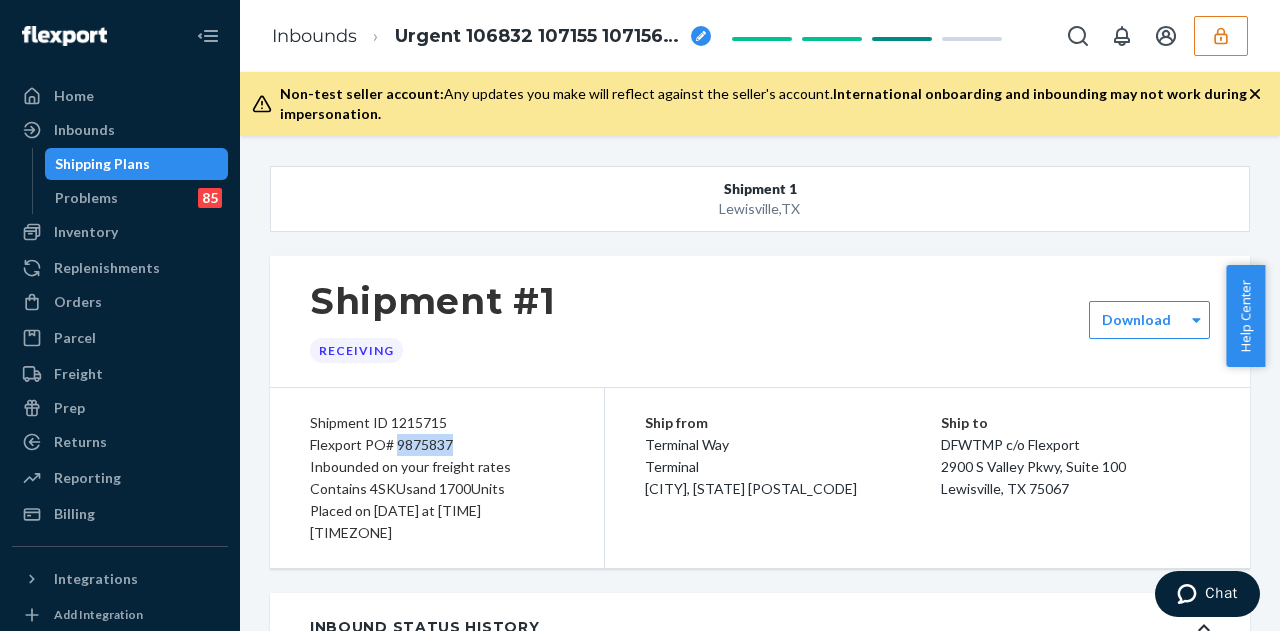 click on "Flexport PO# 9875837" at bounding box center (437, 445) 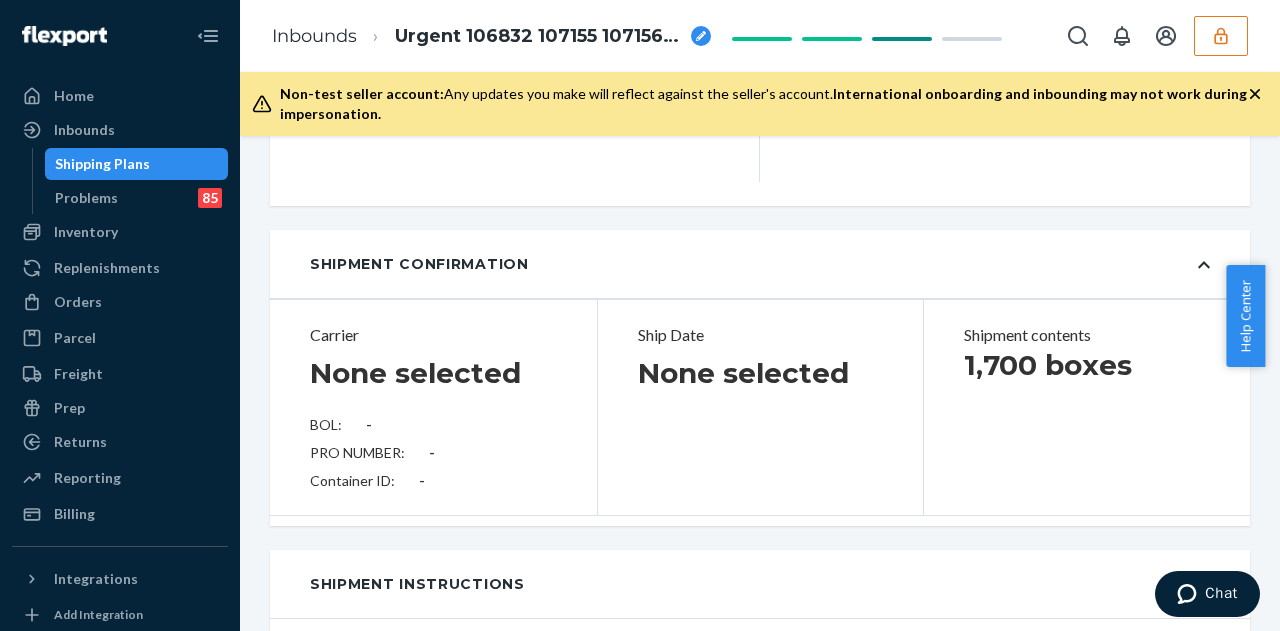 scroll, scrollTop: 0, scrollLeft: 0, axis: both 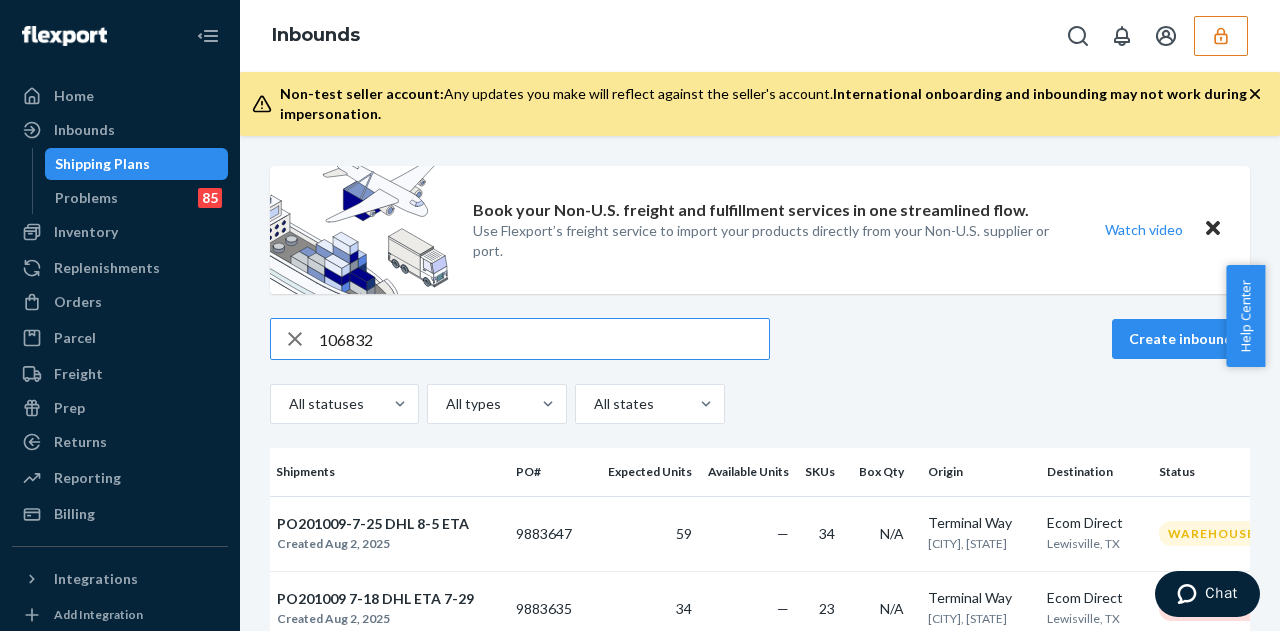 drag, startPoint x: 476, startPoint y: 332, endPoint x: 417, endPoint y: 338, distance: 59.3043 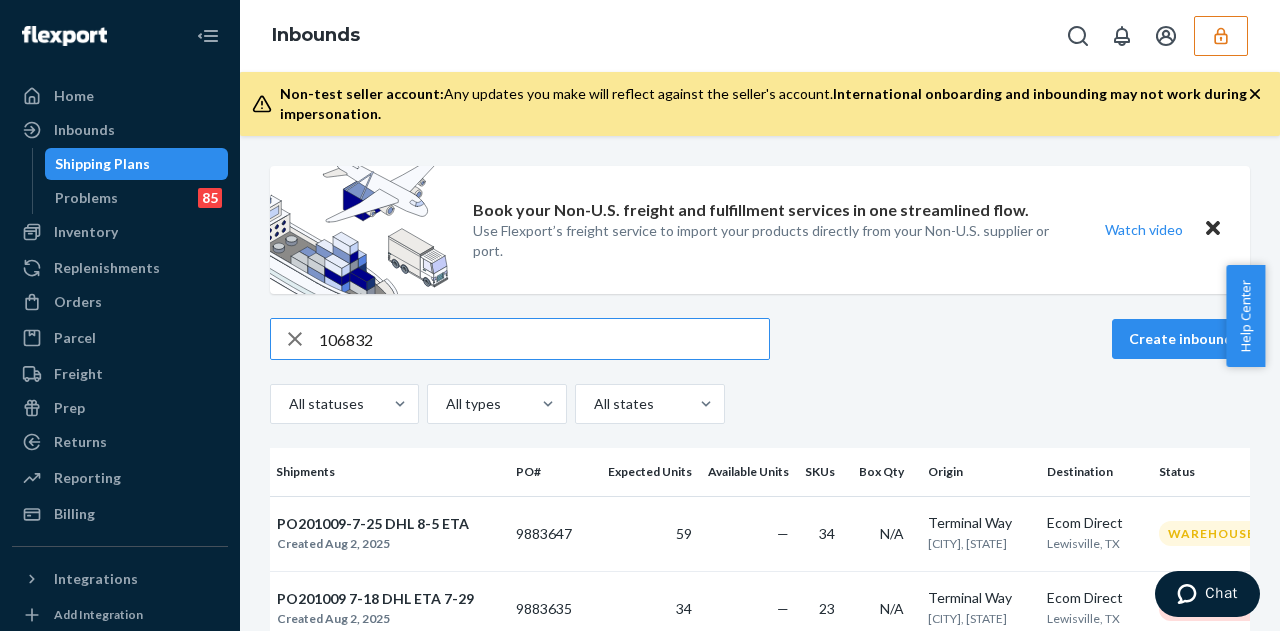 click on "106832" at bounding box center [544, 339] 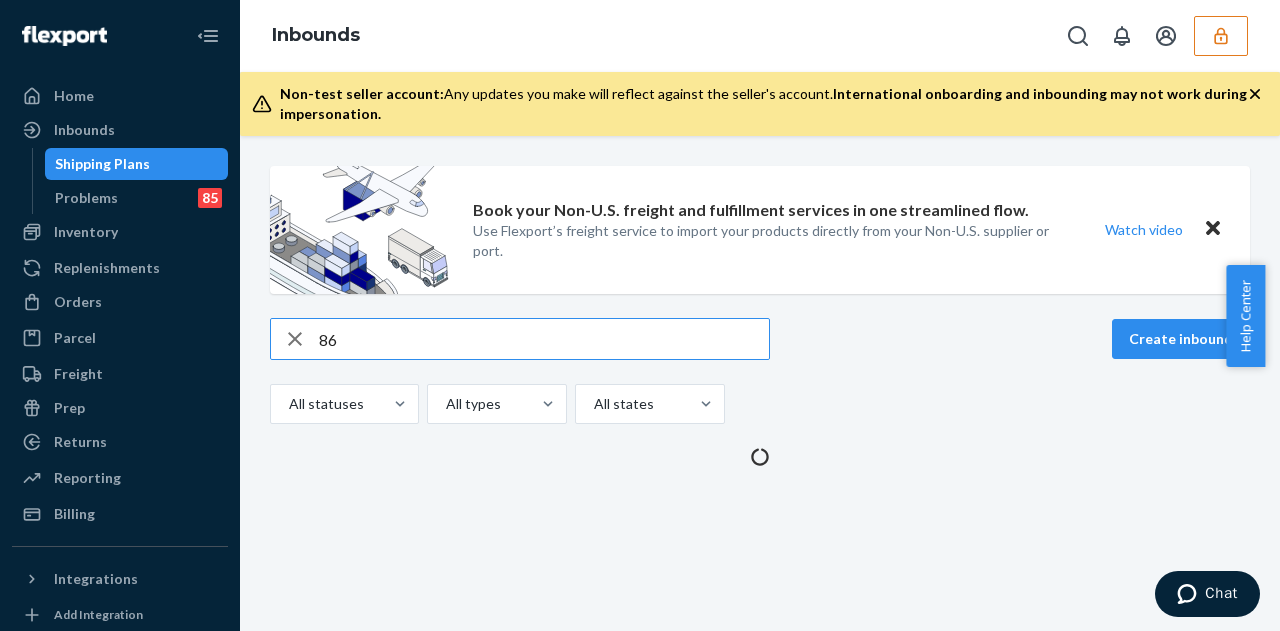 scroll, scrollTop: 0, scrollLeft: 0, axis: both 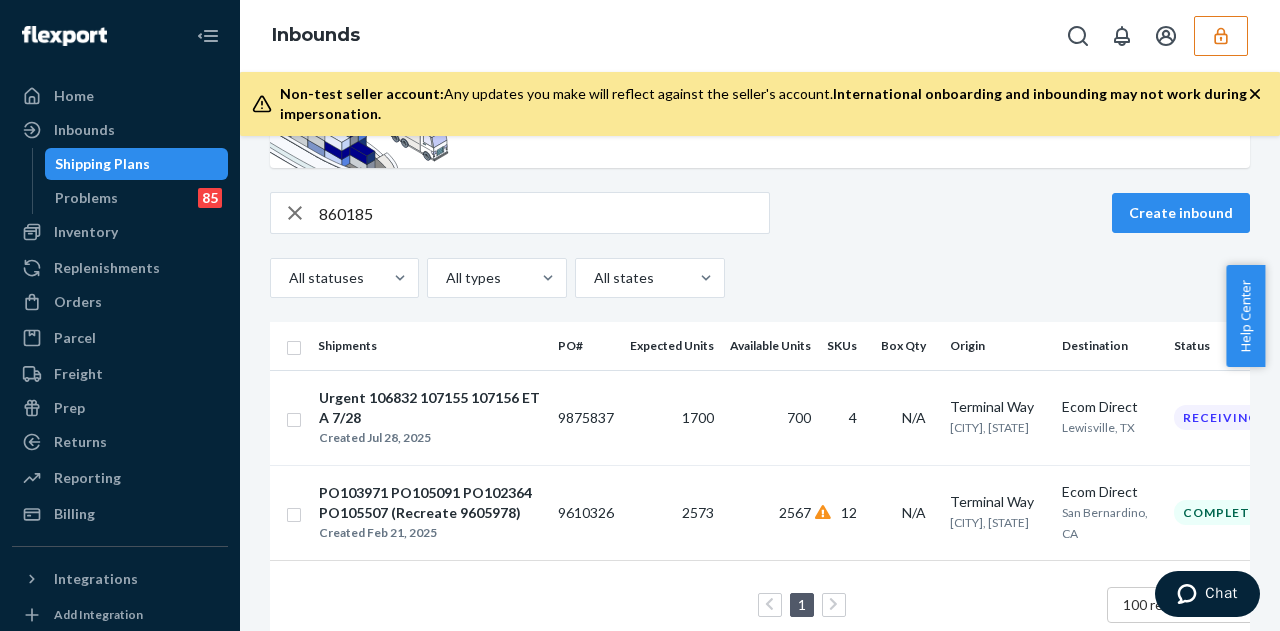 click on "860185" at bounding box center (544, 213) 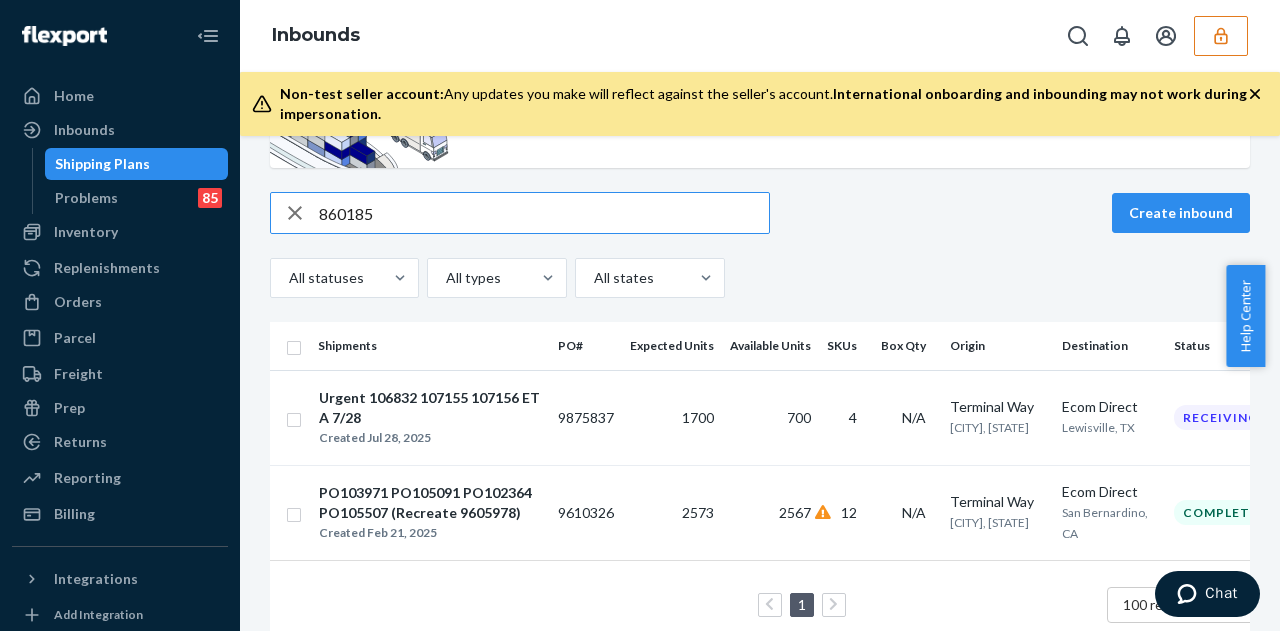 click on "860185" at bounding box center (544, 213) 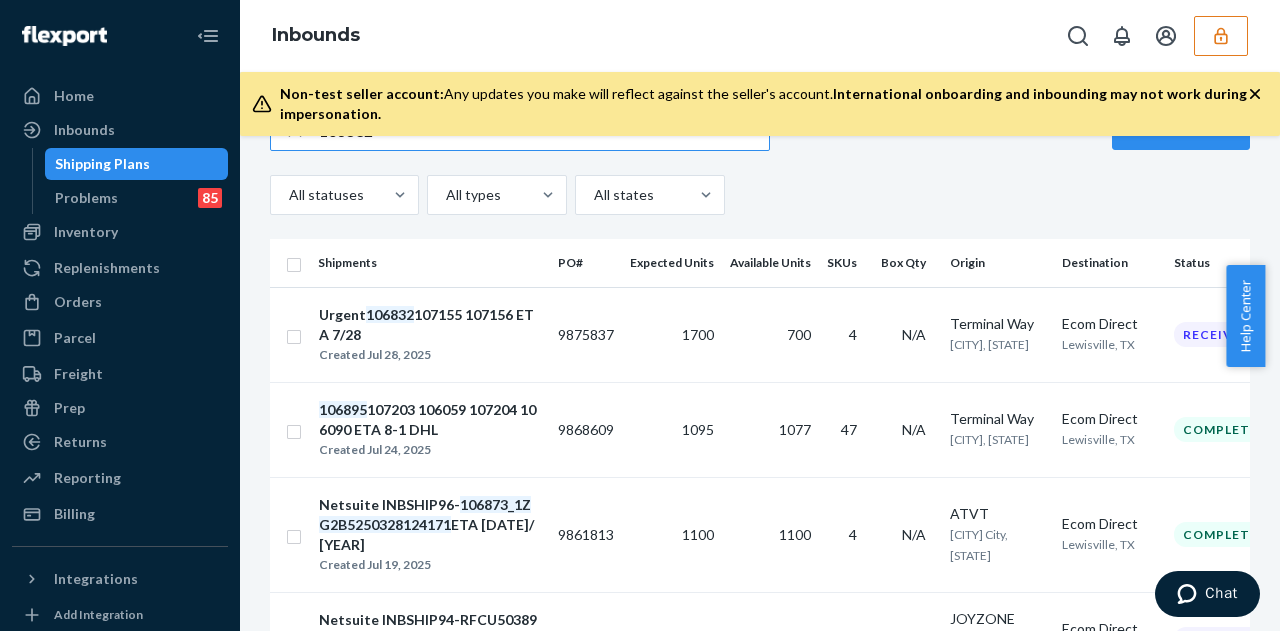 scroll, scrollTop: 208, scrollLeft: 0, axis: vertical 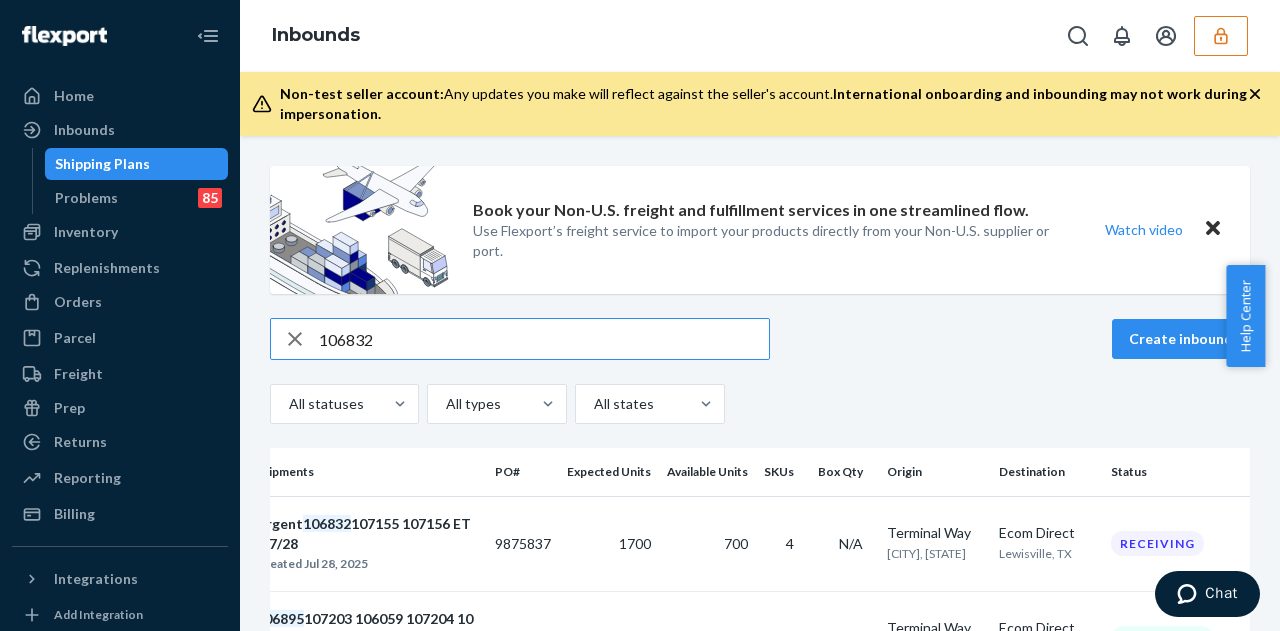 click on "106832" at bounding box center (544, 339) 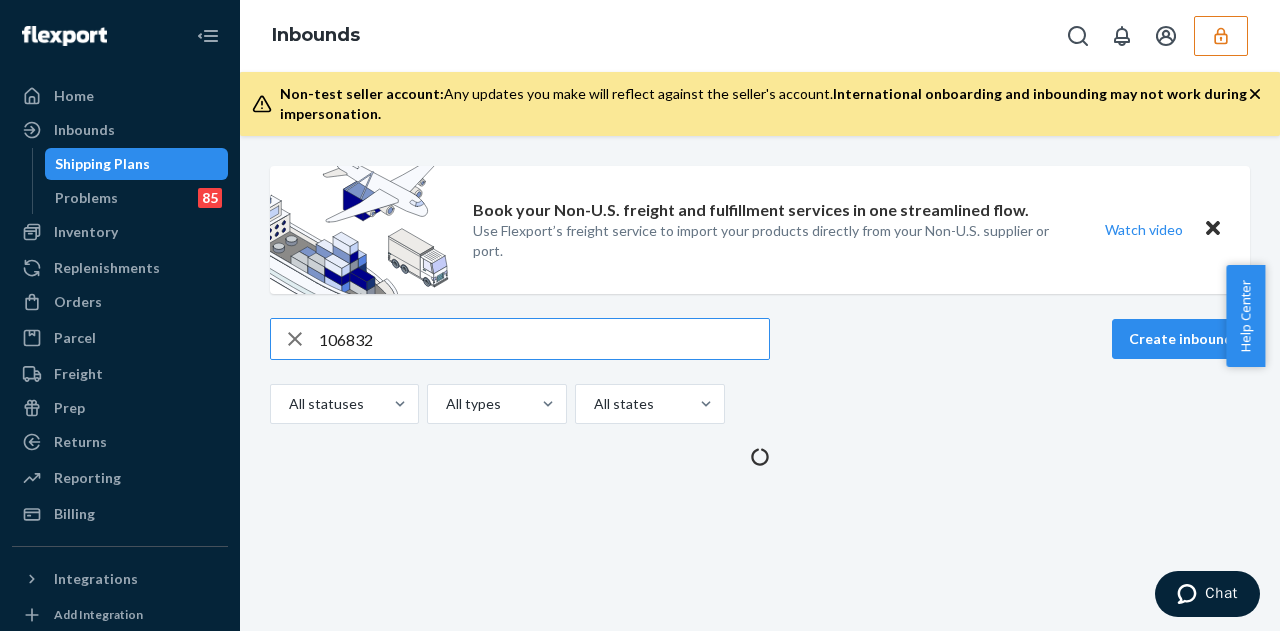scroll, scrollTop: 0, scrollLeft: 0, axis: both 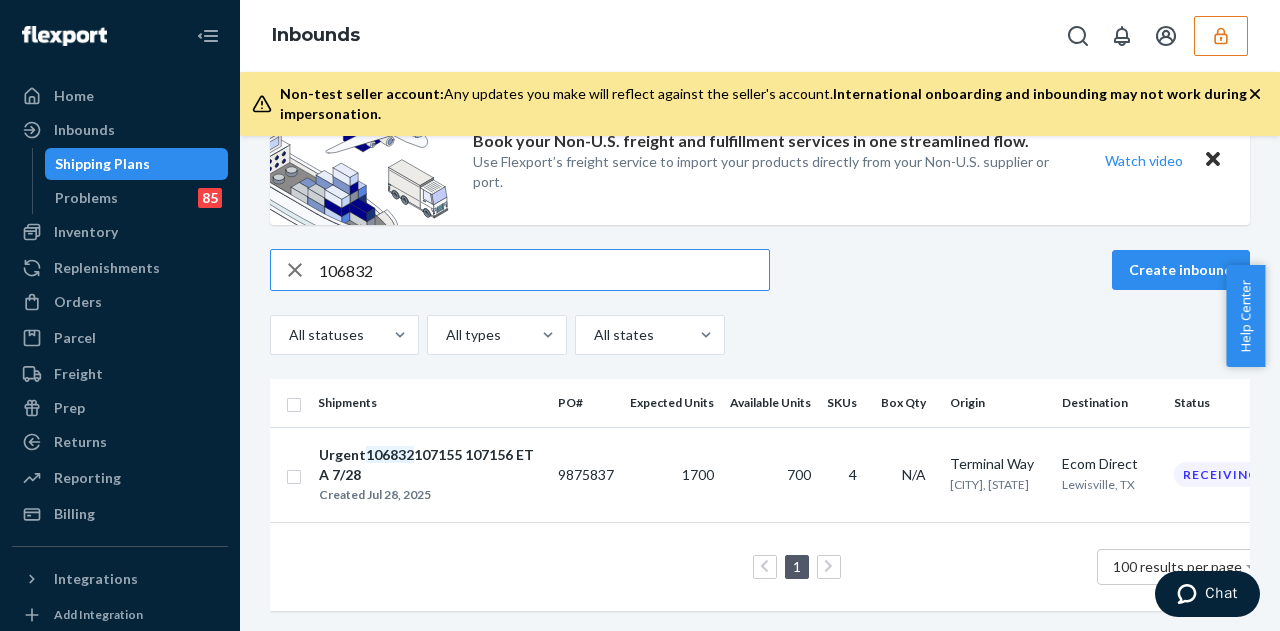 click on "106832" at bounding box center [544, 270] 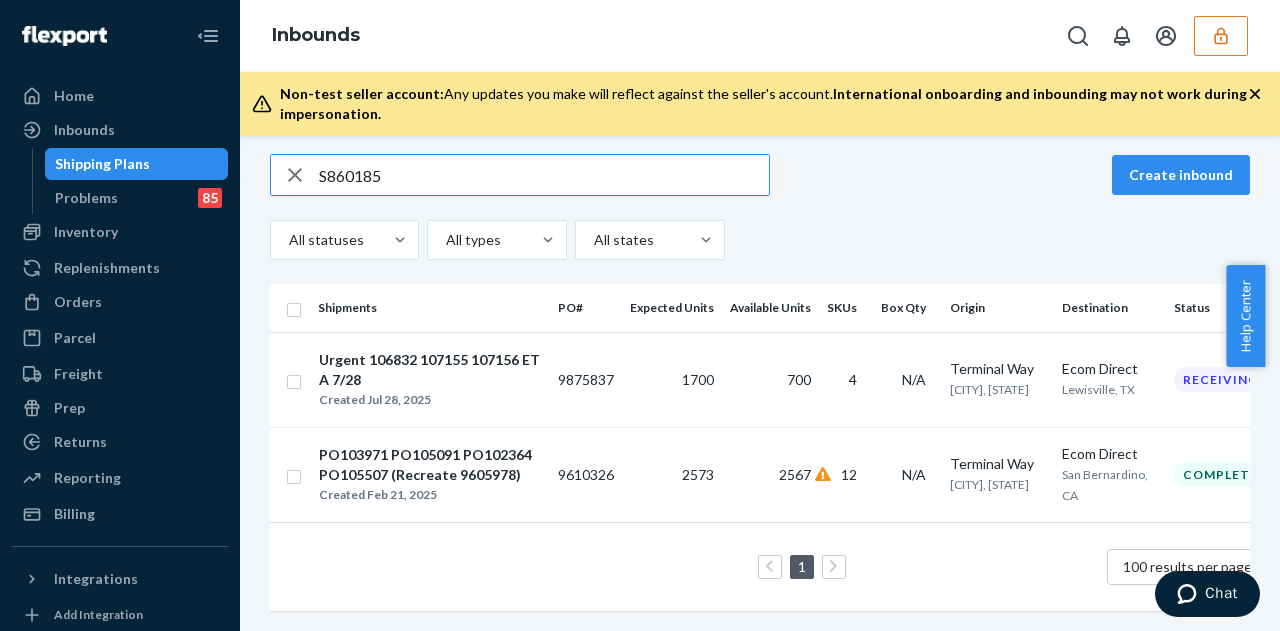 scroll, scrollTop: 176, scrollLeft: 0, axis: vertical 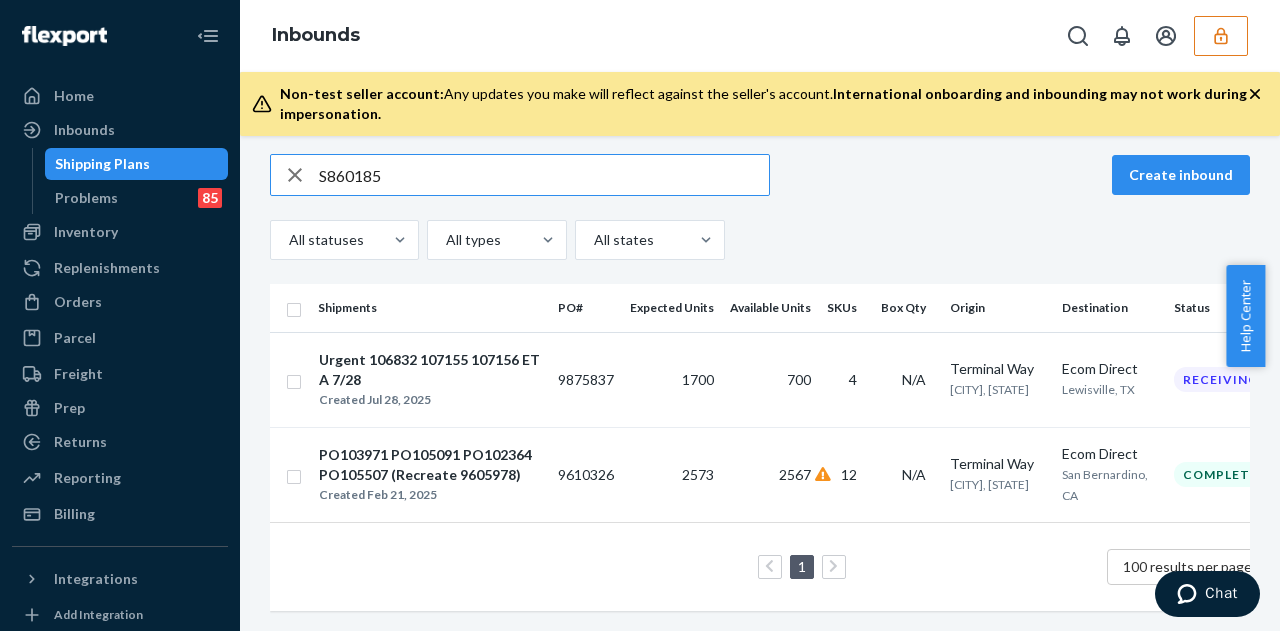 click on "S860185" at bounding box center [544, 175] 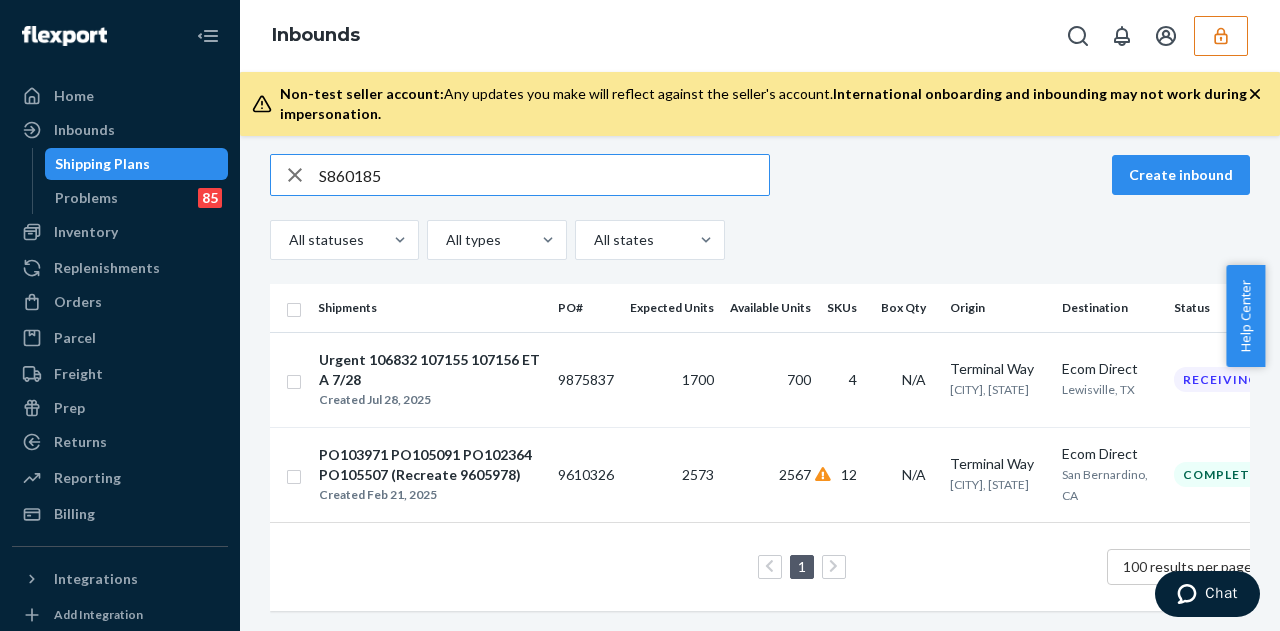 click on "S860185" at bounding box center (544, 175) 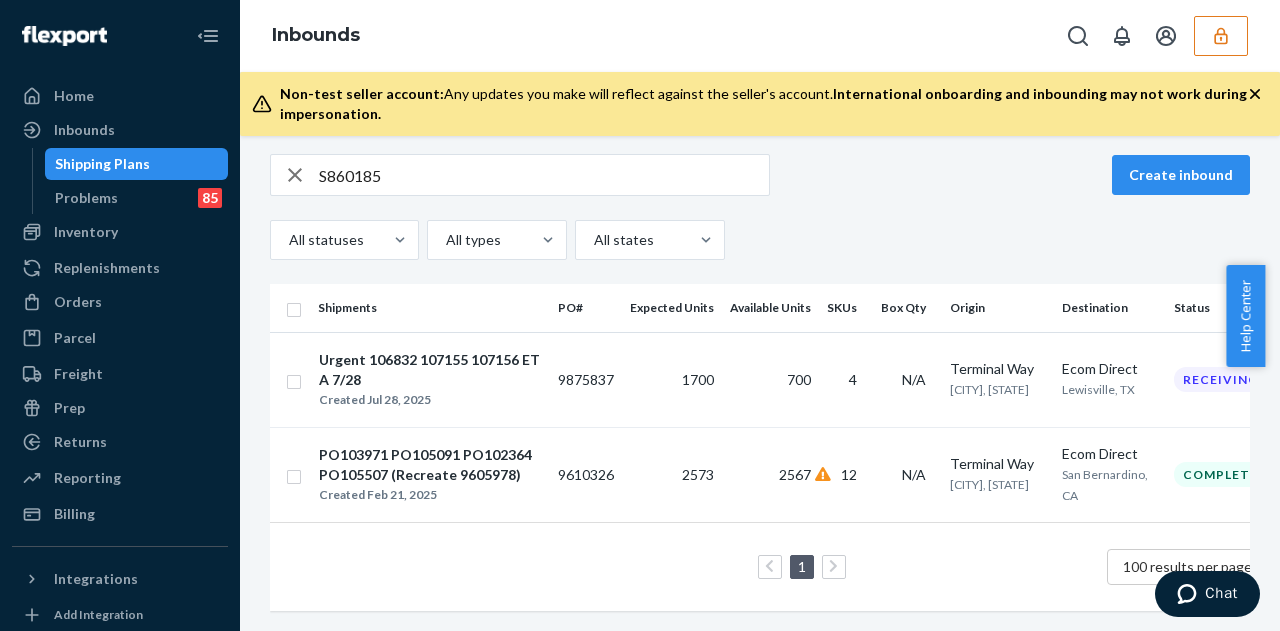 click on "Book your Non-U.S. freight and fulfillment services in one streamlined flow. Use Flexport’s freight service to import your products directly from your Non-U.S. supplier or port. Watch video S860185 Create inbound All statuses All types All states Shipments PO# Expected Units Available Units SKUs Box Qty Origin Destination Status Urgent 106832 107155 107156 ETA 7/28 Created Jul 28, 2025 9875837 1700 700 4 N/A Terminal Way Los Angeles, CA Ecom Direct Lewisville, TX Receiving PO103971 PO105091 PO102364 PO105507 (Recreate 9605978) Created Feb 21, 2025 9610326 2573 2567 12 N/A Terminal Way Los Angeles, CA Ecom Direct San Bernardino, CA Completed 1 100 results per page" at bounding box center [760, 316] 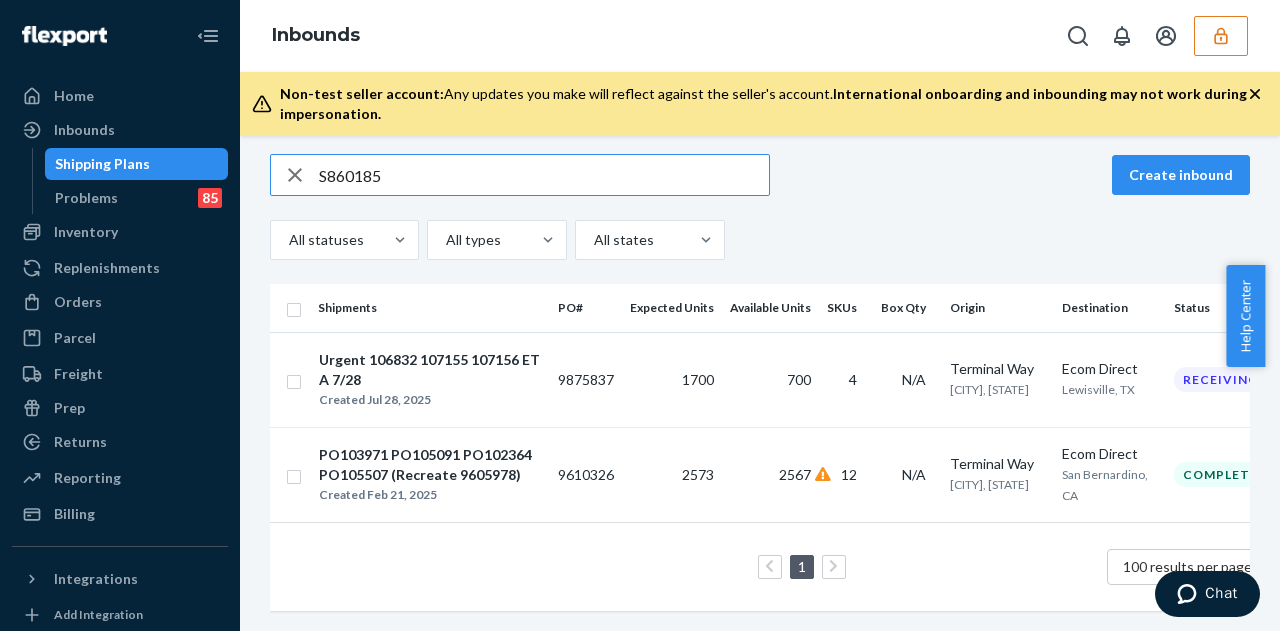 click on "S860185" at bounding box center (544, 175) 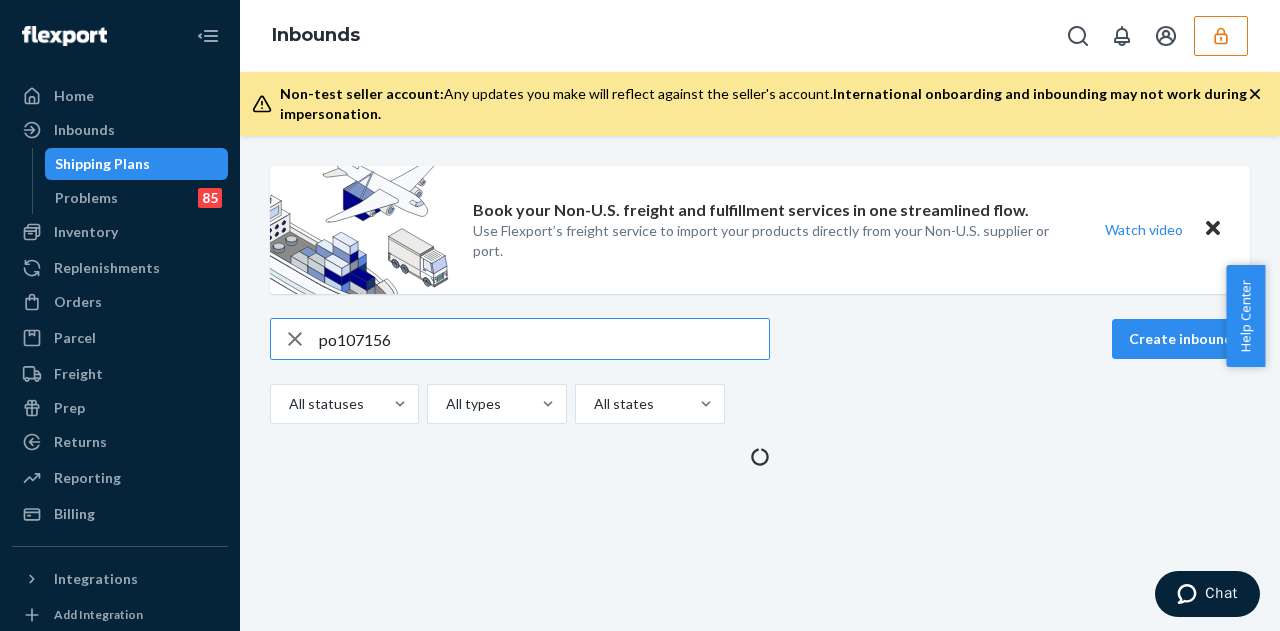 scroll, scrollTop: 0, scrollLeft: 0, axis: both 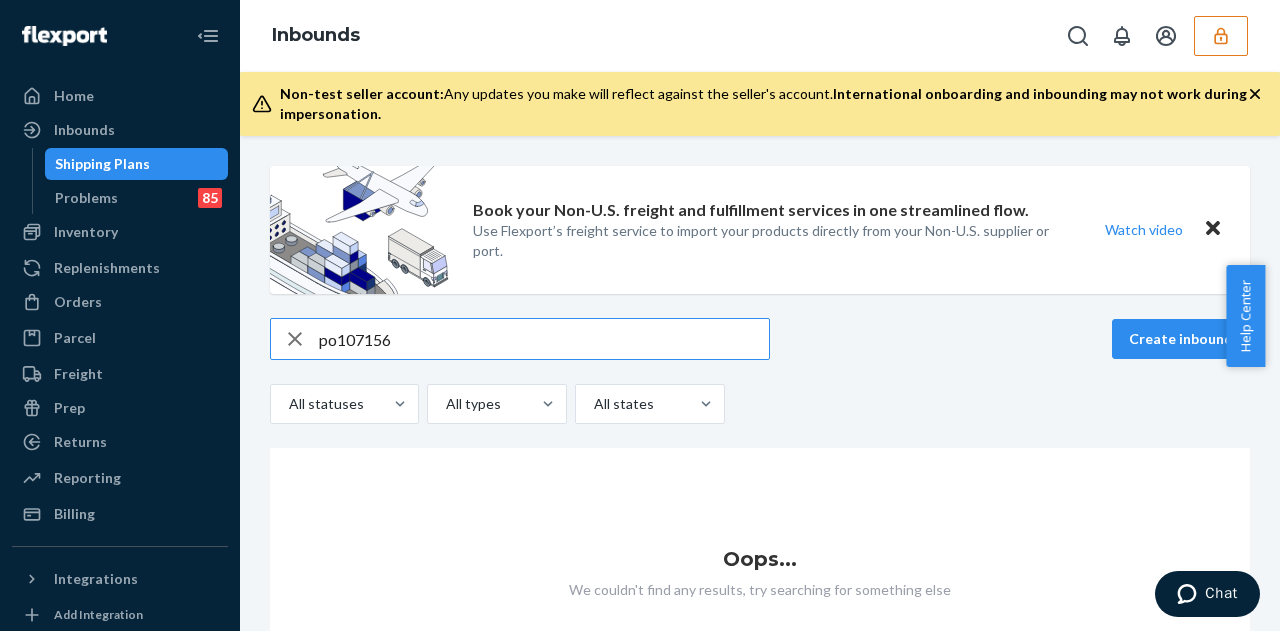 click on "po107156" at bounding box center (544, 339) 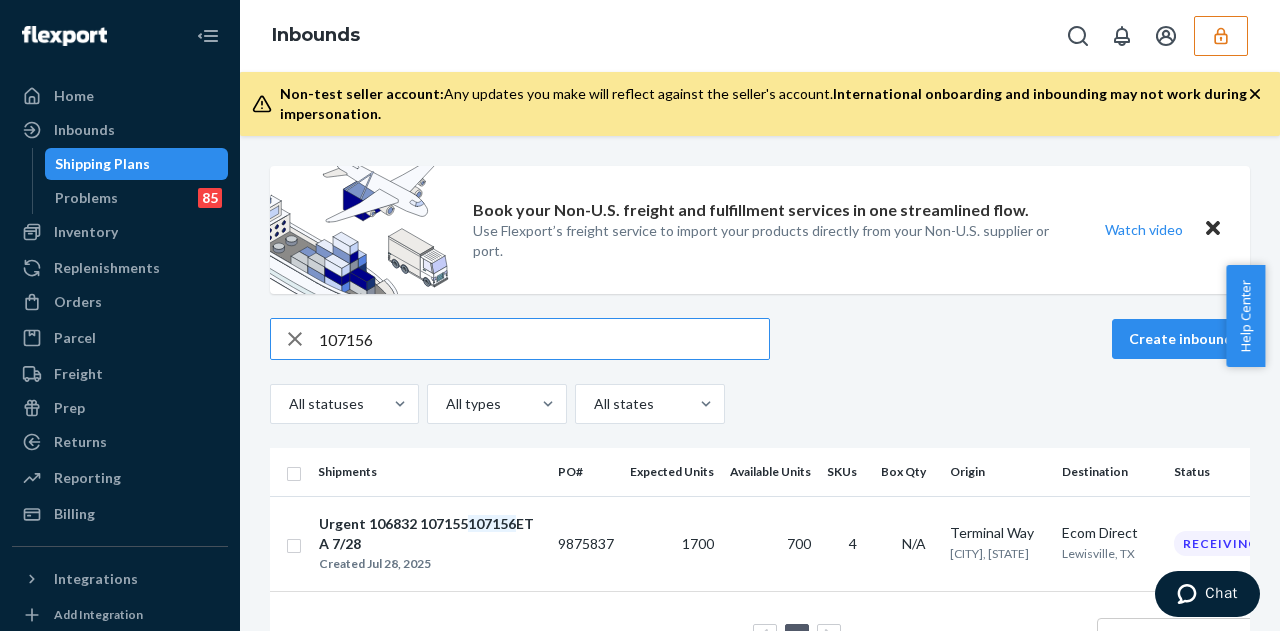 scroll, scrollTop: 82, scrollLeft: 0, axis: vertical 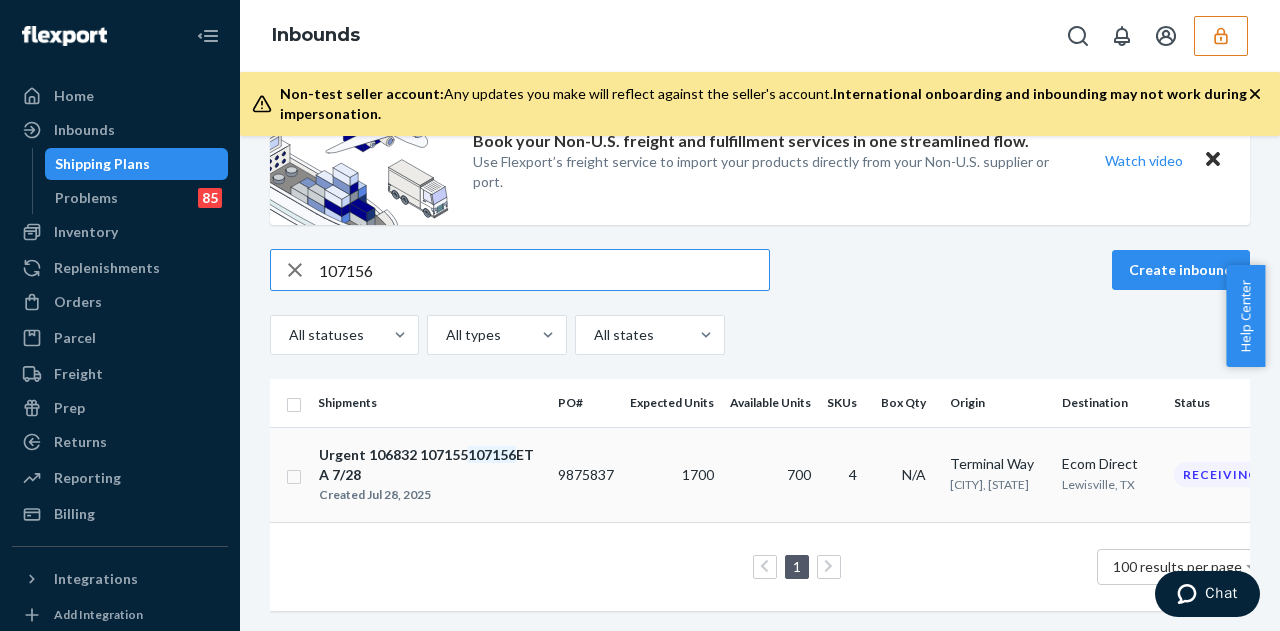 type on "107156" 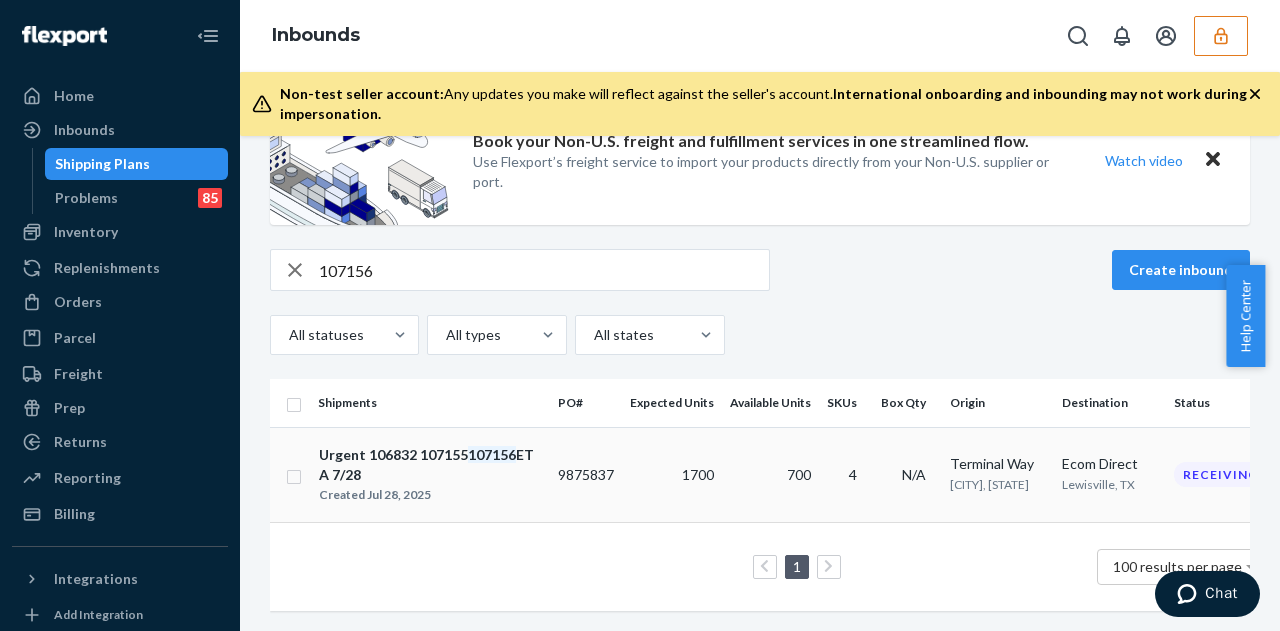 click on "9875837" at bounding box center [586, 474] 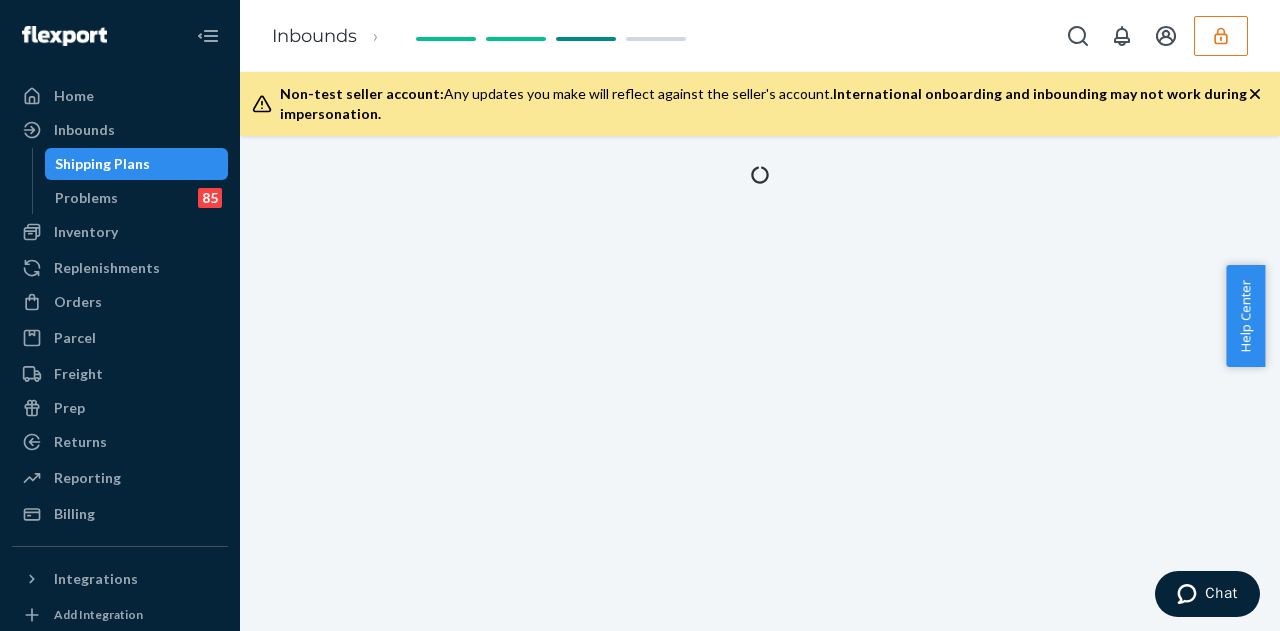 scroll, scrollTop: 0, scrollLeft: 0, axis: both 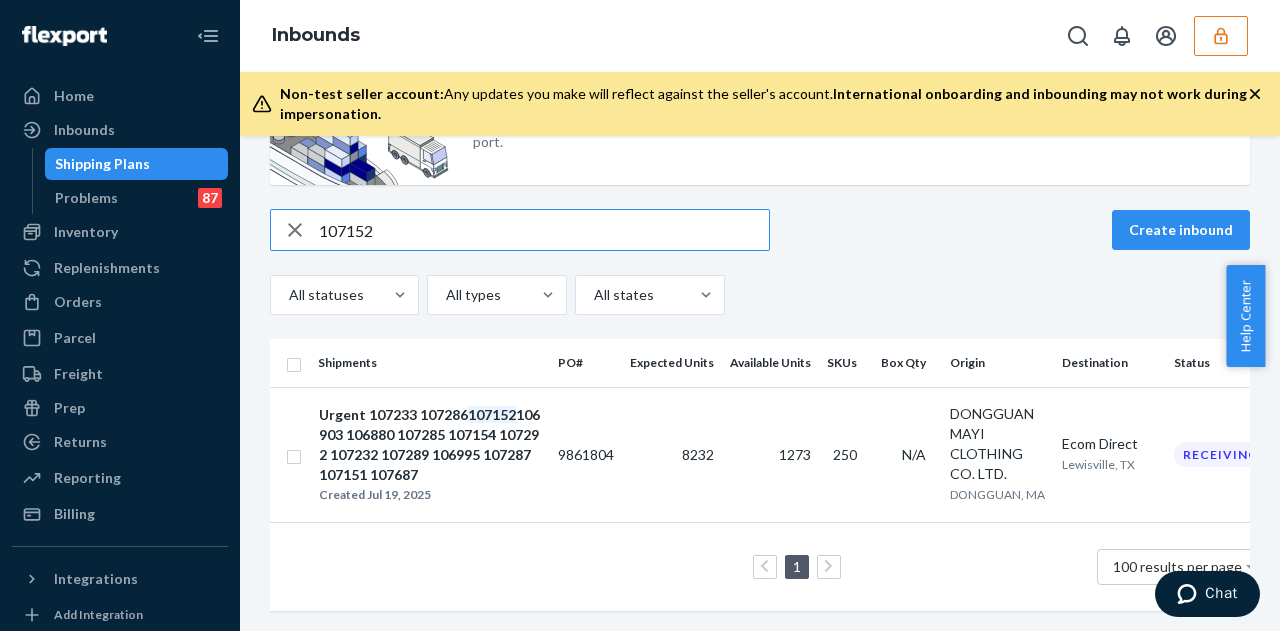 click on "107152" at bounding box center [544, 230] 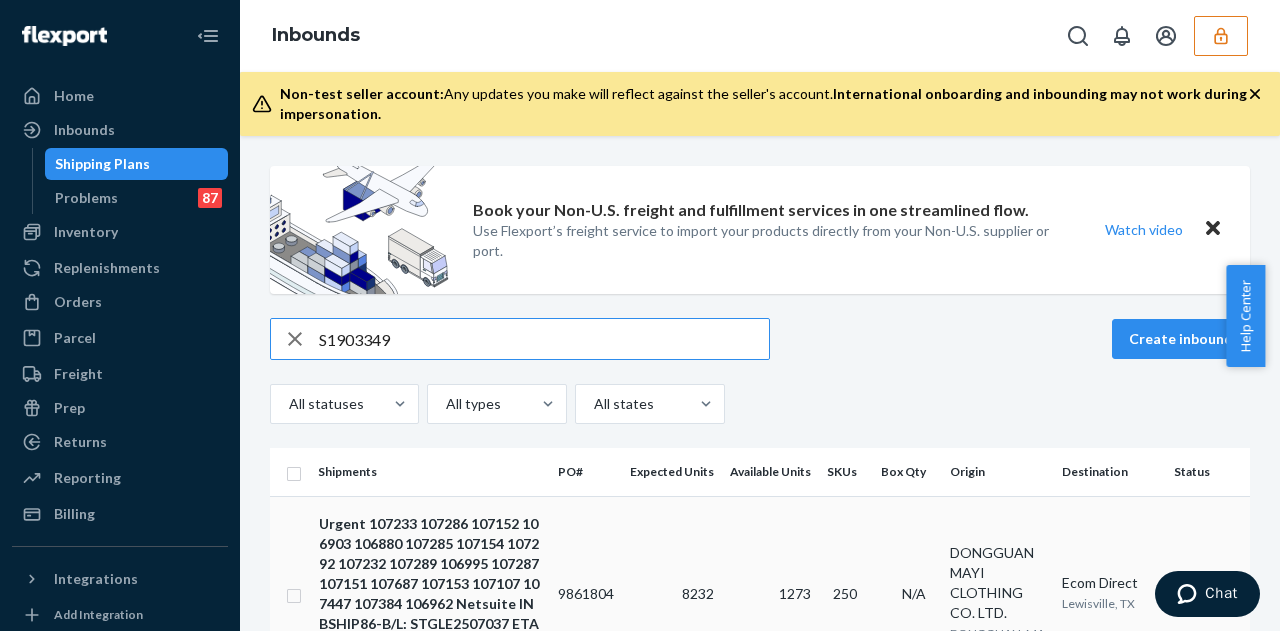 scroll, scrollTop: 182, scrollLeft: 0, axis: vertical 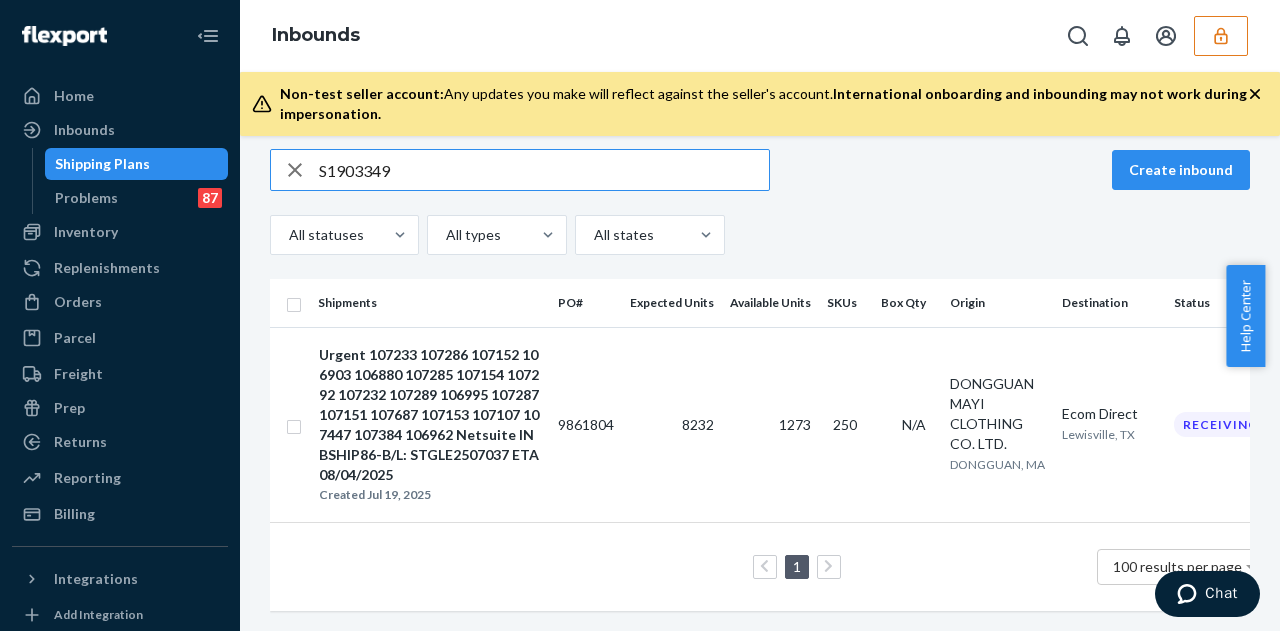 click on "S1903349" at bounding box center (544, 170) 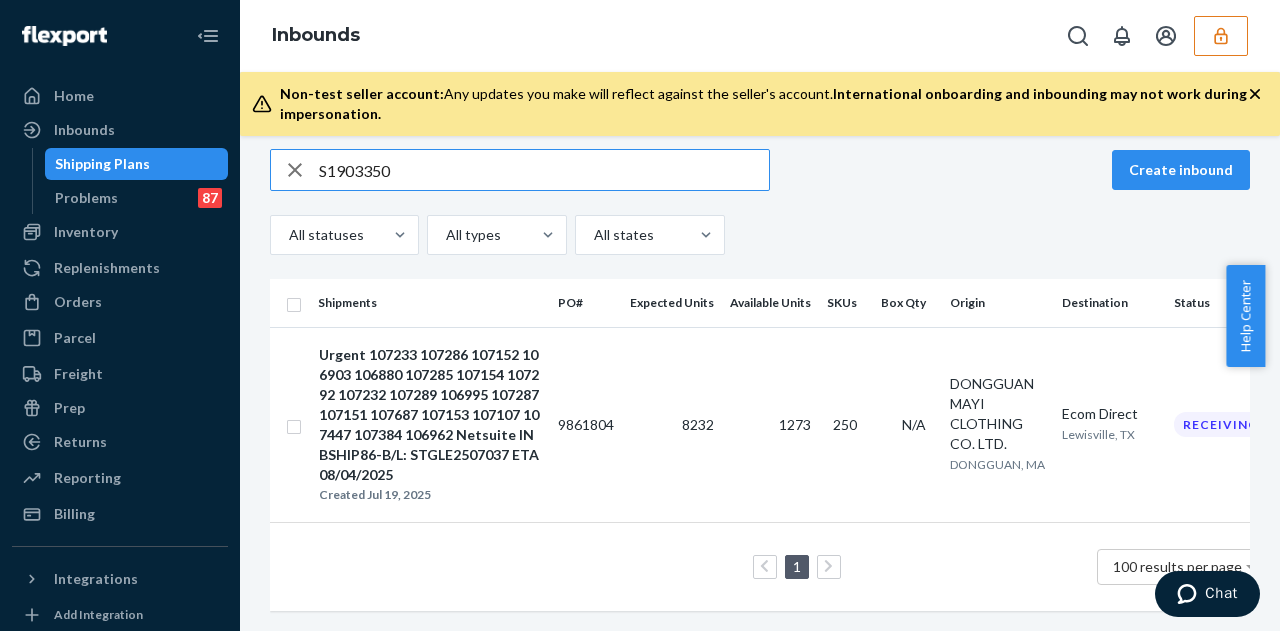 scroll, scrollTop: 182, scrollLeft: 0, axis: vertical 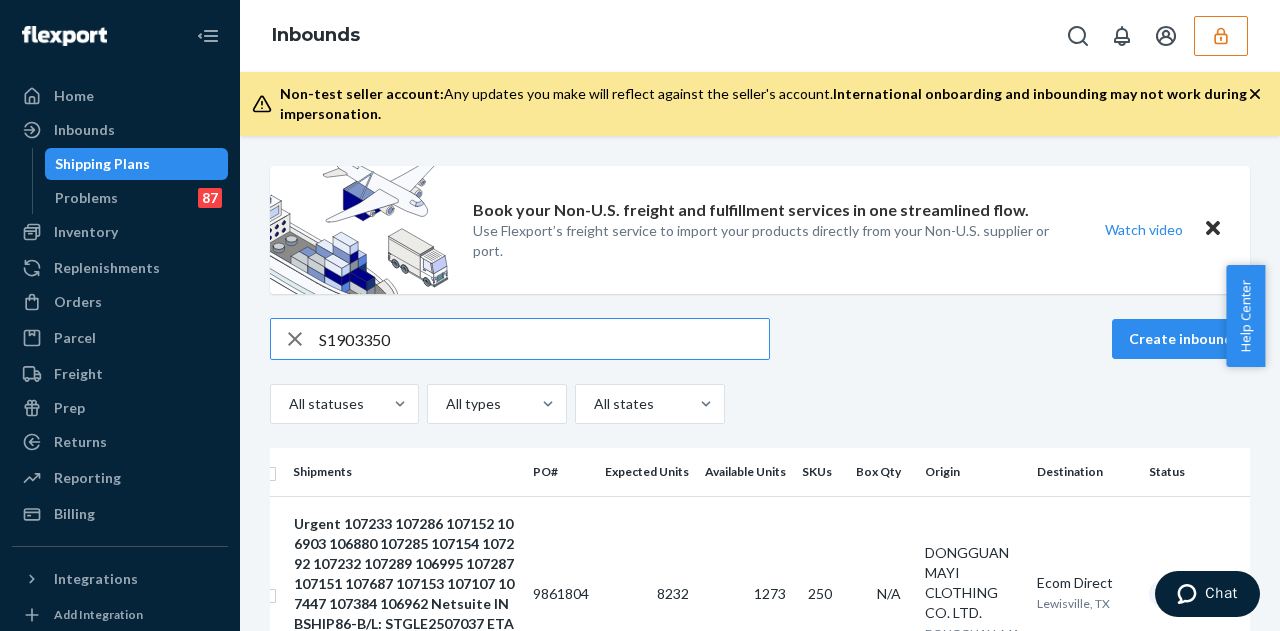 click on "S1903350" at bounding box center [544, 339] 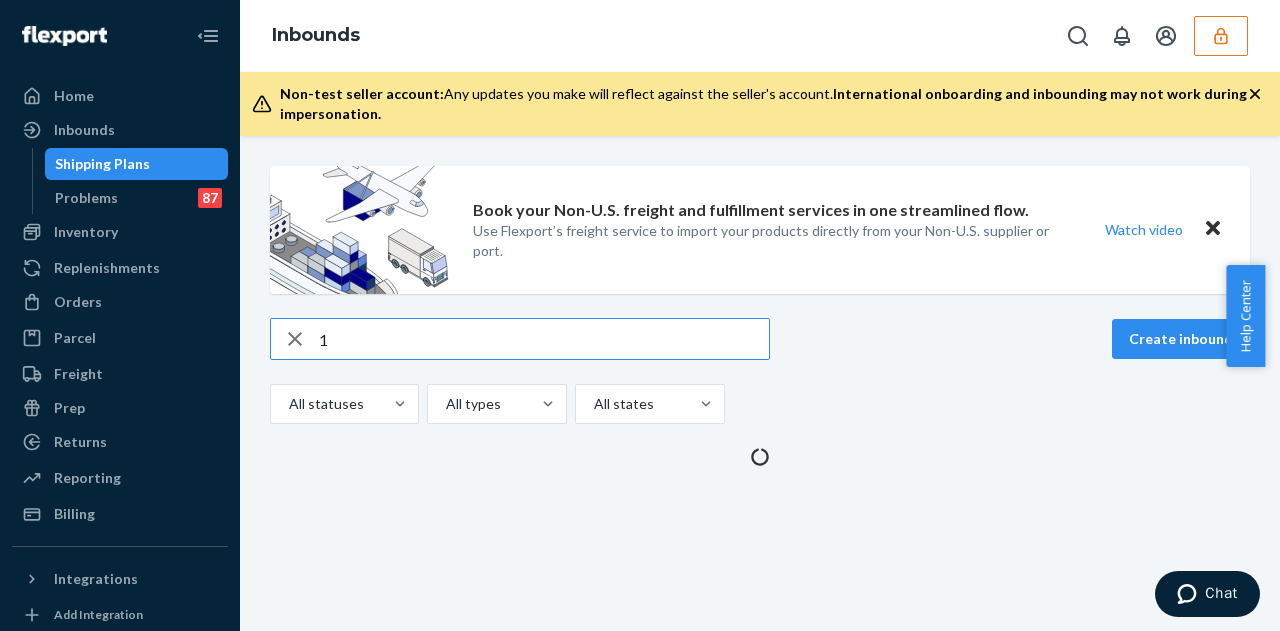 scroll, scrollTop: 0, scrollLeft: 0, axis: both 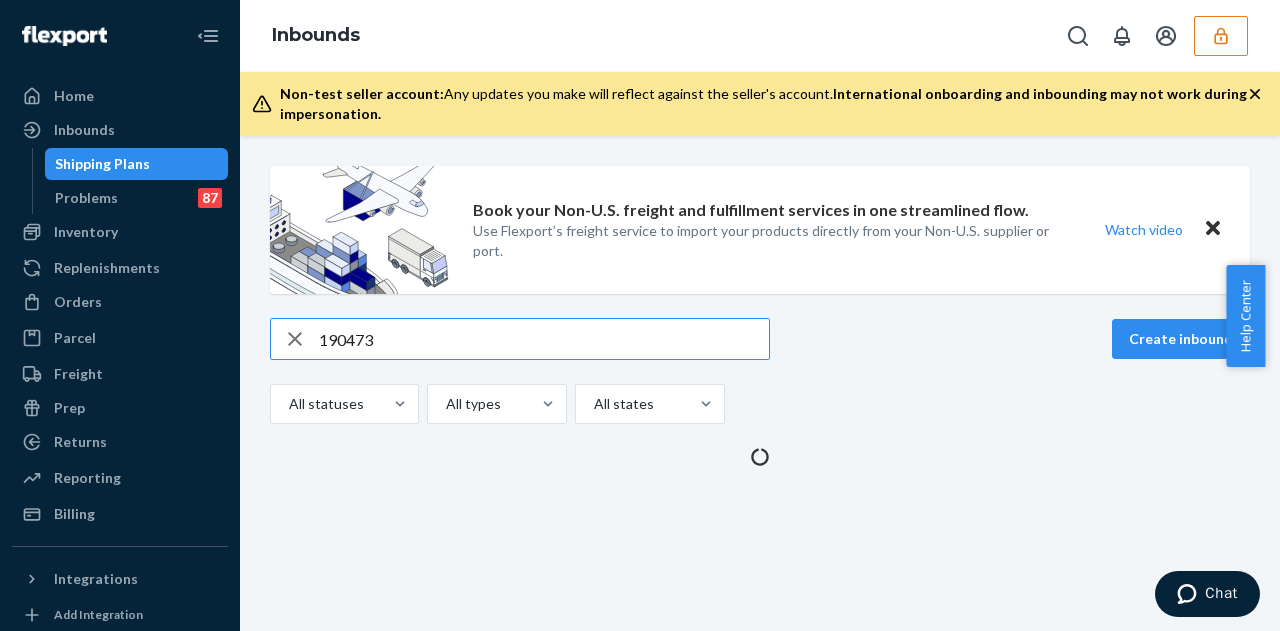 type on "1904737" 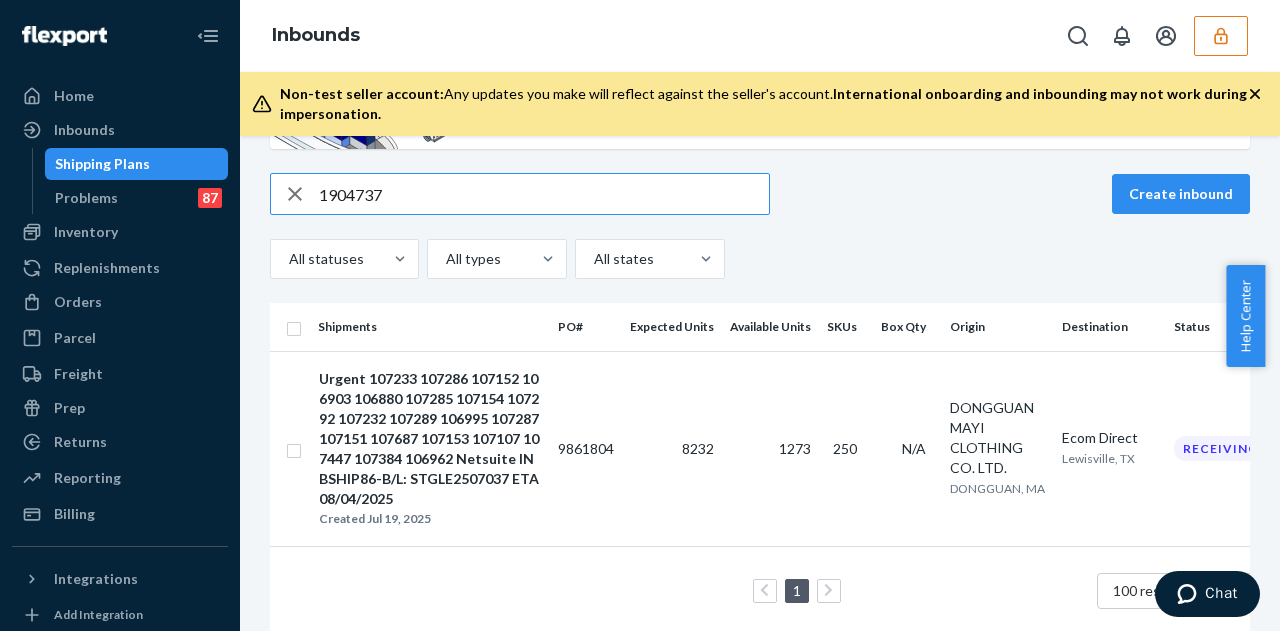 scroll, scrollTop: 147, scrollLeft: 0, axis: vertical 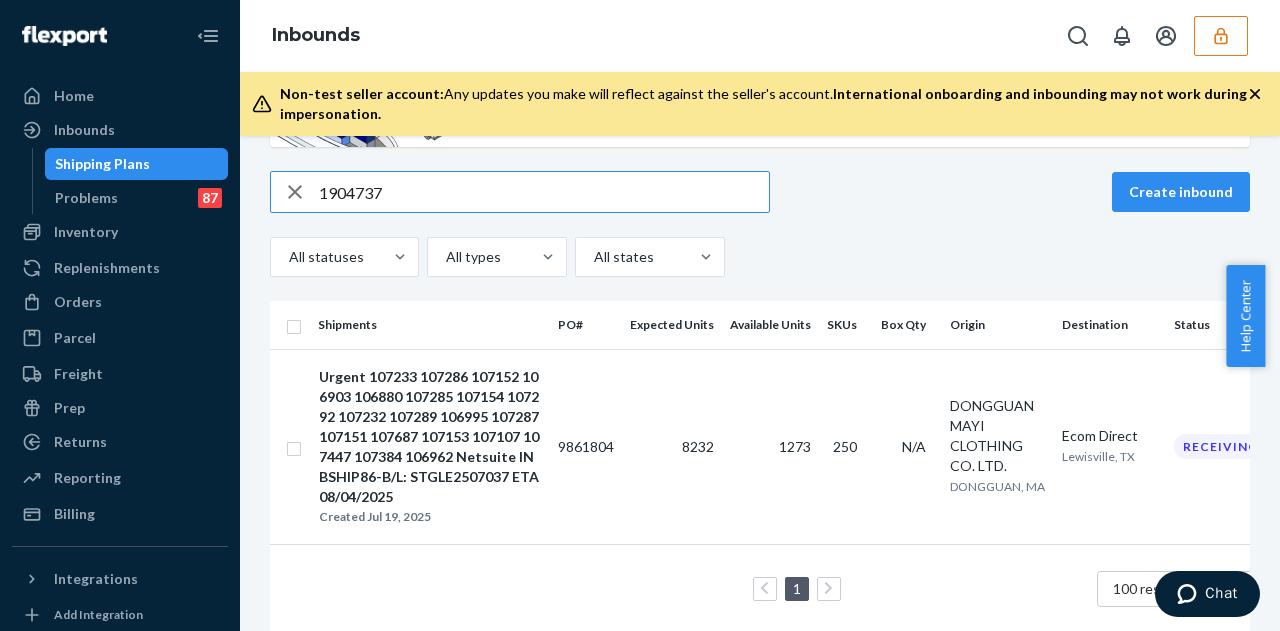 click on "1904737" at bounding box center [544, 192] 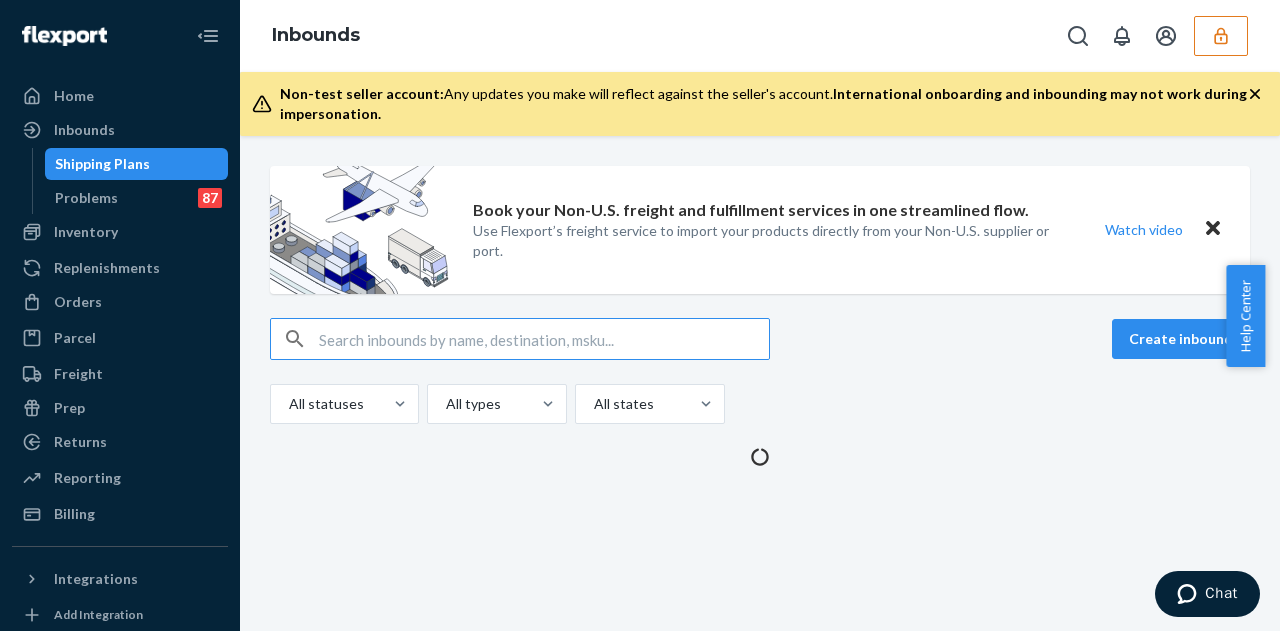 scroll, scrollTop: 0, scrollLeft: 0, axis: both 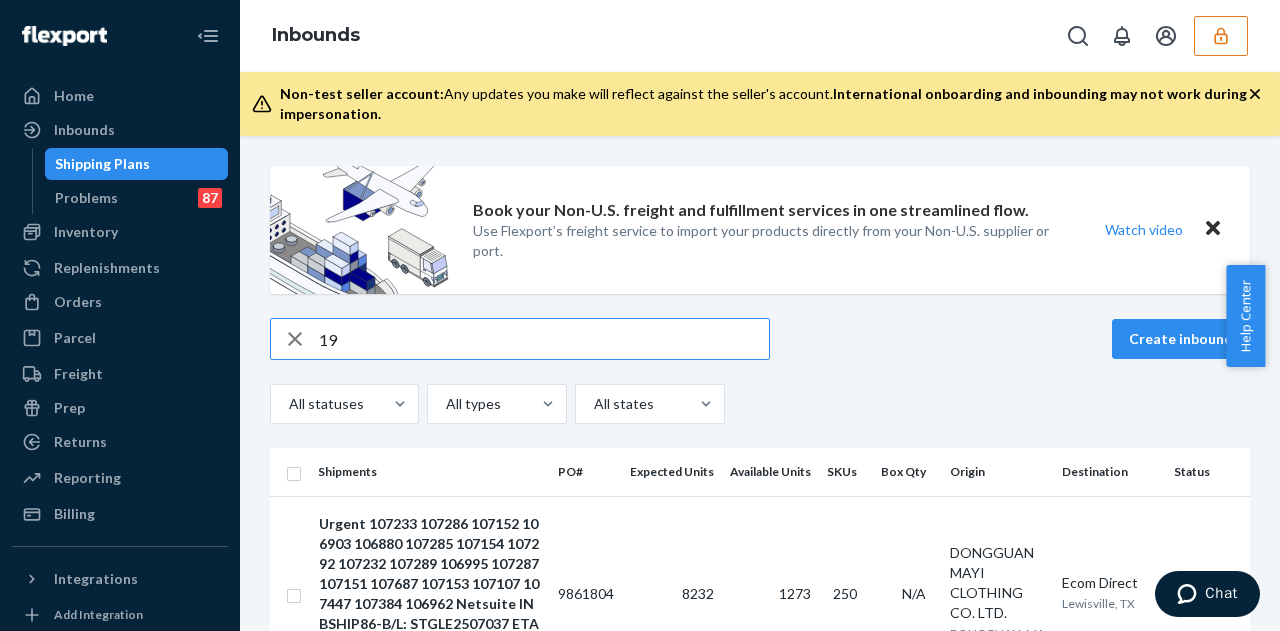 type on "1" 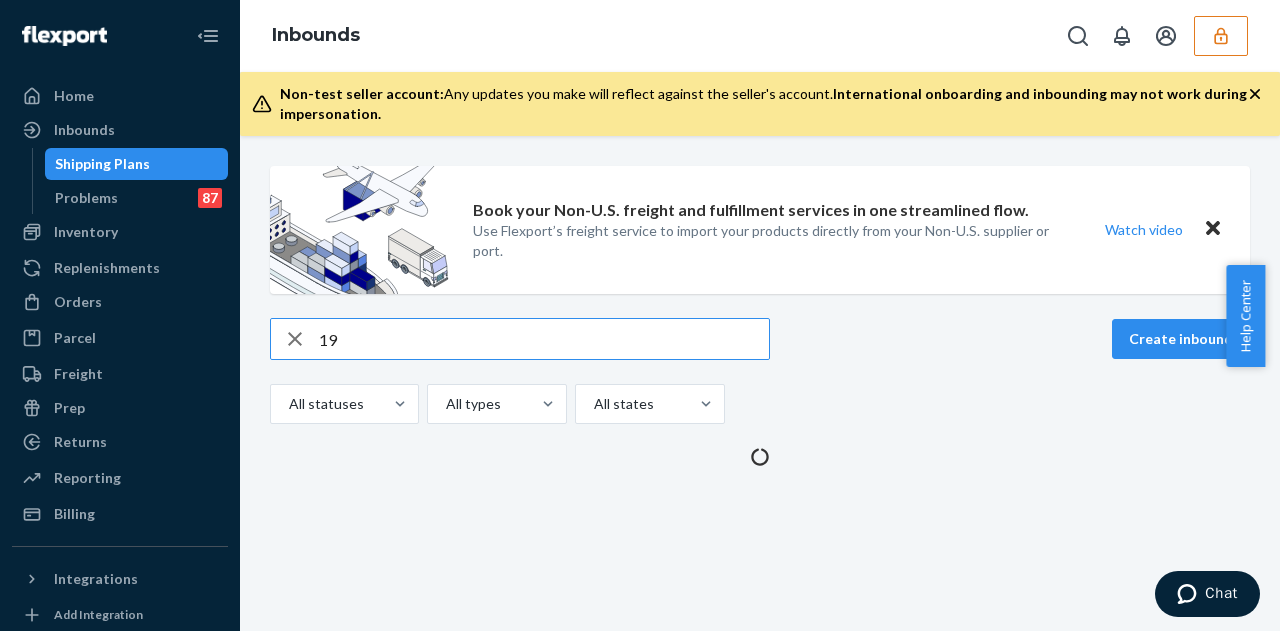 type on "1" 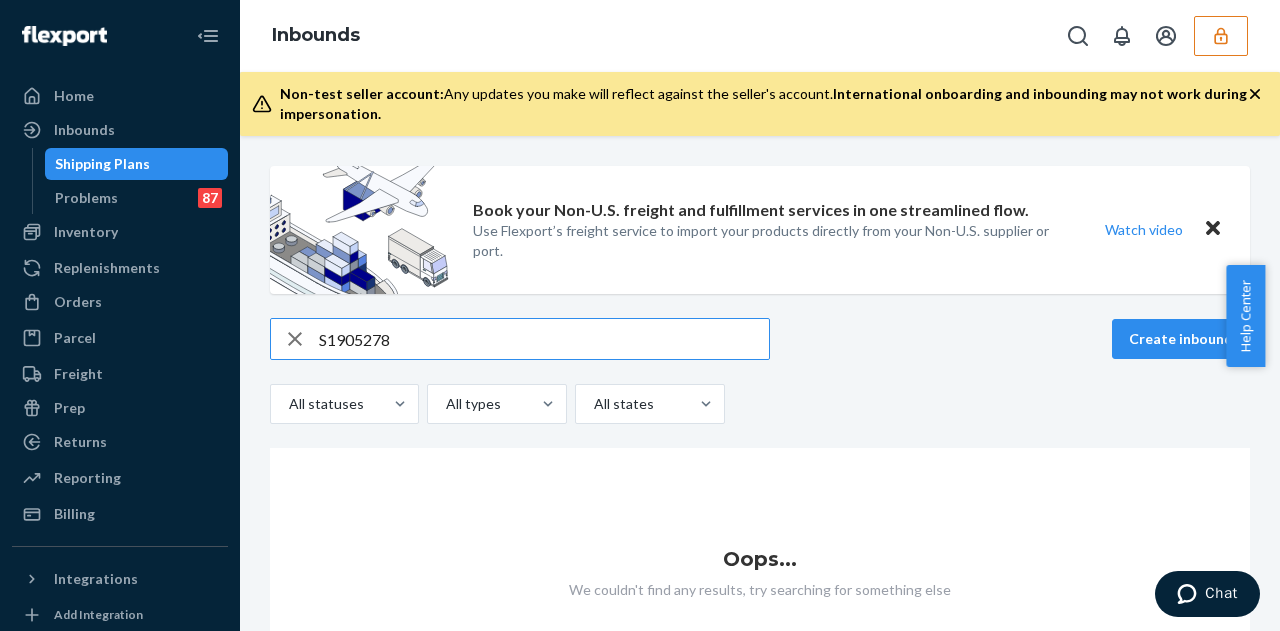 scroll, scrollTop: 6, scrollLeft: 0, axis: vertical 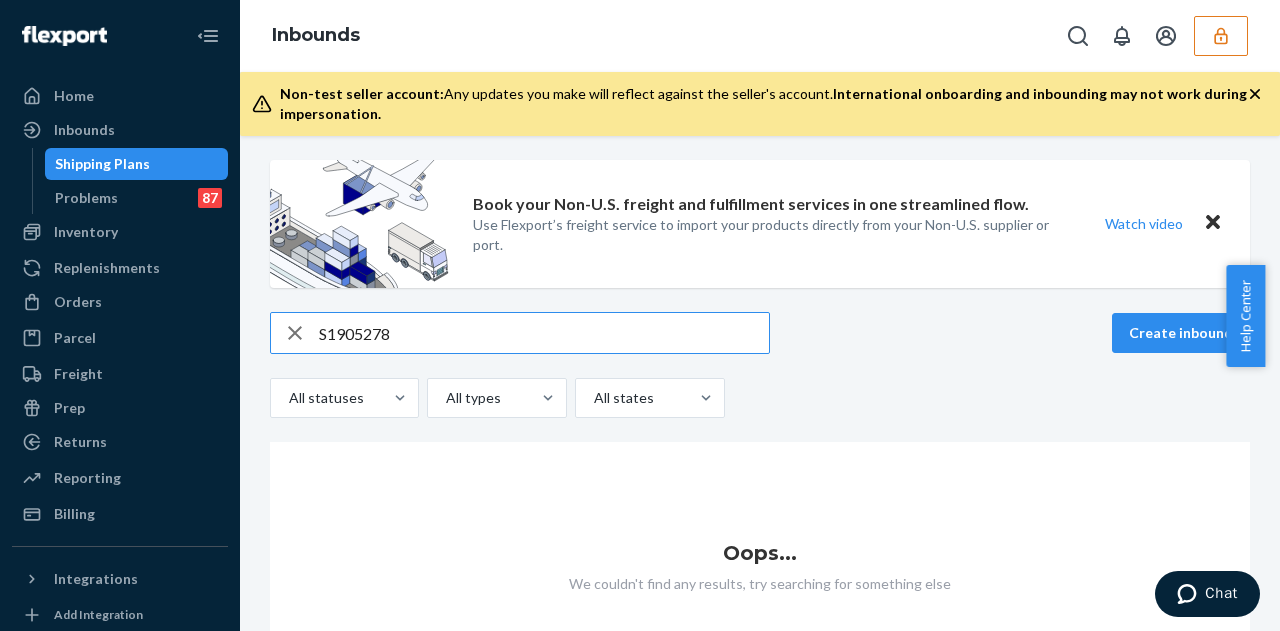 click on "S1905278" at bounding box center (544, 333) 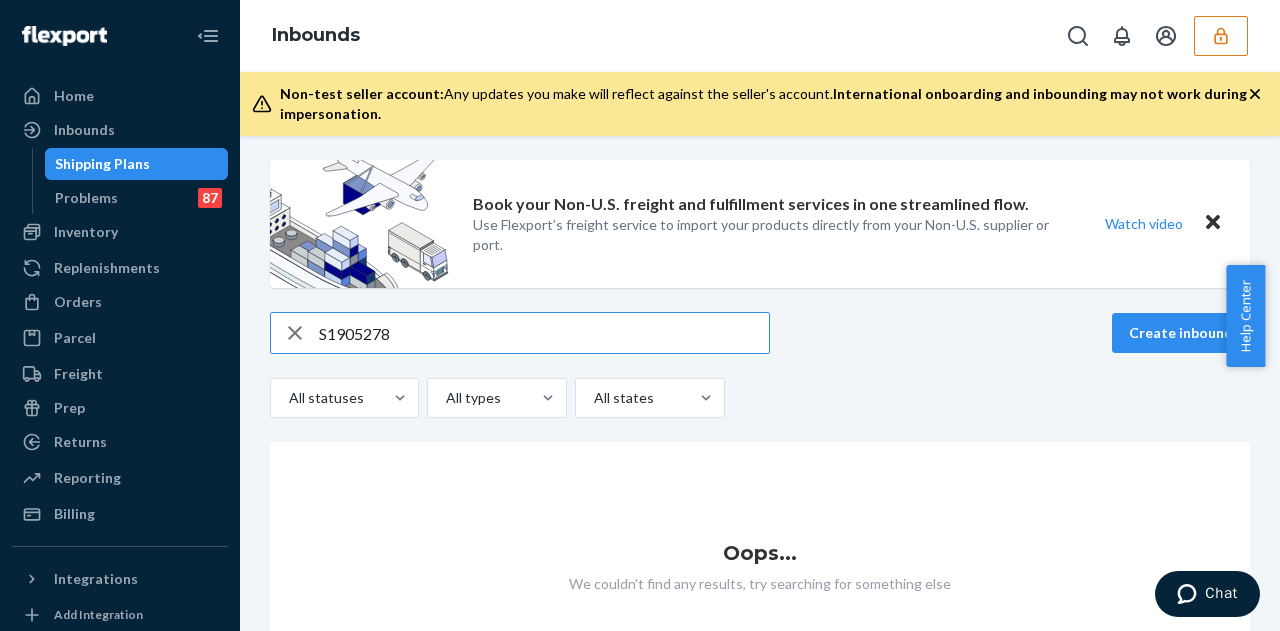 type on "1905278" 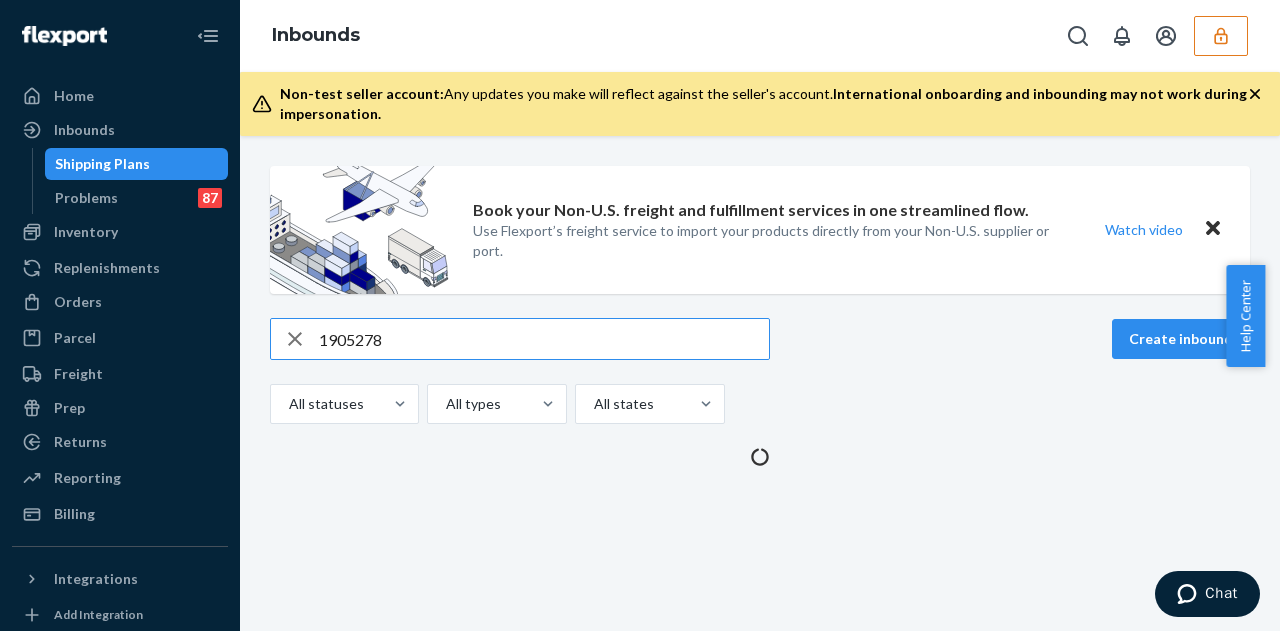 scroll, scrollTop: 0, scrollLeft: 0, axis: both 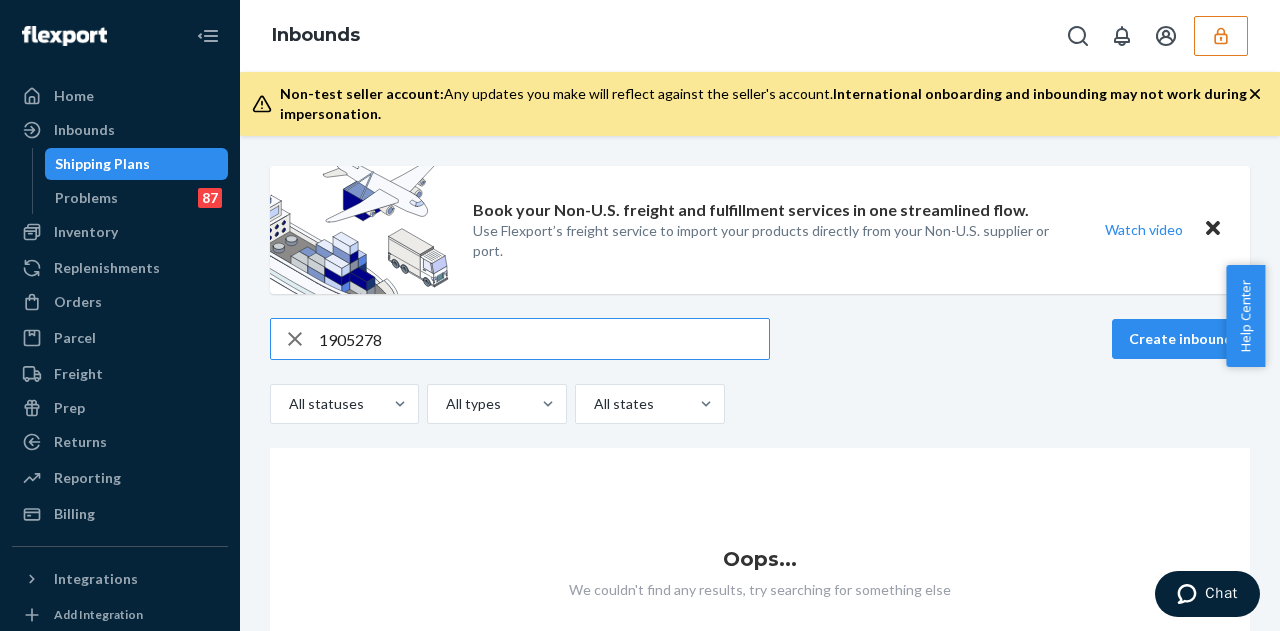 click on "1905278" at bounding box center (544, 339) 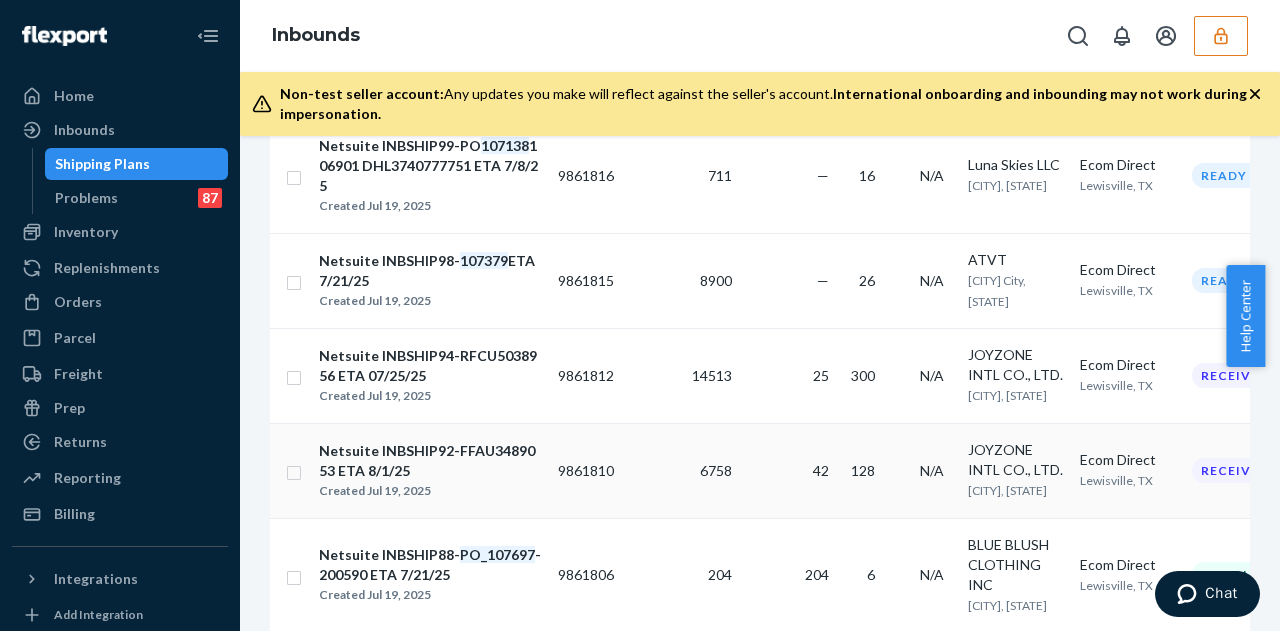 scroll, scrollTop: 0, scrollLeft: 0, axis: both 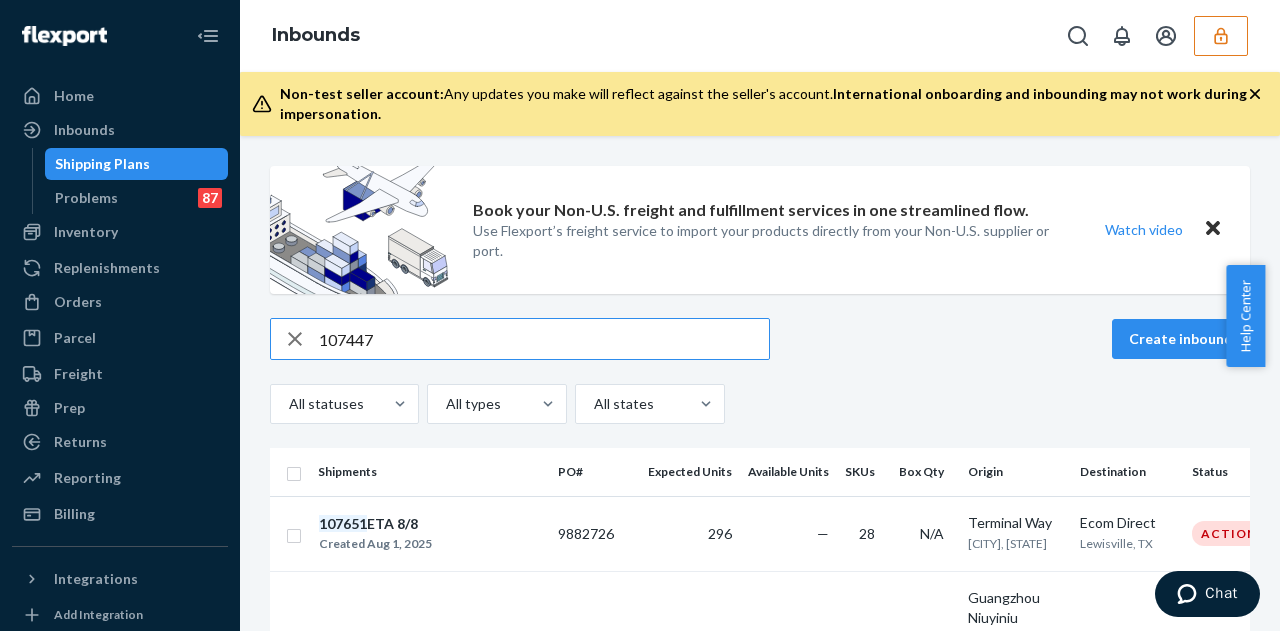 click on "107447" at bounding box center [544, 339] 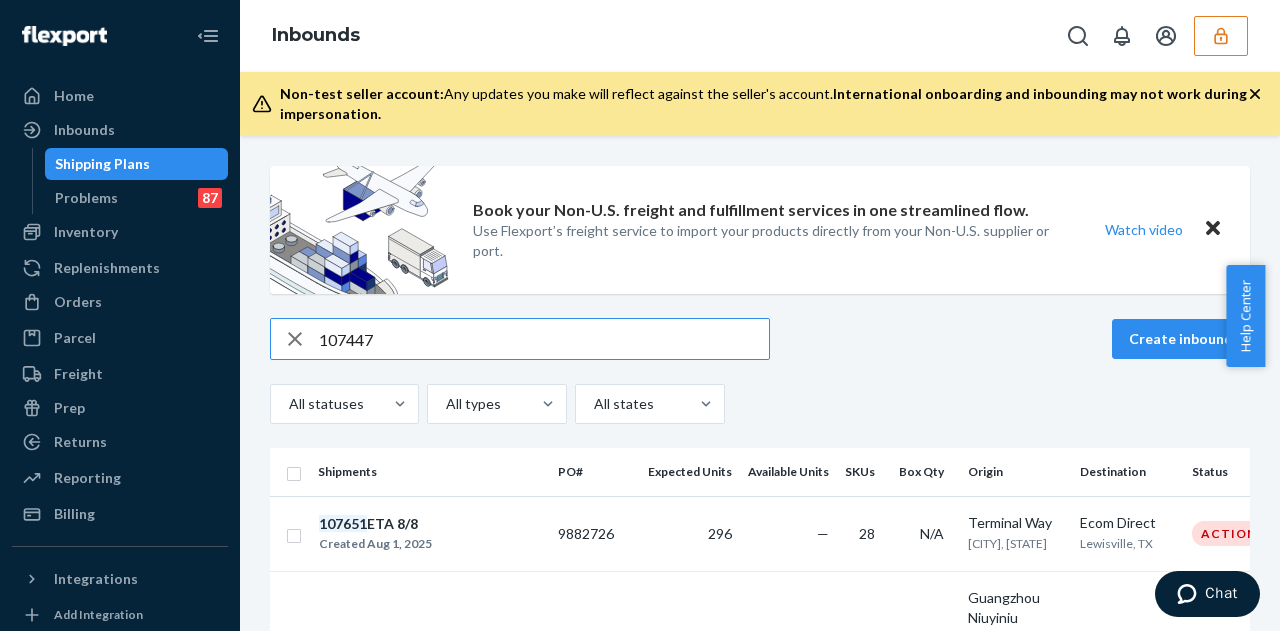 click on "107447" at bounding box center (544, 339) 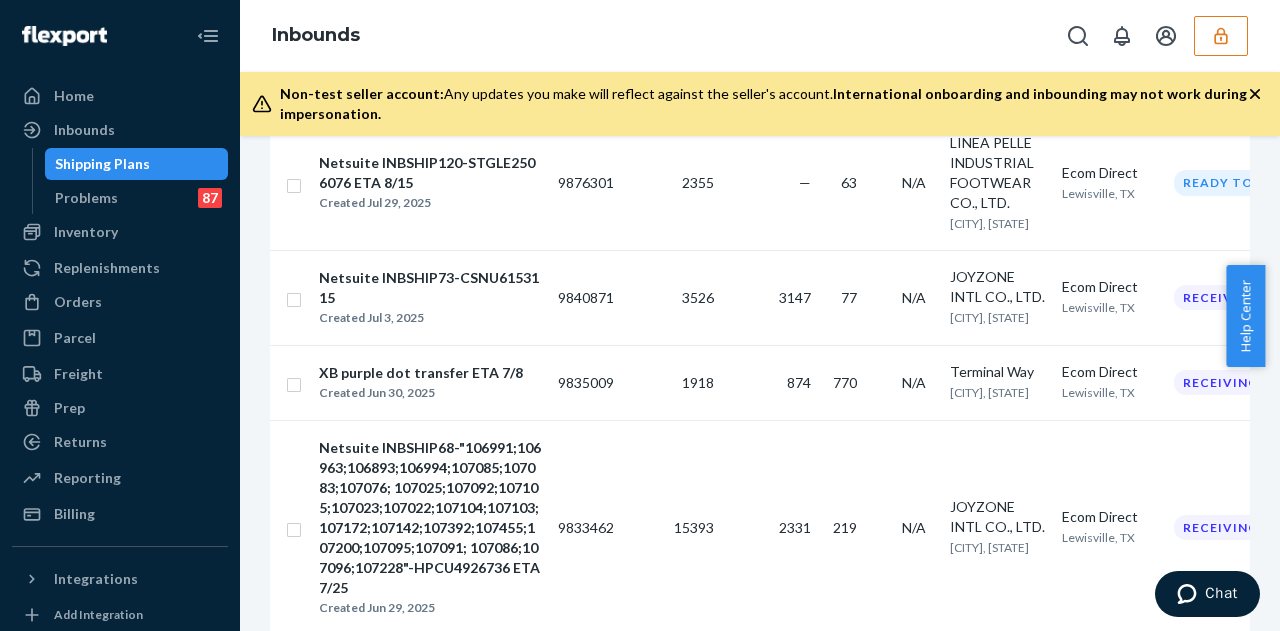 scroll, scrollTop: 0, scrollLeft: 0, axis: both 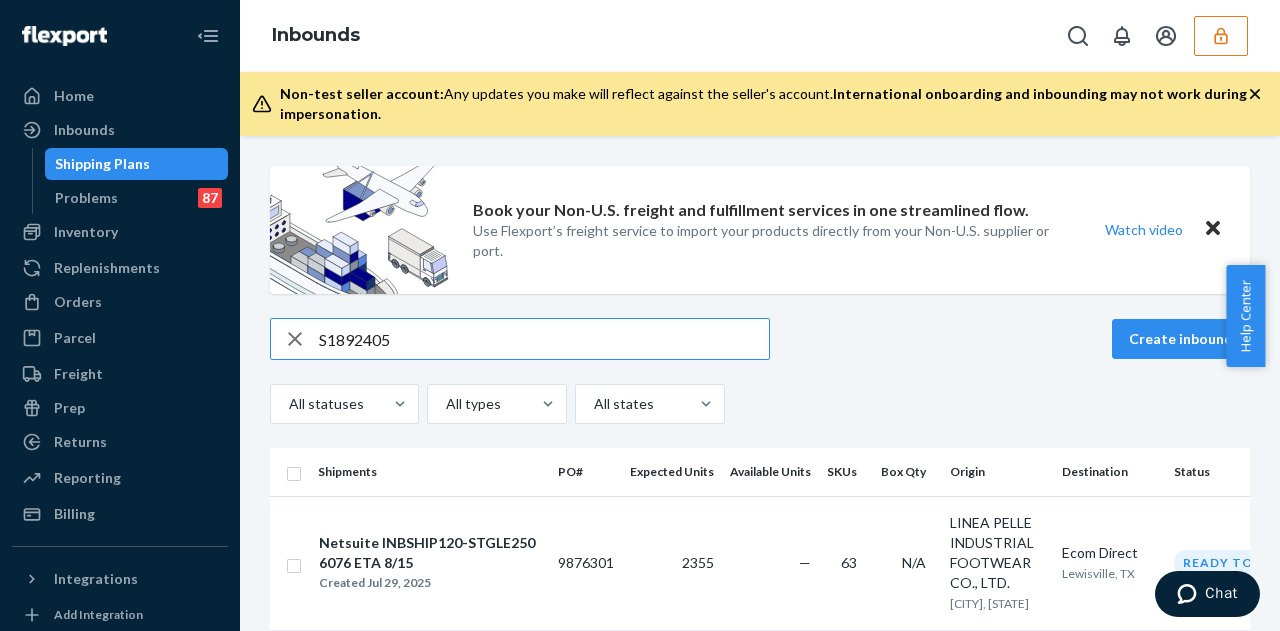 click on "S1892405" at bounding box center [544, 339] 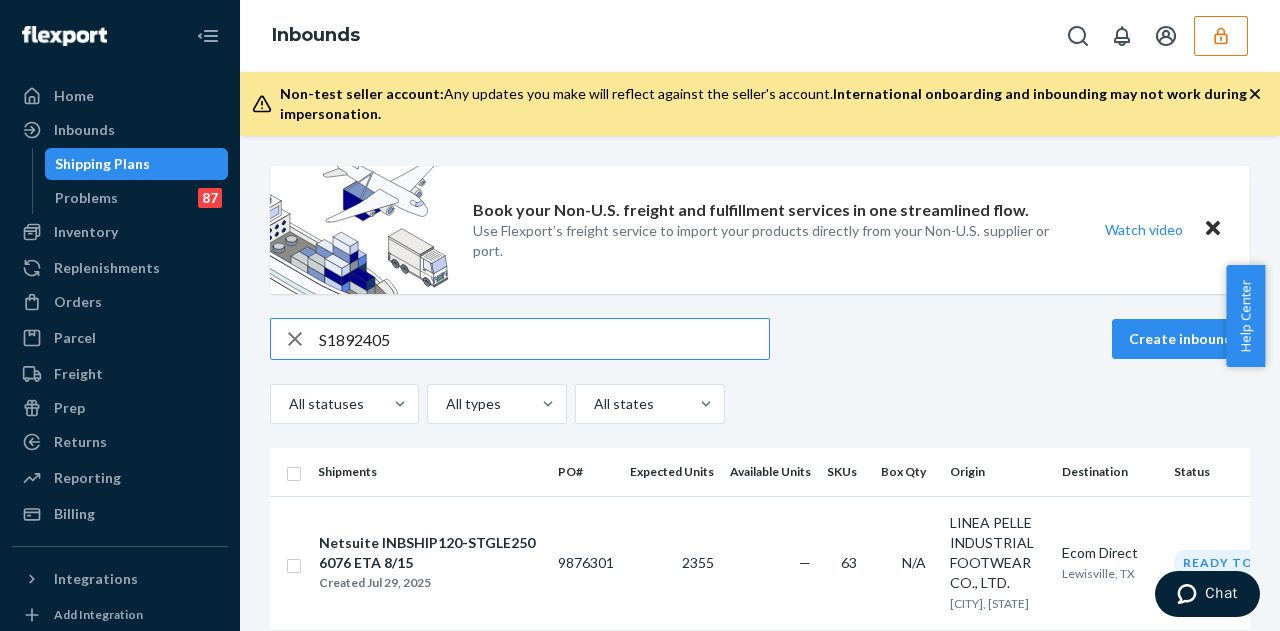 click on "S1892405" at bounding box center [544, 339] 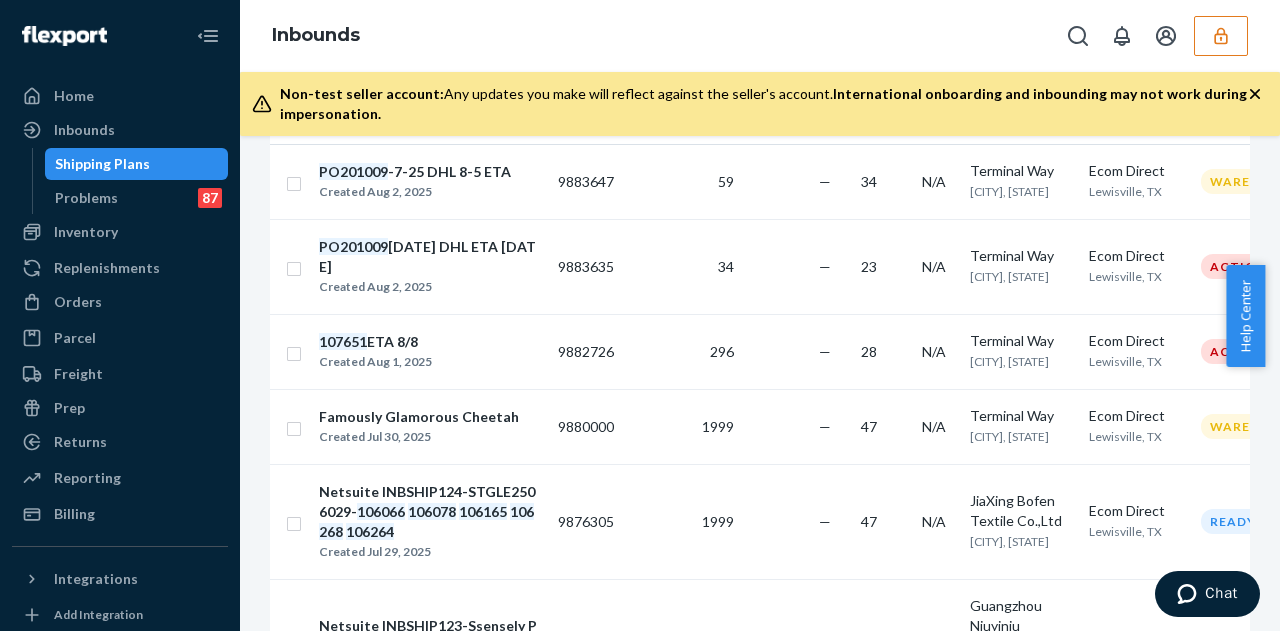 scroll, scrollTop: 0, scrollLeft: 0, axis: both 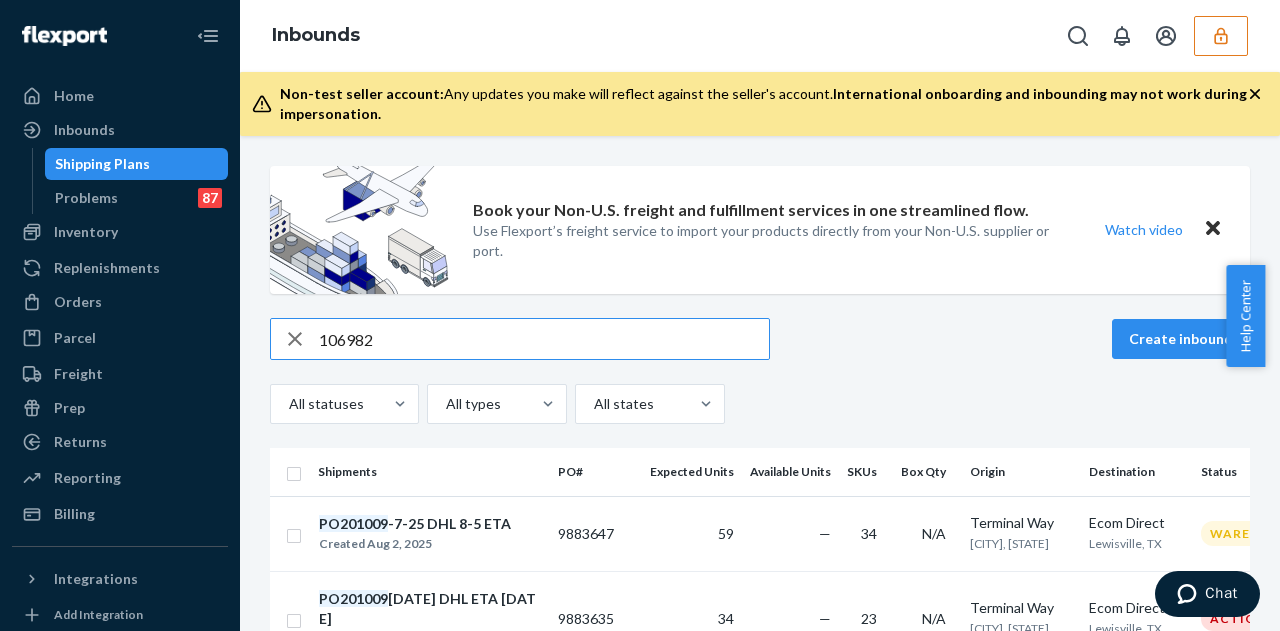 type on "106982" 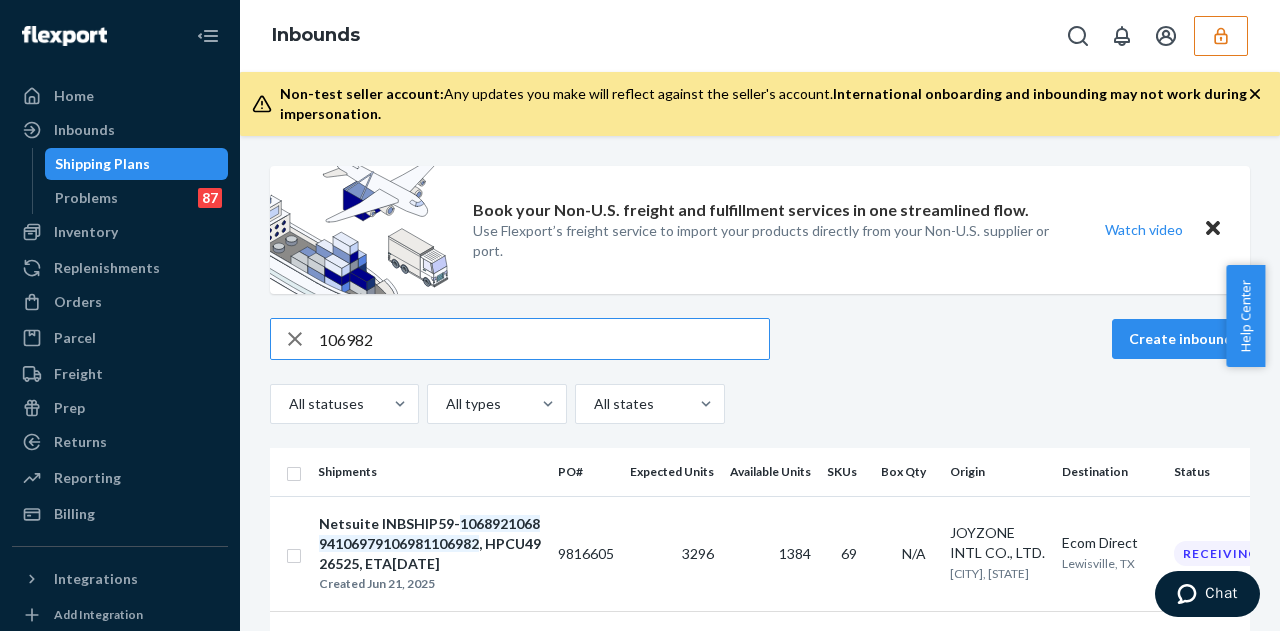 scroll, scrollTop: 102, scrollLeft: 0, axis: vertical 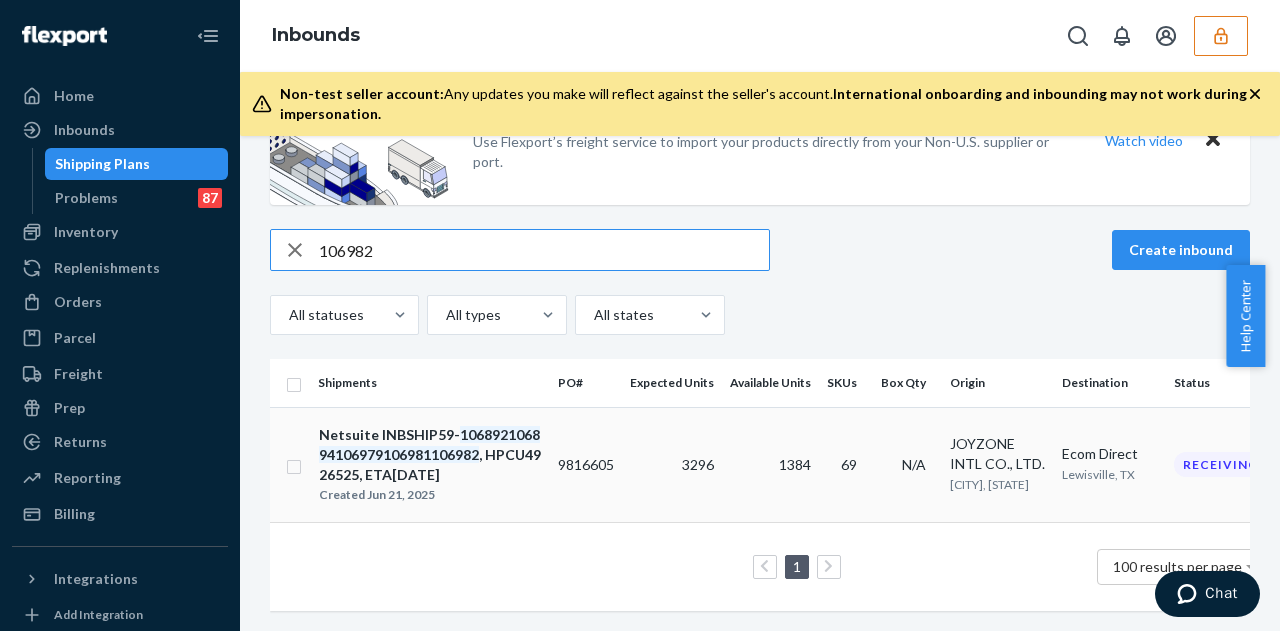 click on "9816605" at bounding box center (586, 464) 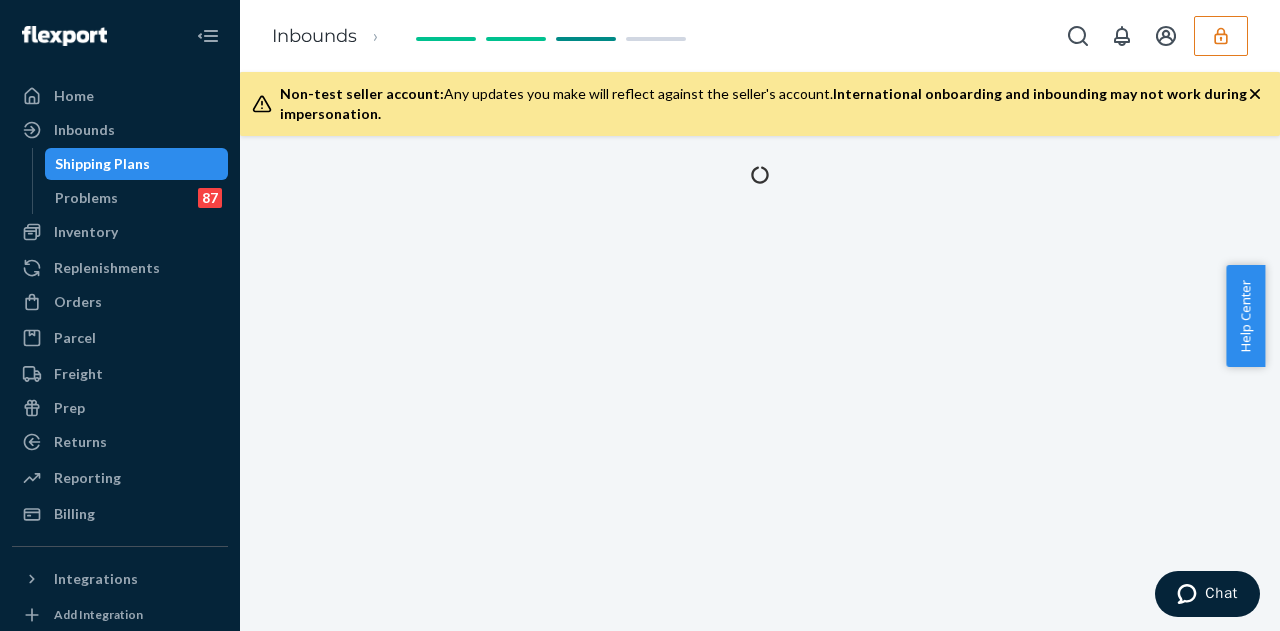 scroll, scrollTop: 0, scrollLeft: 0, axis: both 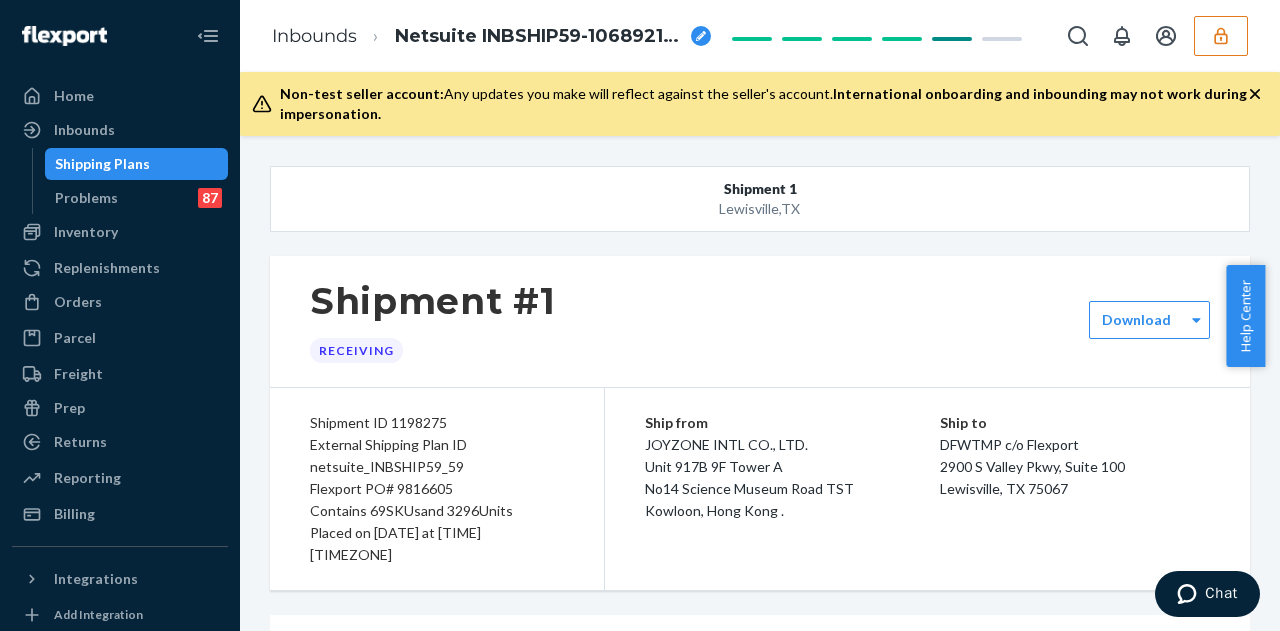 click on "External Shipping Plan ID netsuite_INBSHIP59_59" at bounding box center [437, 456] 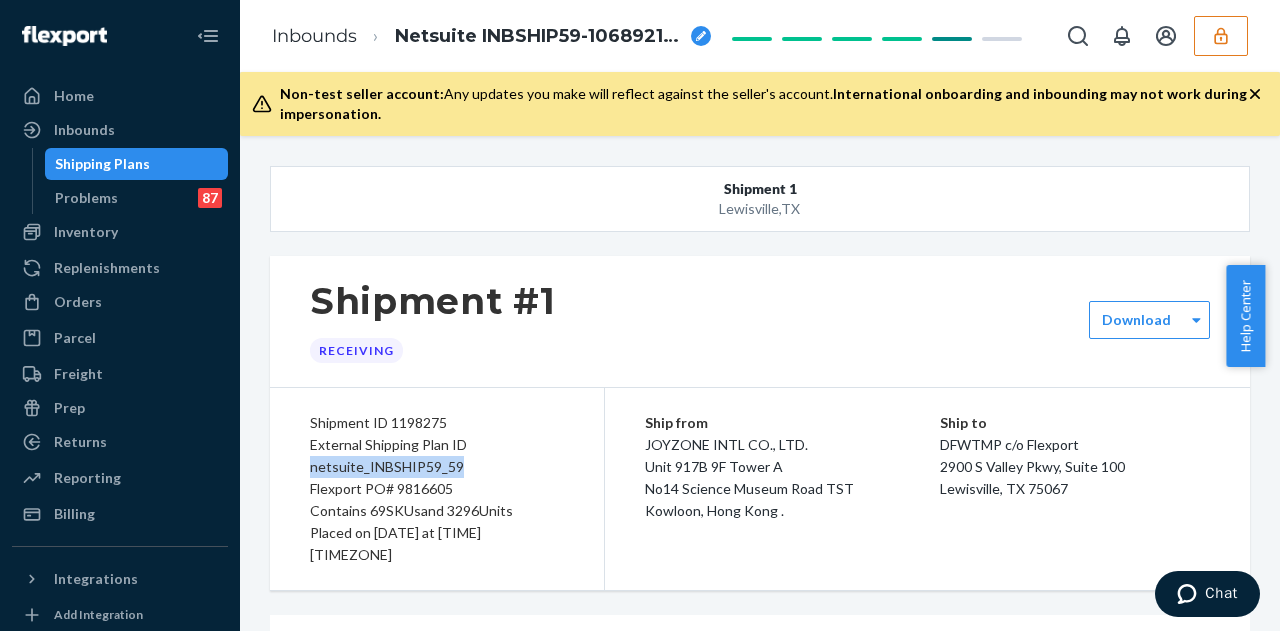 click on "External Shipping Plan ID netsuite_INBSHIP59_59" at bounding box center [437, 456] 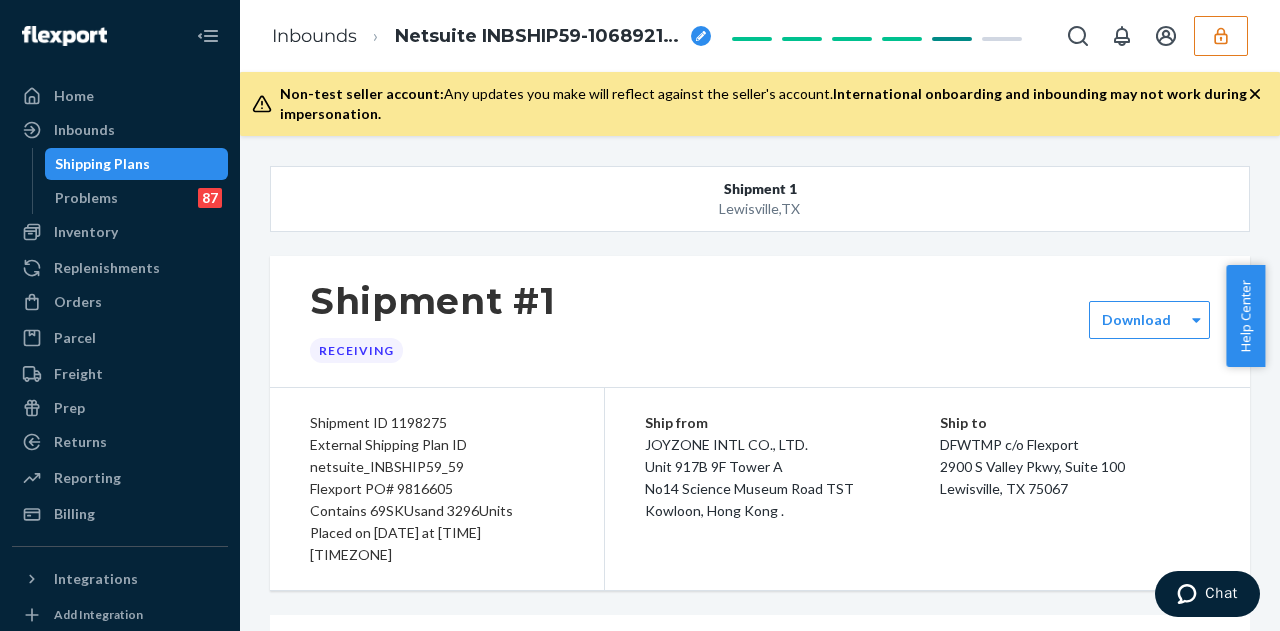 click on "Flexport PO# 9816605" at bounding box center (437, 489) 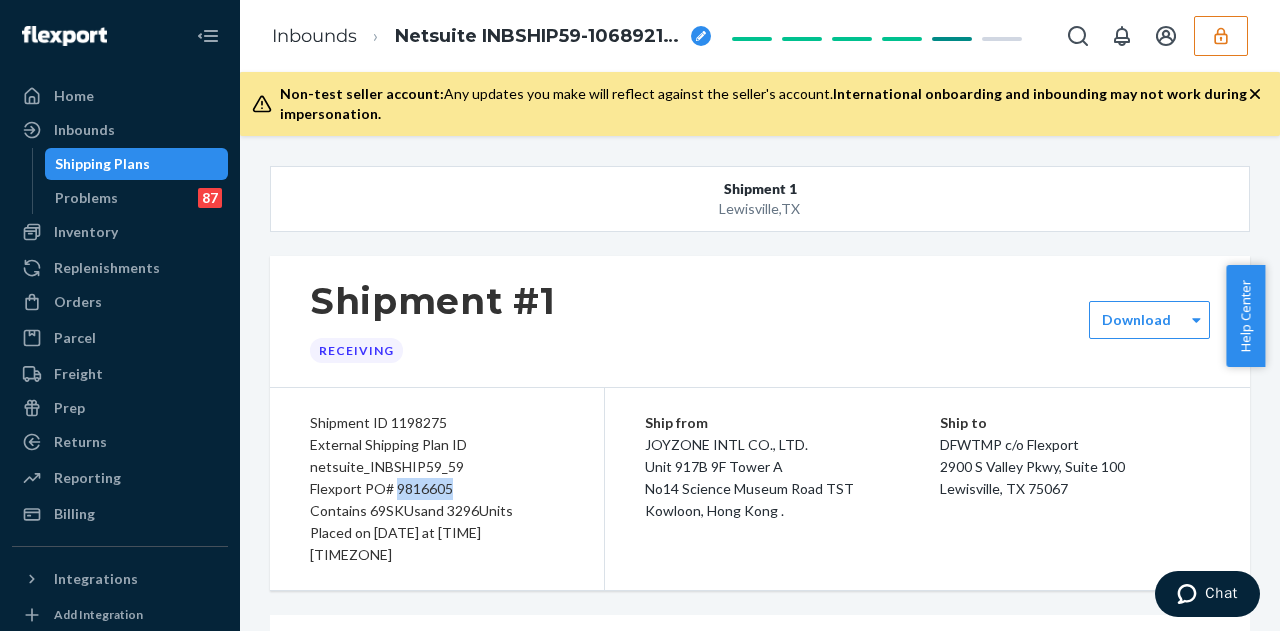 copy on "9816605" 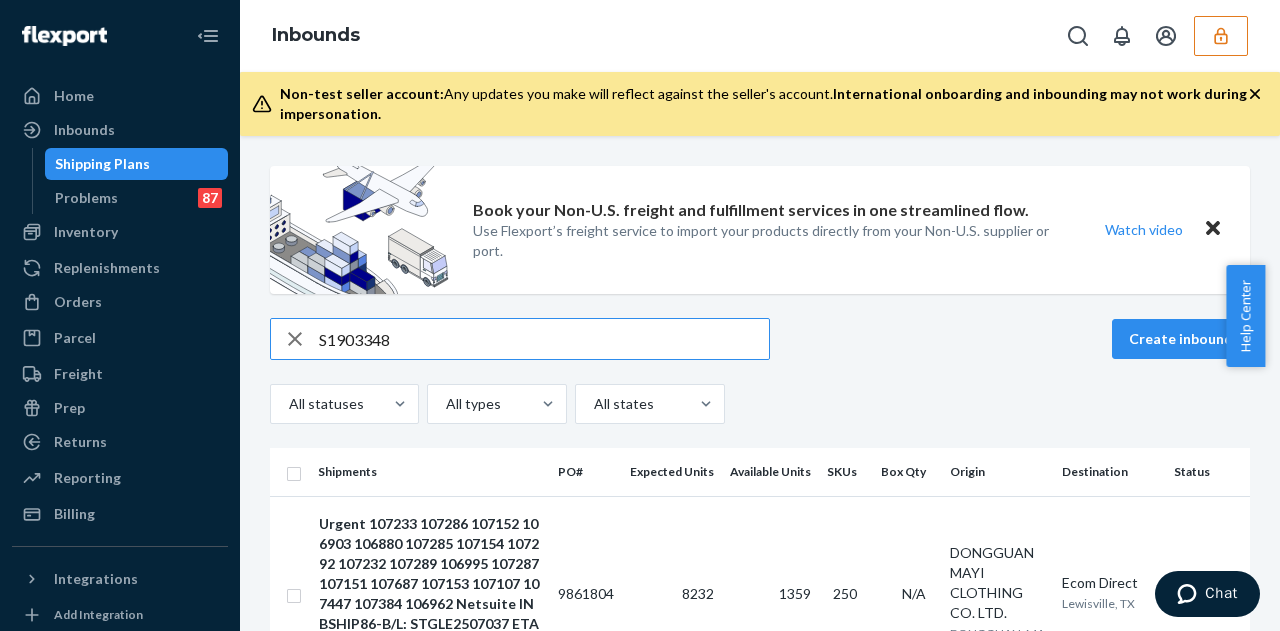 scroll, scrollTop: 182, scrollLeft: 0, axis: vertical 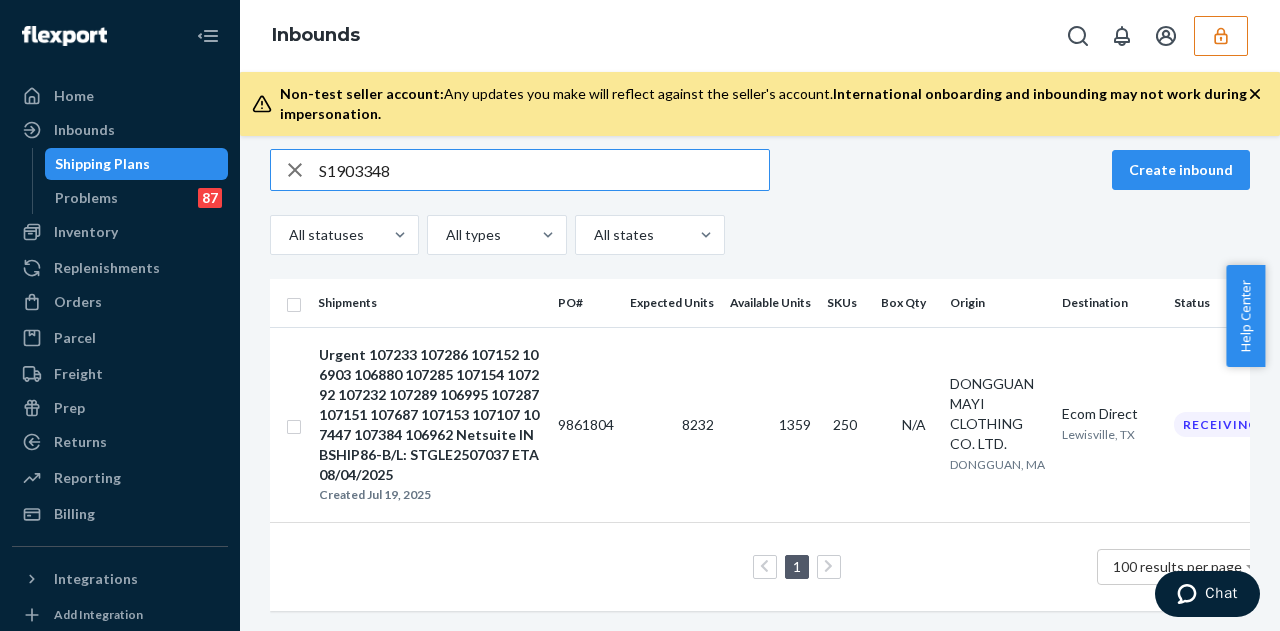 click on "S1903348" at bounding box center (544, 170) 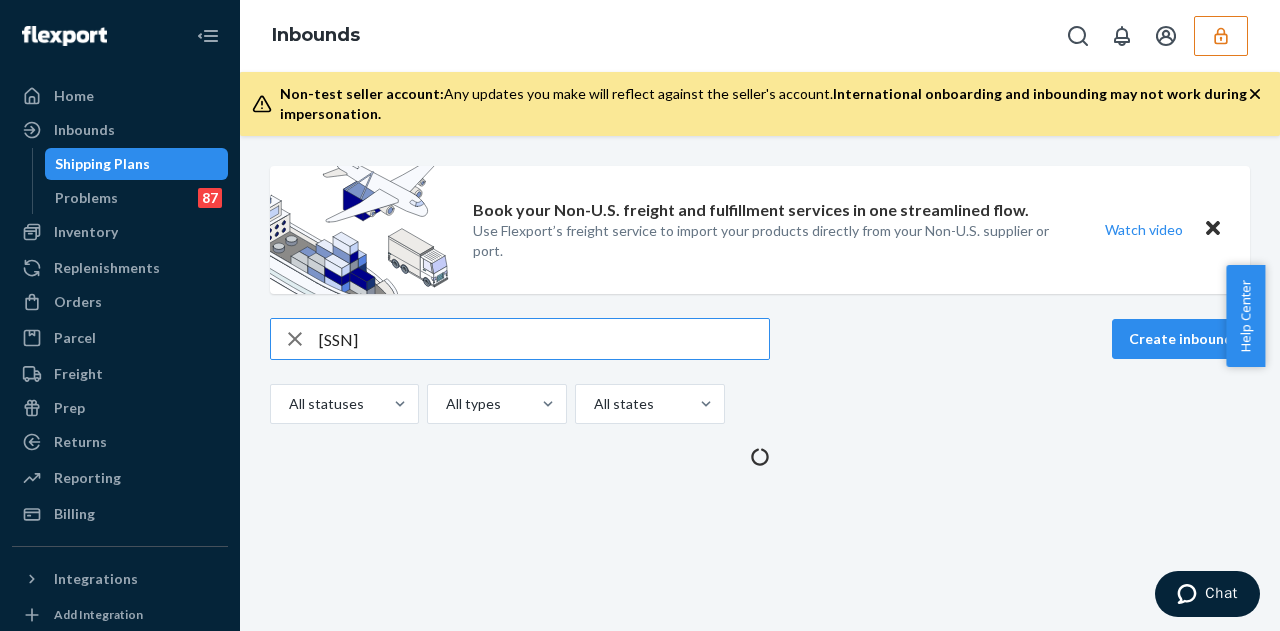 scroll, scrollTop: 0, scrollLeft: 0, axis: both 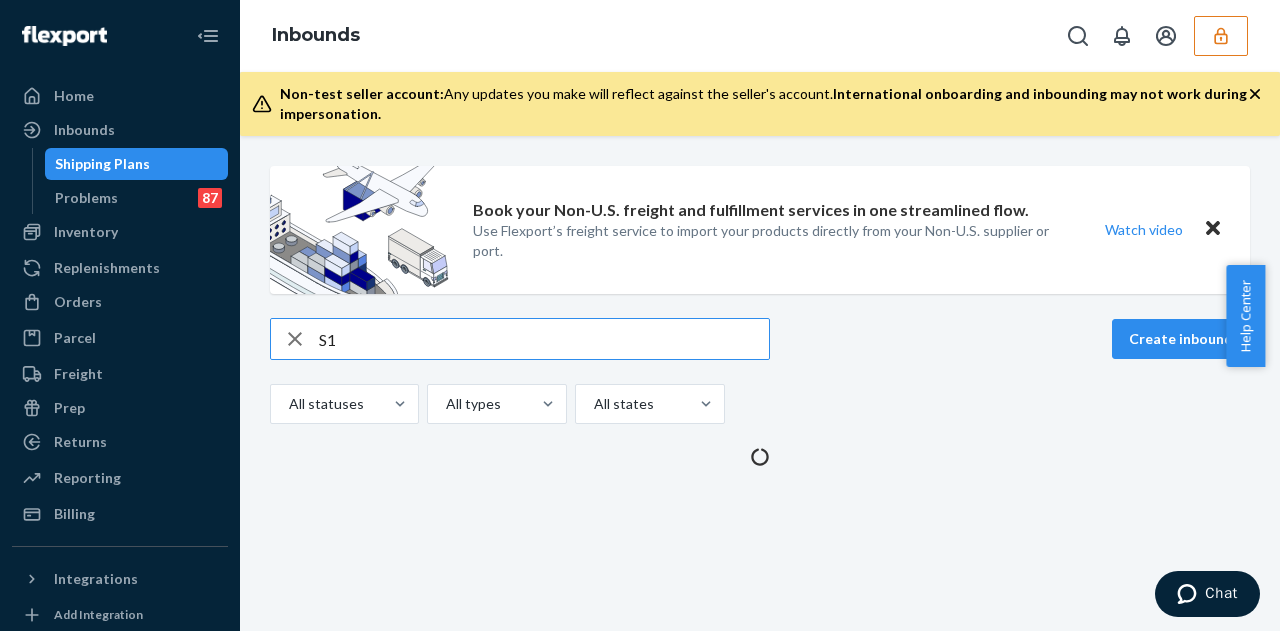 type on "S" 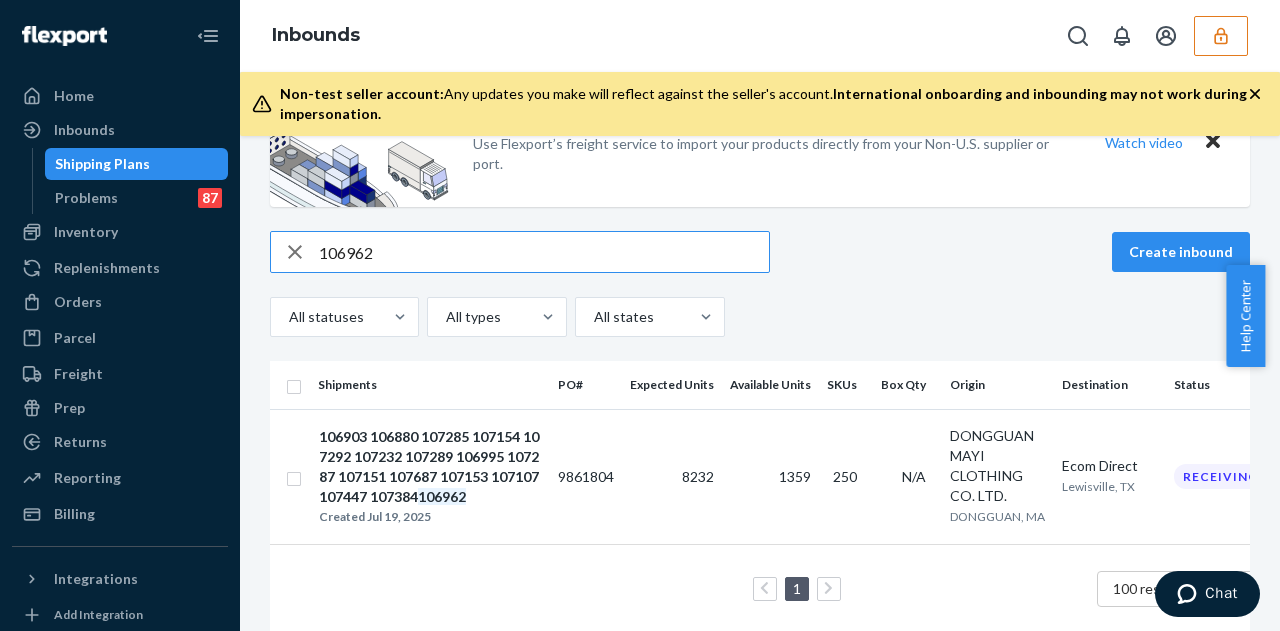 scroll, scrollTop: 122, scrollLeft: 0, axis: vertical 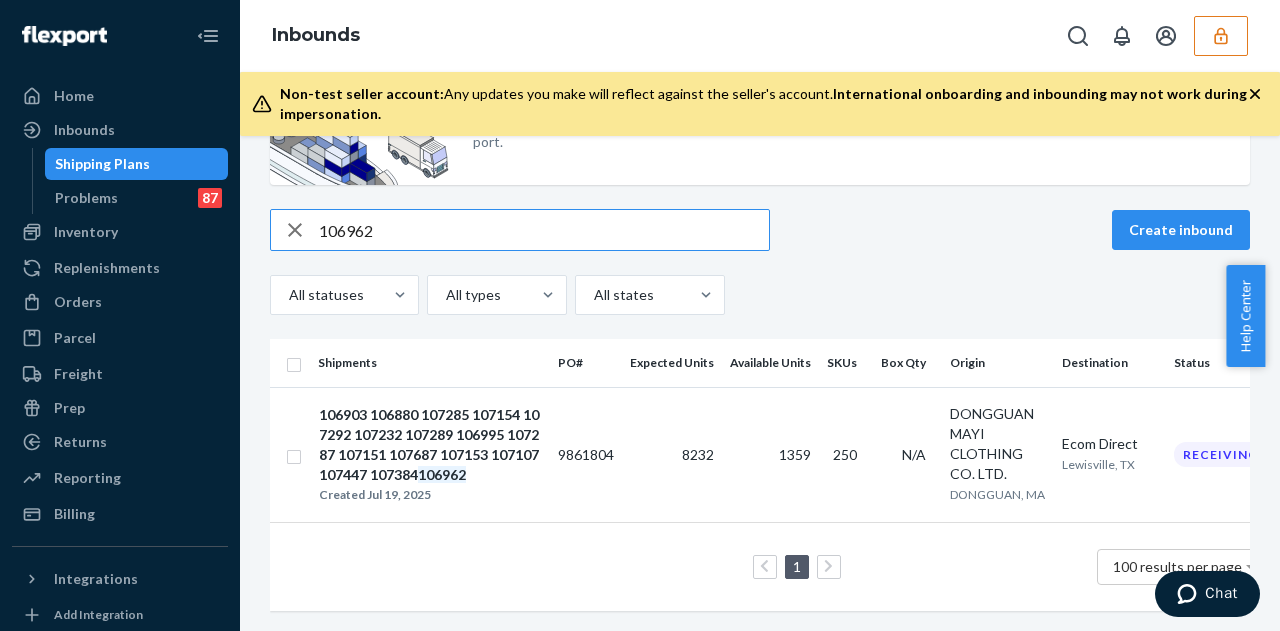 click on "106962" at bounding box center (544, 230) 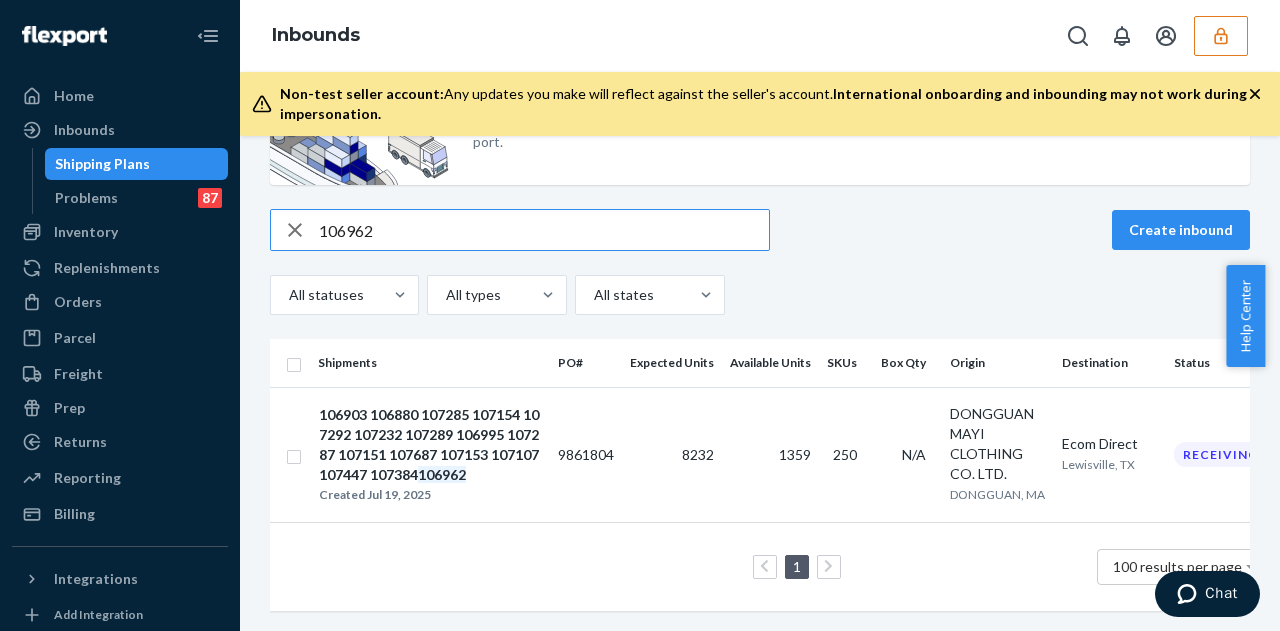 type on "D" 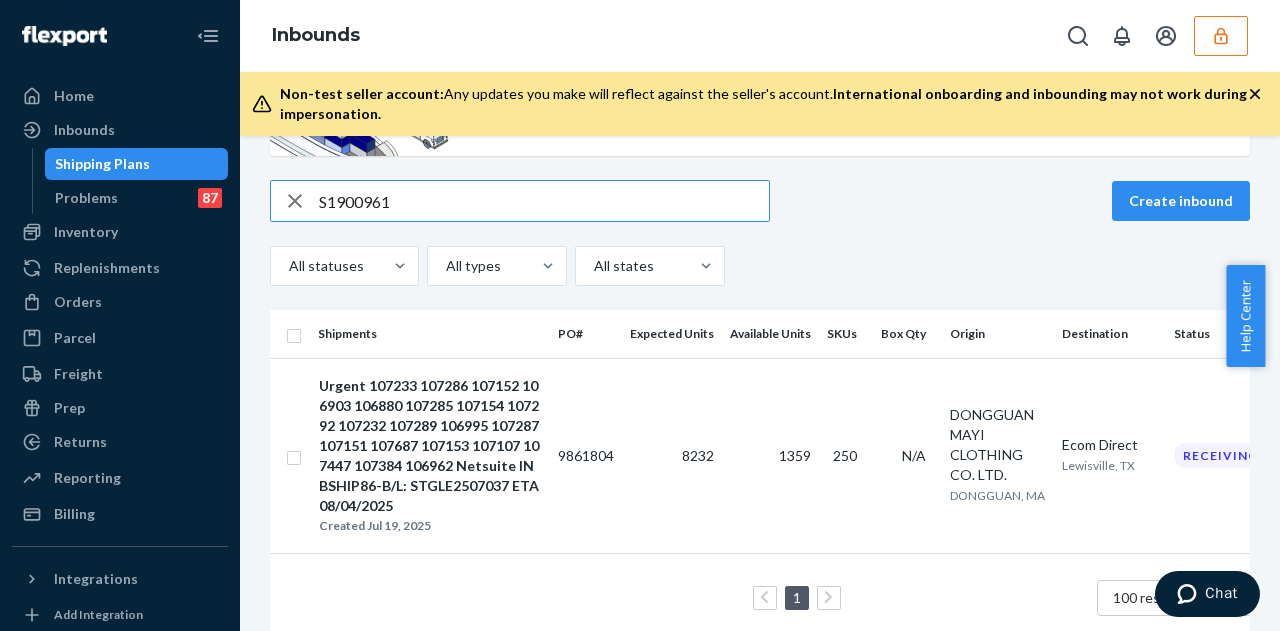scroll, scrollTop: 143, scrollLeft: 0, axis: vertical 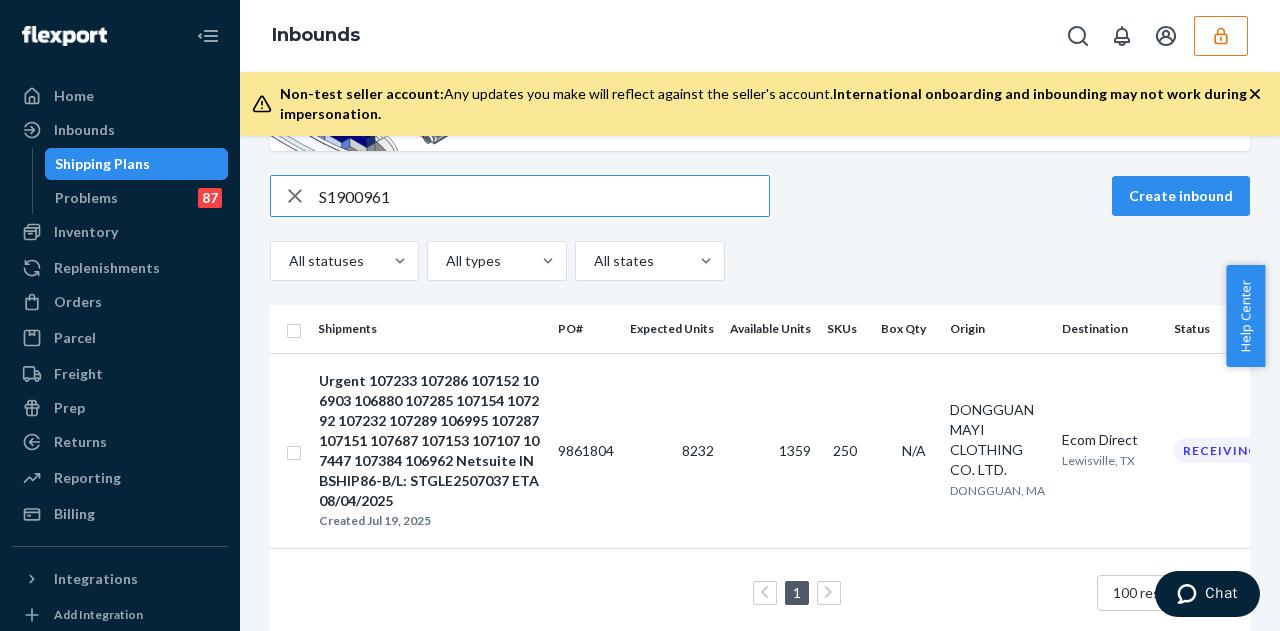 click on "S1900961" at bounding box center (544, 196) 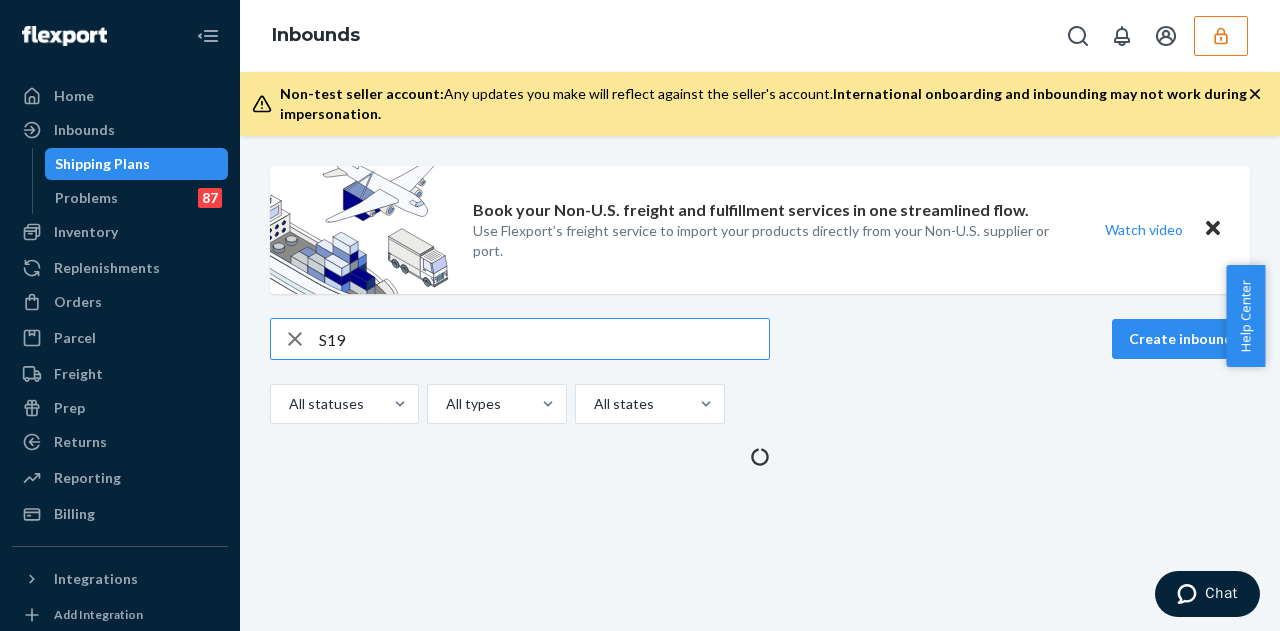 scroll, scrollTop: 0, scrollLeft: 0, axis: both 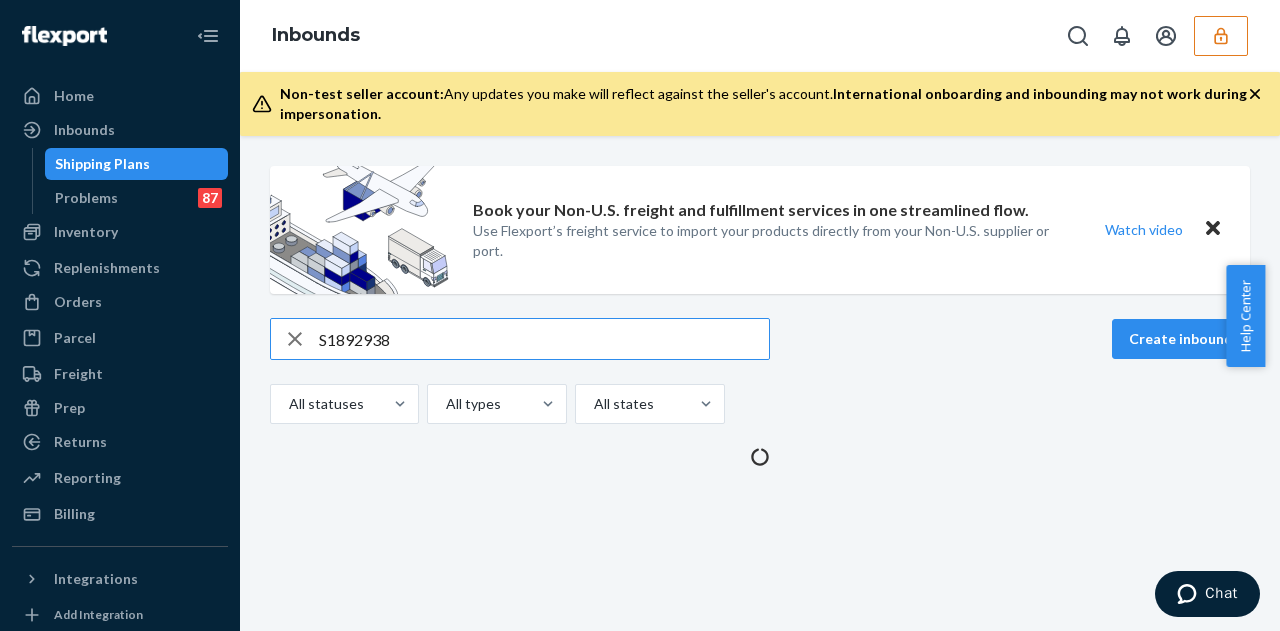 type on "S1892938" 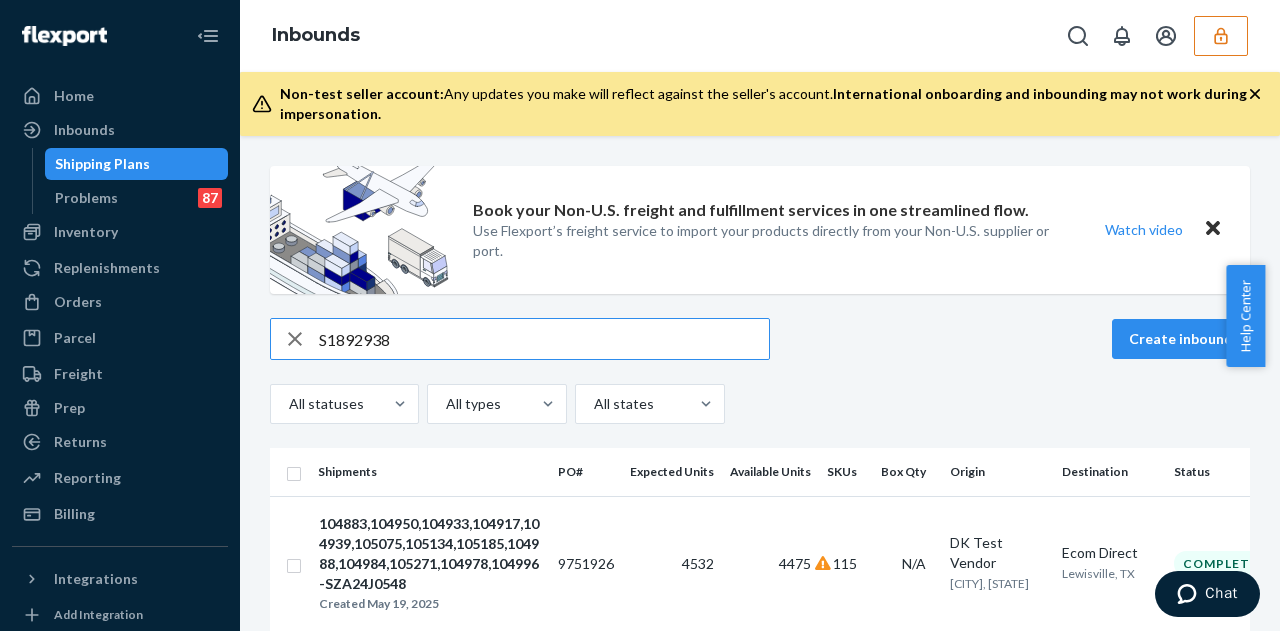 scroll, scrollTop: 122, scrollLeft: 0, axis: vertical 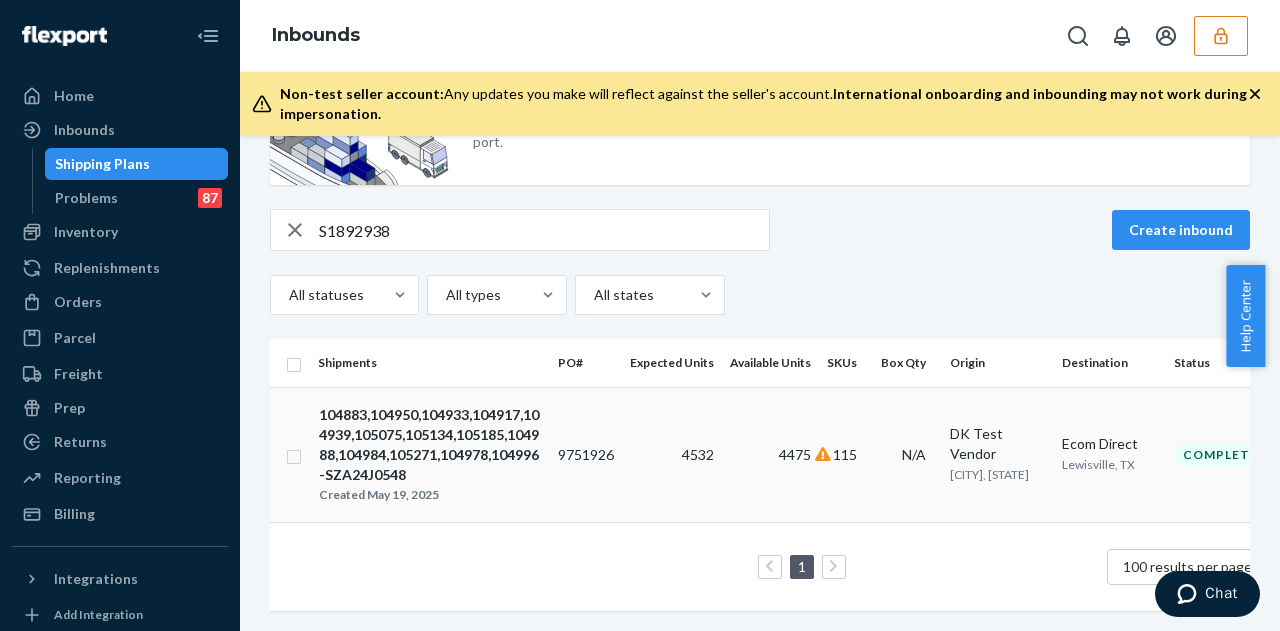 click on "9751926" at bounding box center (586, 454) 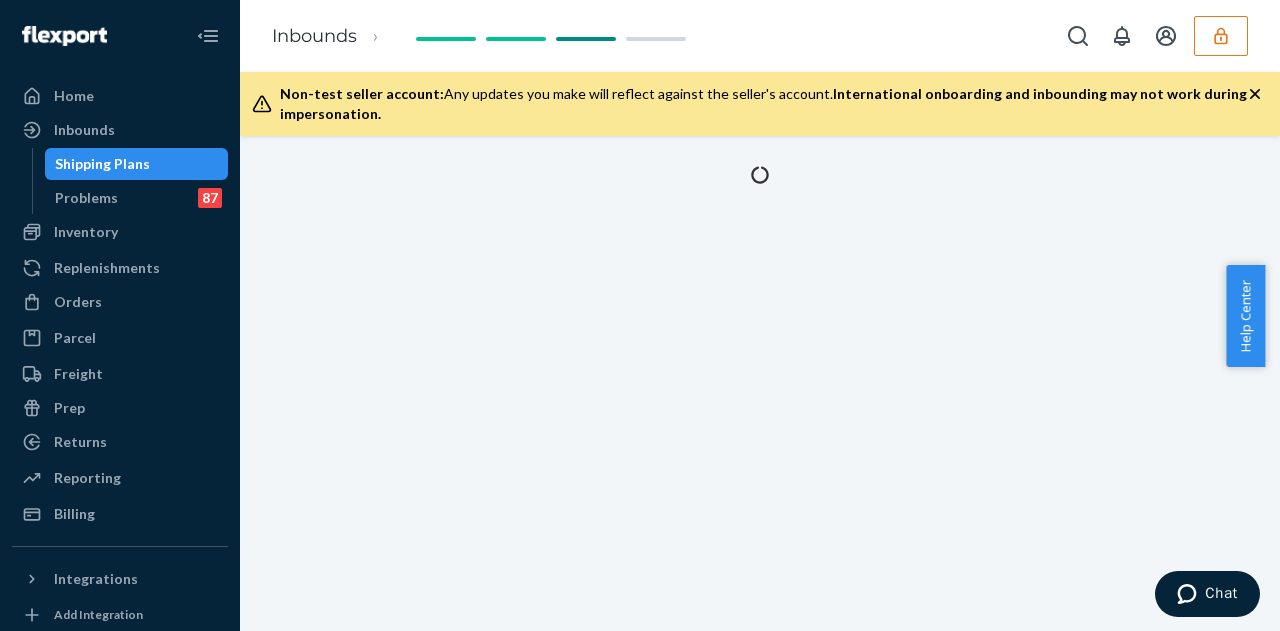 scroll, scrollTop: 0, scrollLeft: 0, axis: both 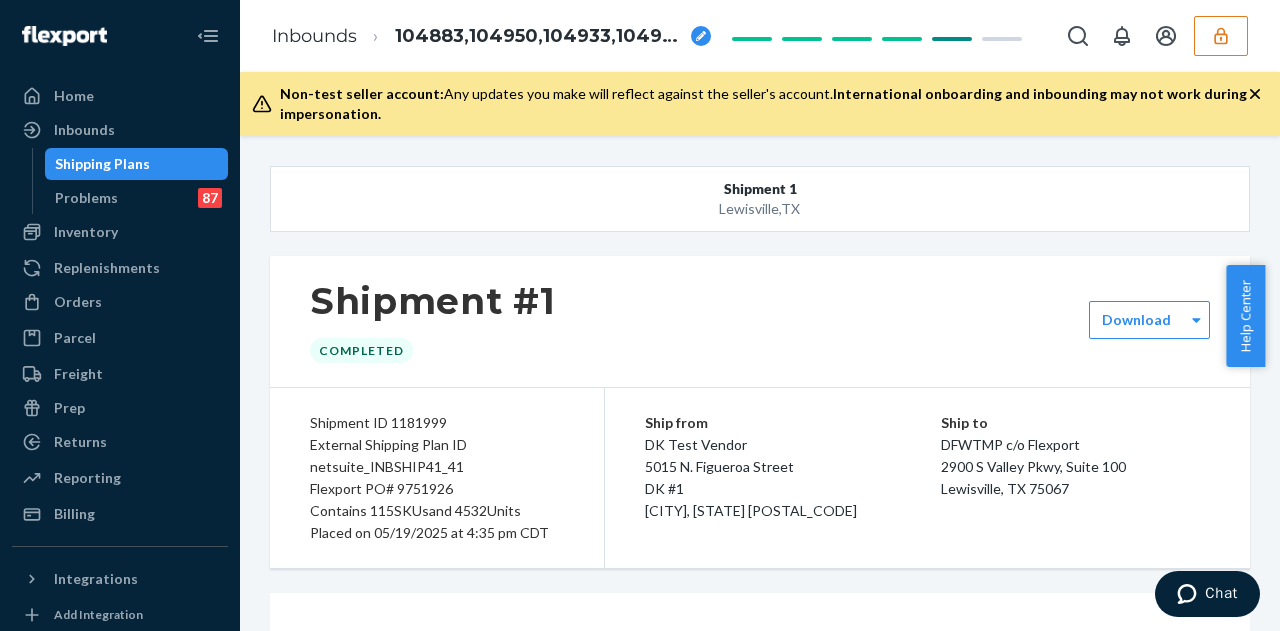 click on "Flexport PO# 9751926" at bounding box center [437, 489] 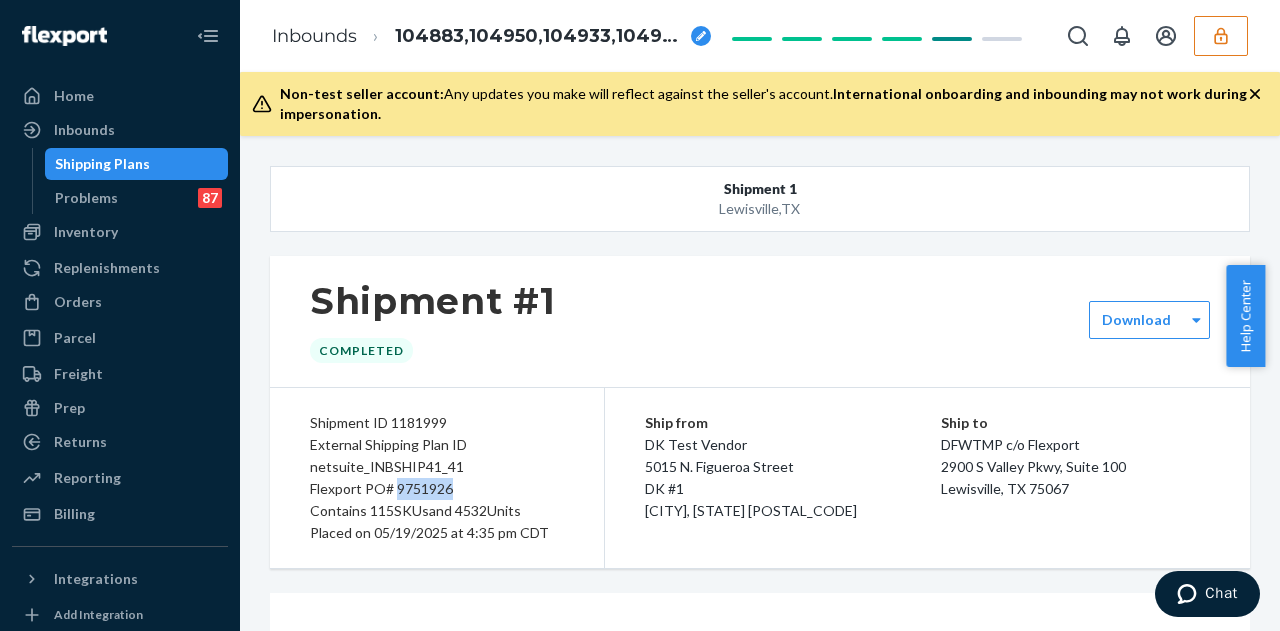 click on "Flexport PO# 9751926" at bounding box center (437, 489) 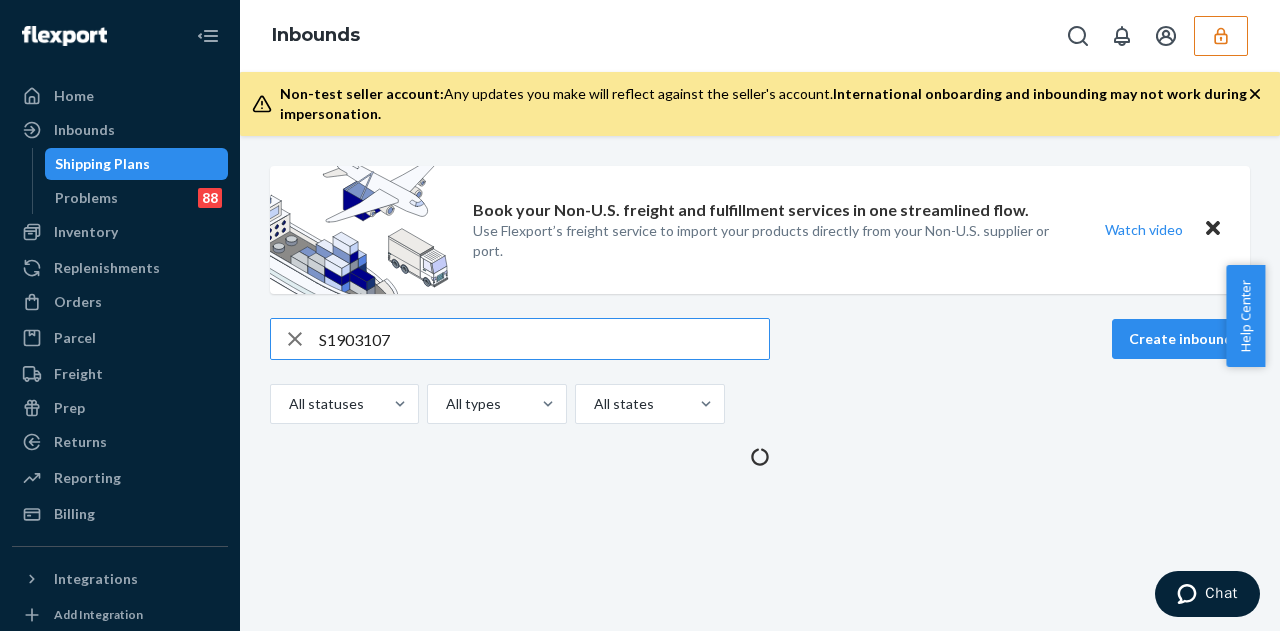 type on "S1903107" 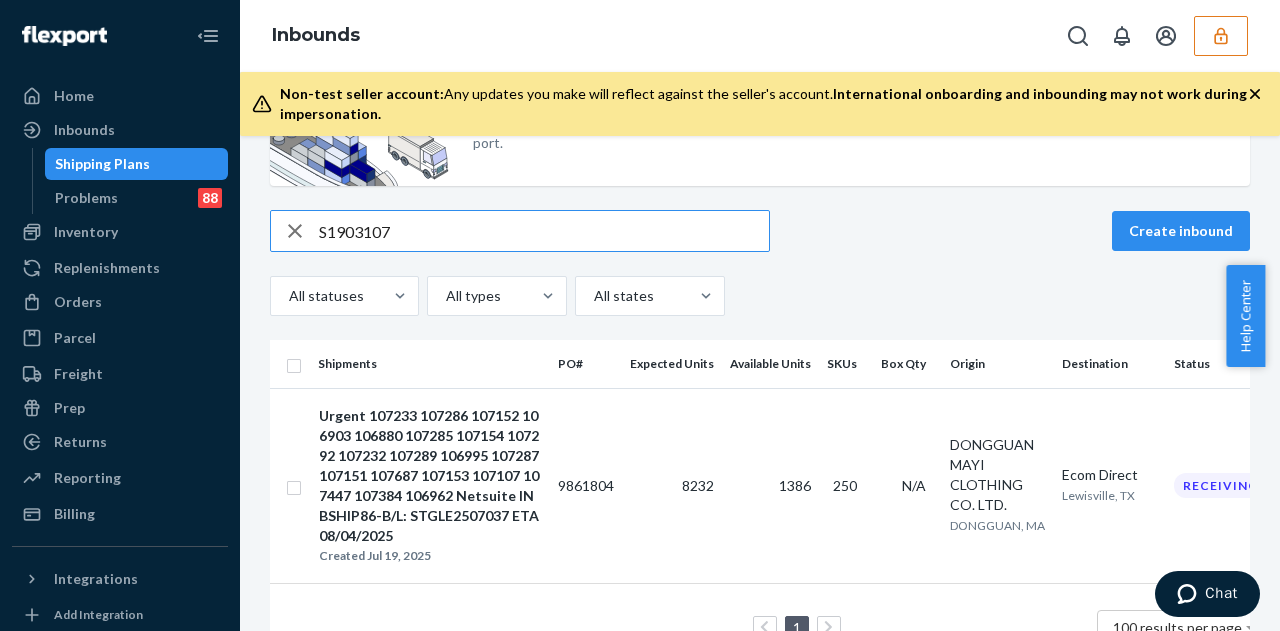 scroll, scrollTop: 182, scrollLeft: 0, axis: vertical 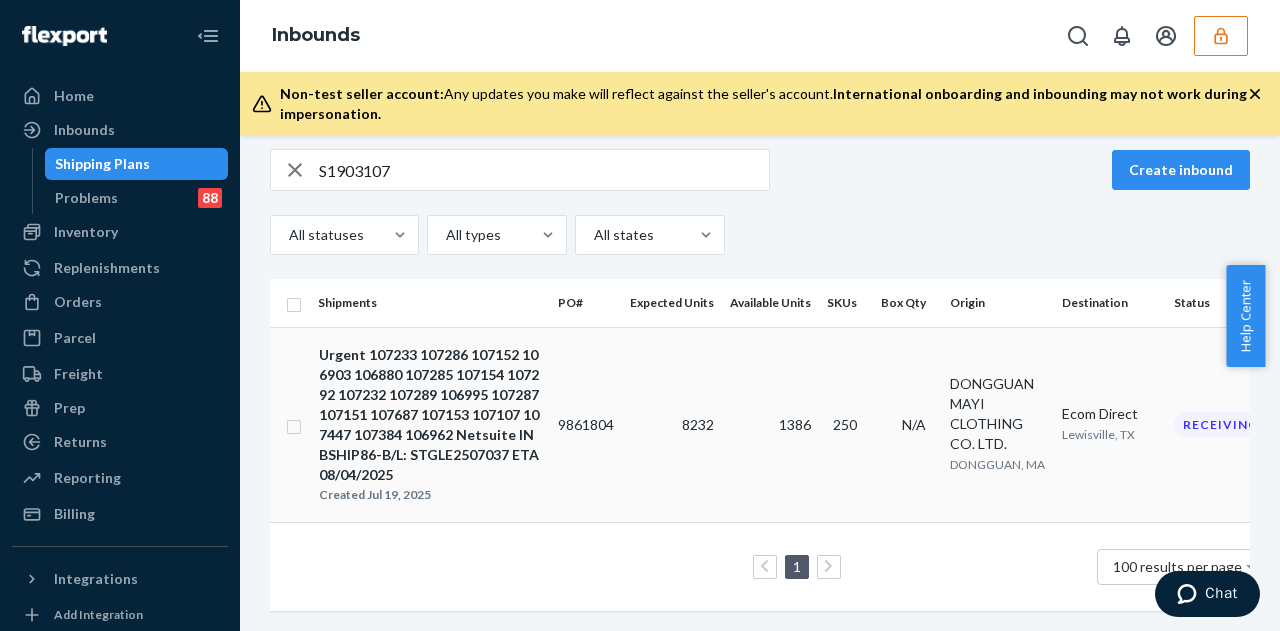 click on "9861804" at bounding box center (586, 424) 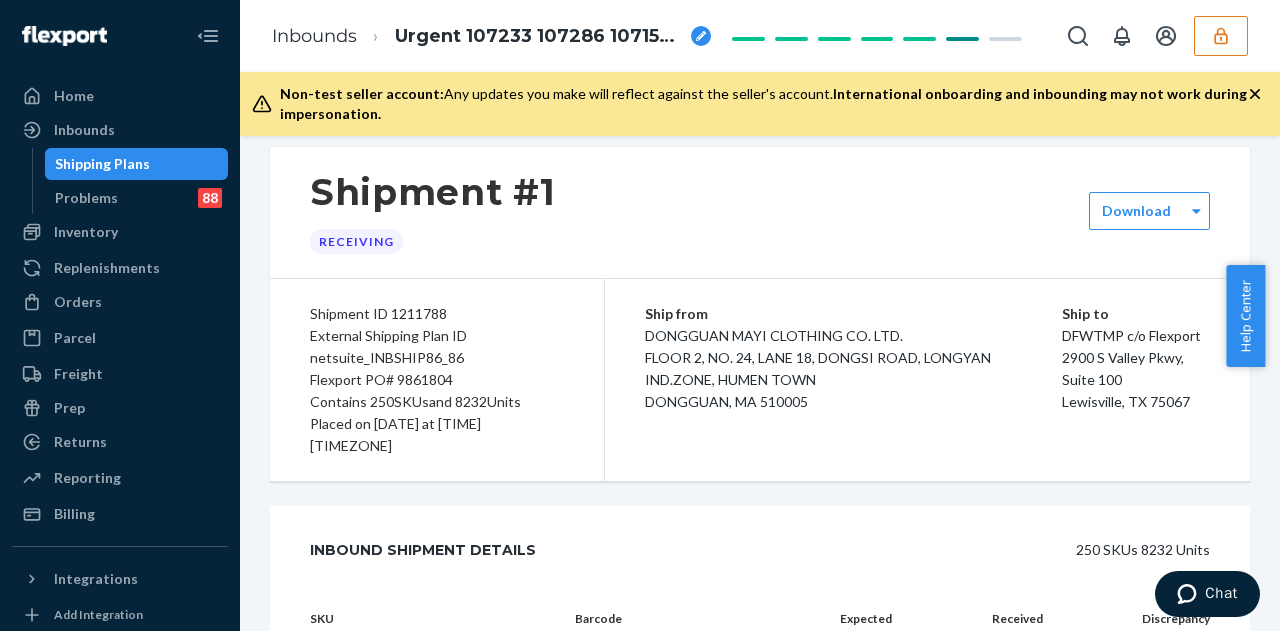 scroll, scrollTop: 129, scrollLeft: 0, axis: vertical 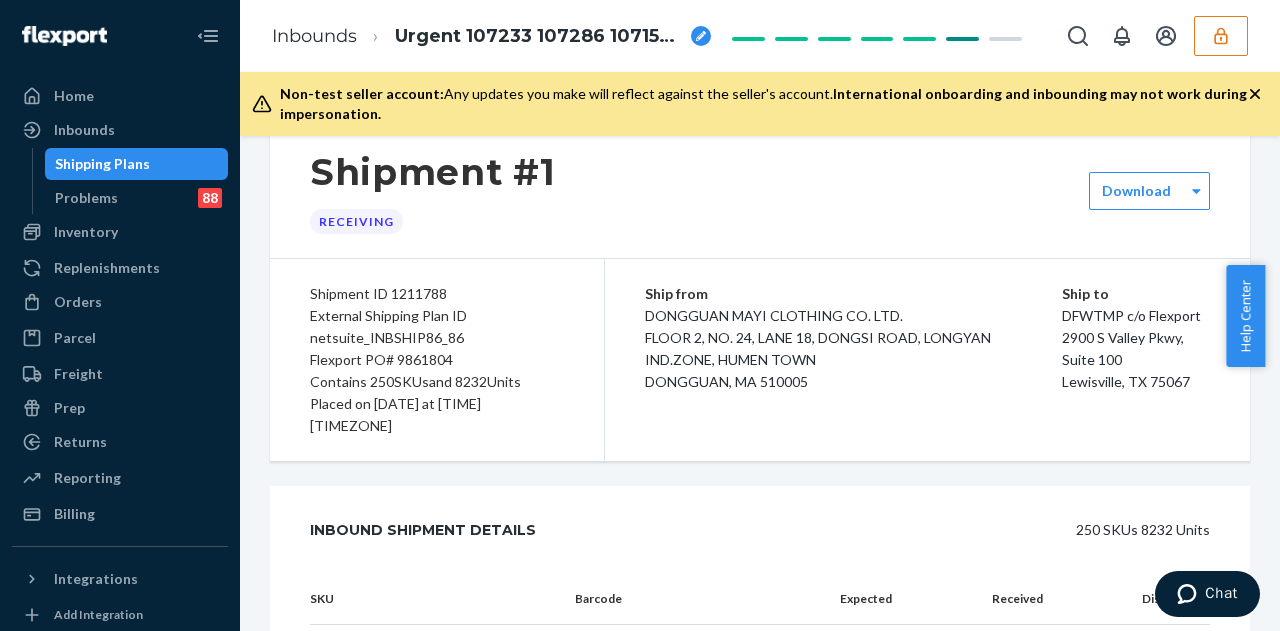 click on "Flexport PO# 9861804" at bounding box center (437, 360) 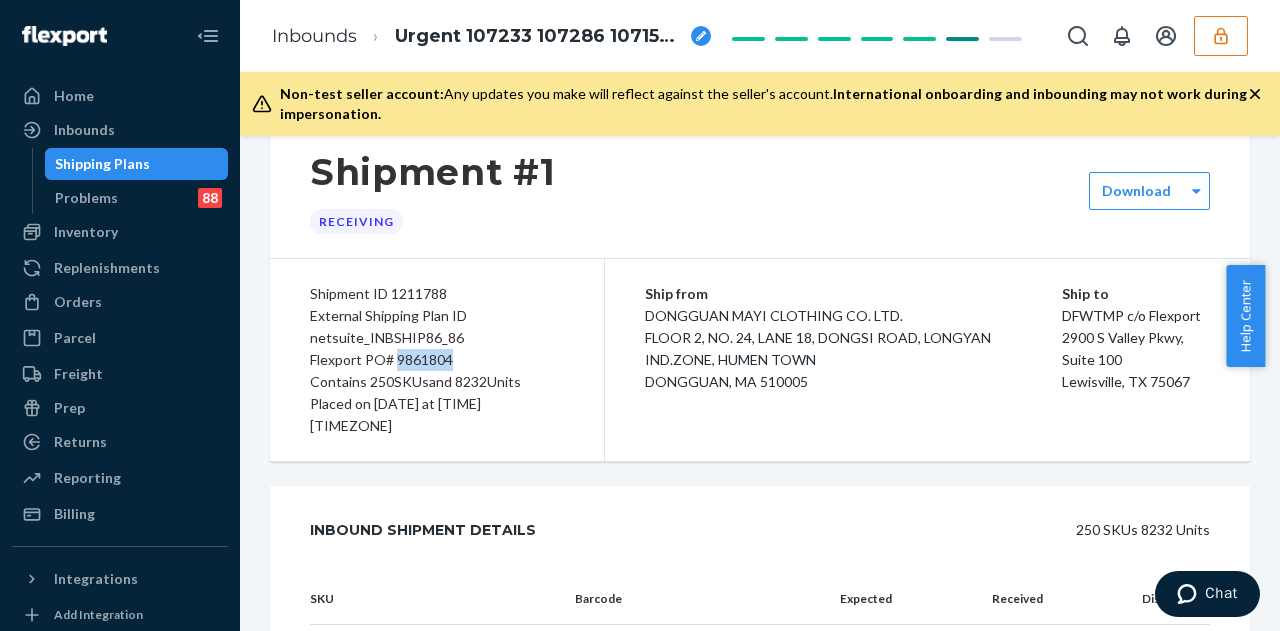 copy on "9861804" 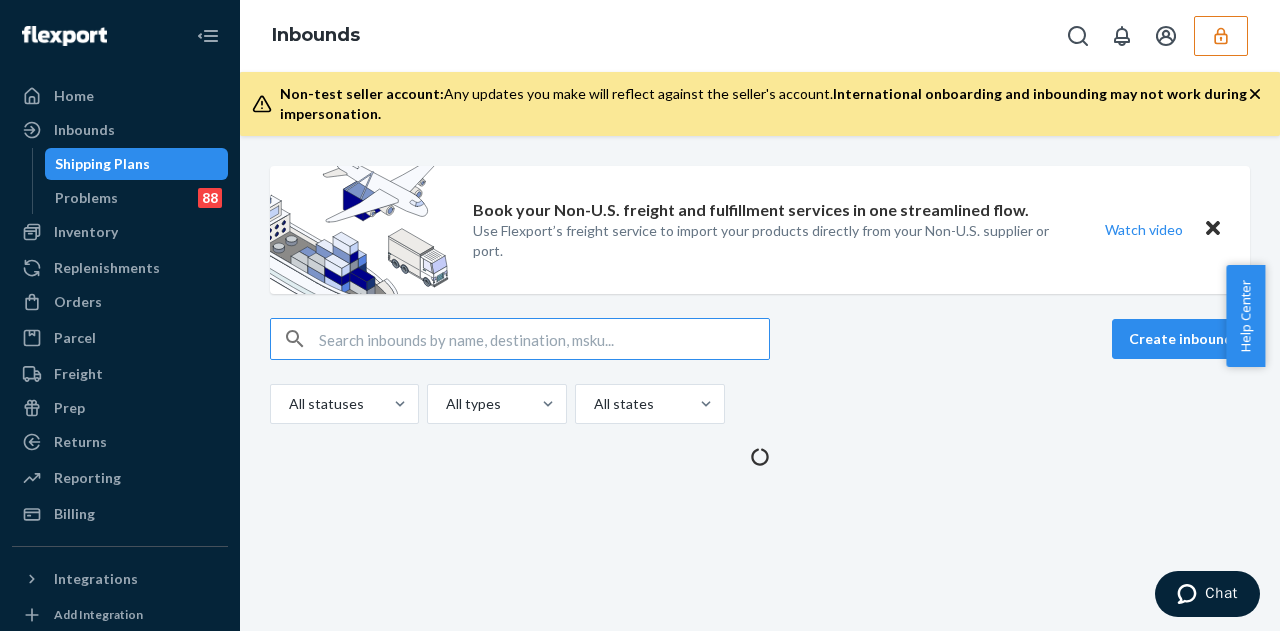 scroll, scrollTop: 0, scrollLeft: 0, axis: both 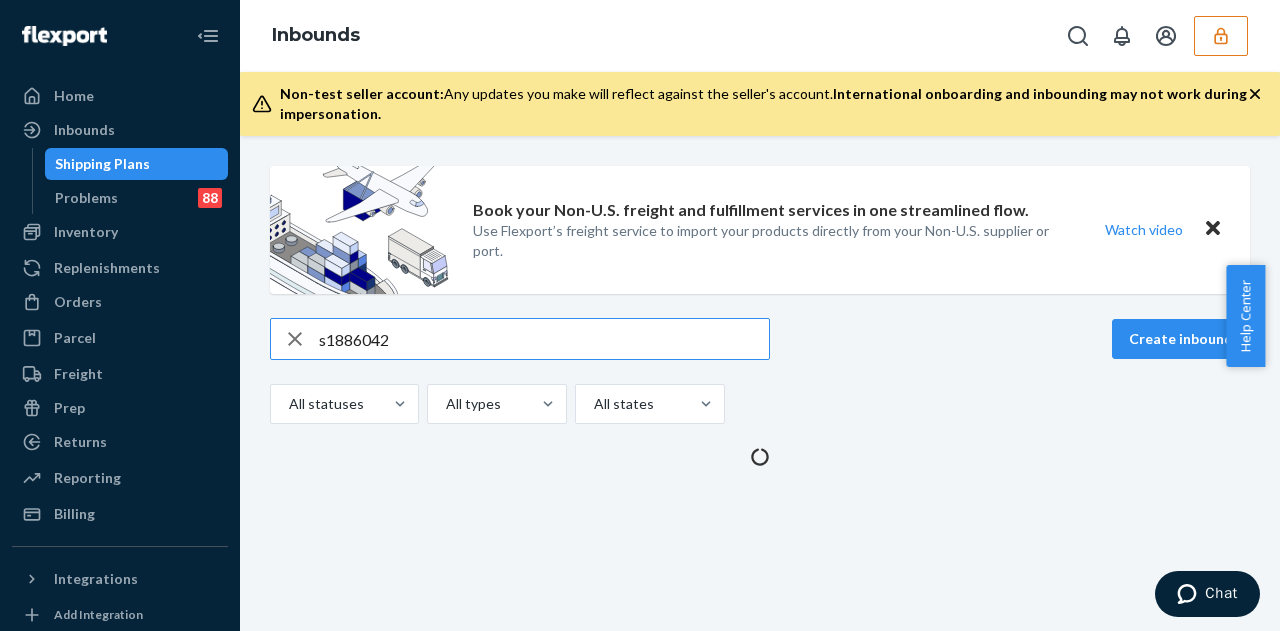 type on "s1886042" 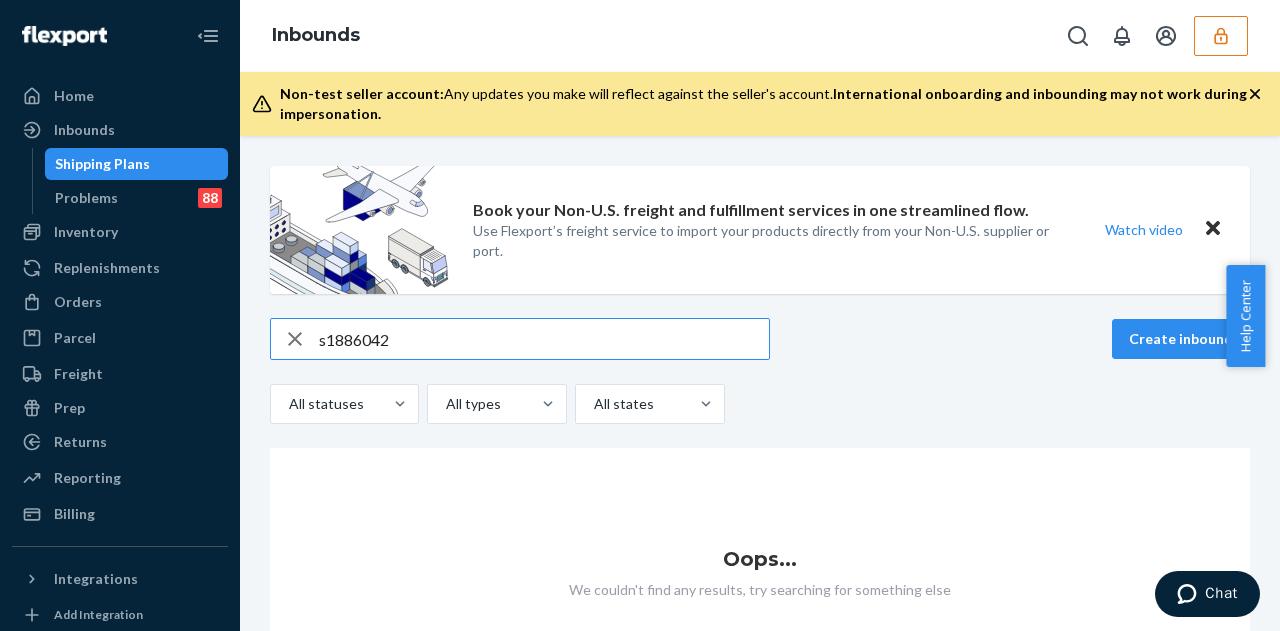 click on "s1886042" at bounding box center [544, 339] 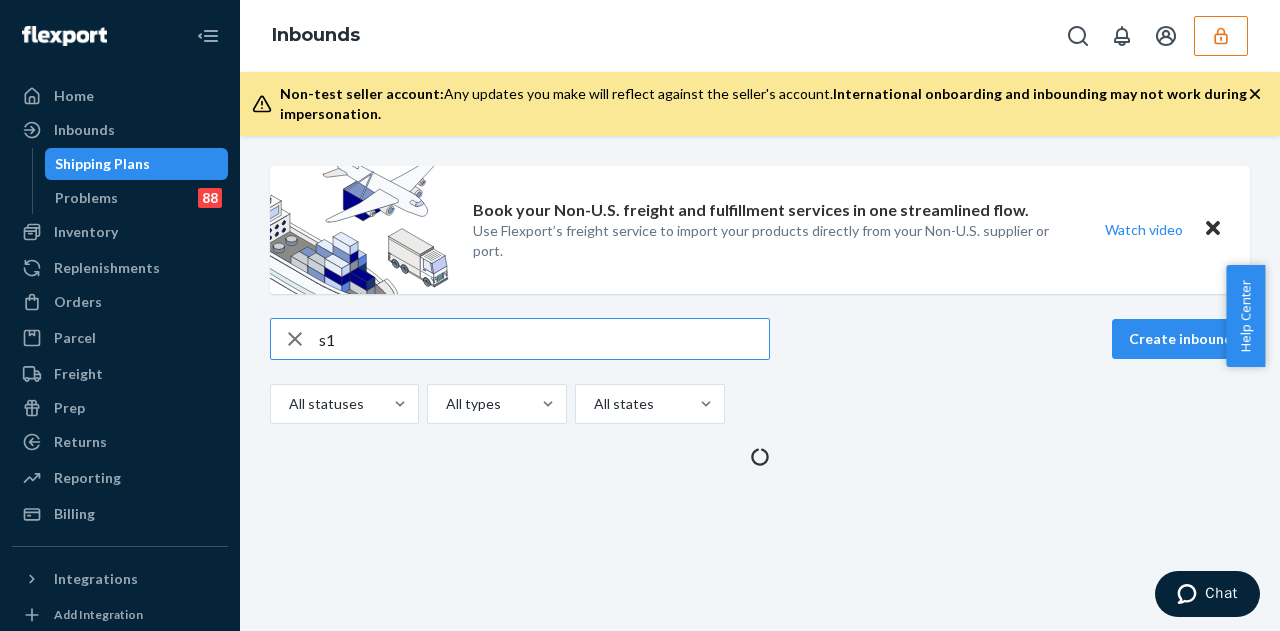 type on "s" 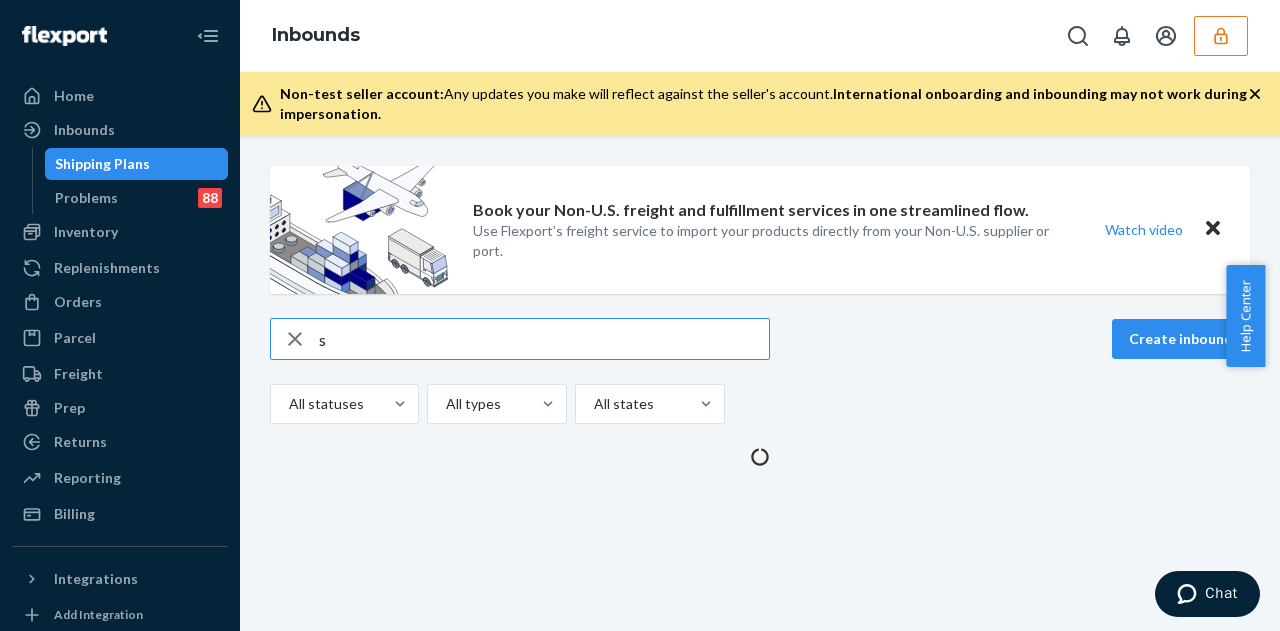 type 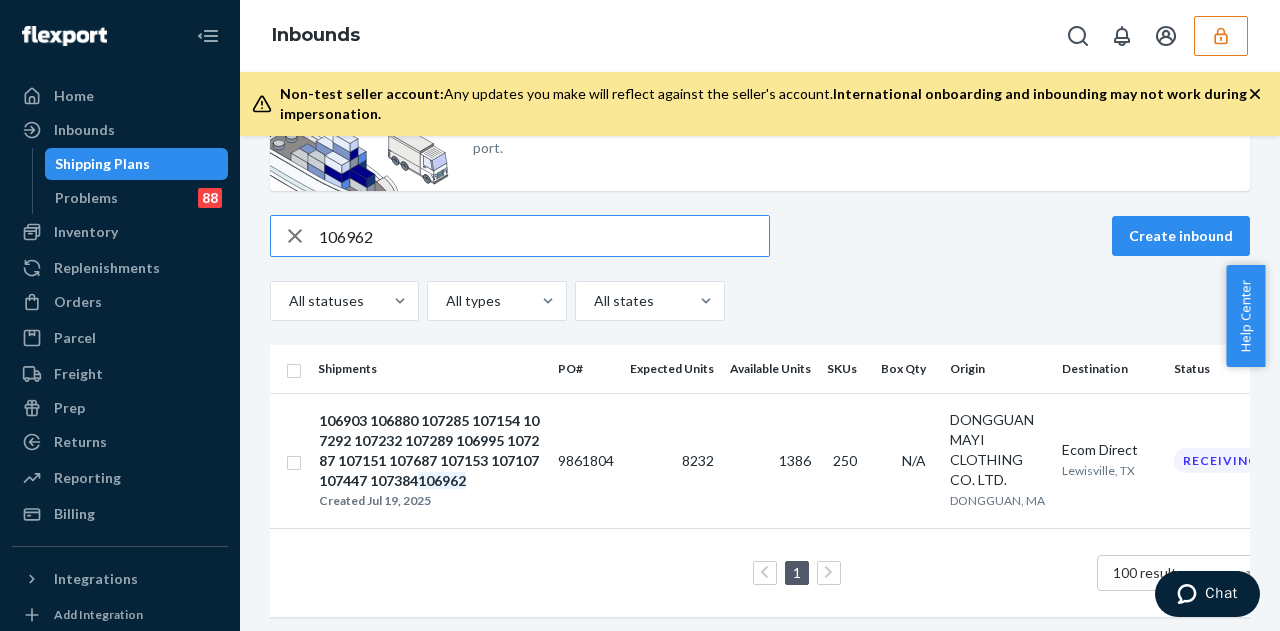 scroll, scrollTop: 122, scrollLeft: 0, axis: vertical 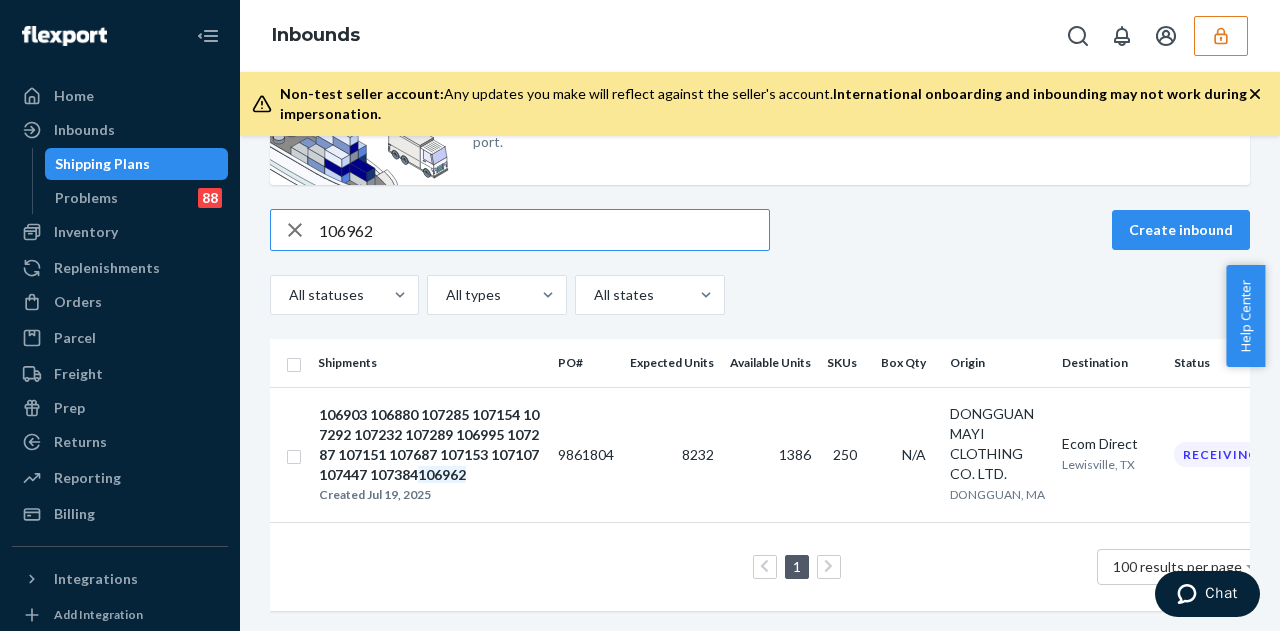 click on "106962" at bounding box center (544, 230) 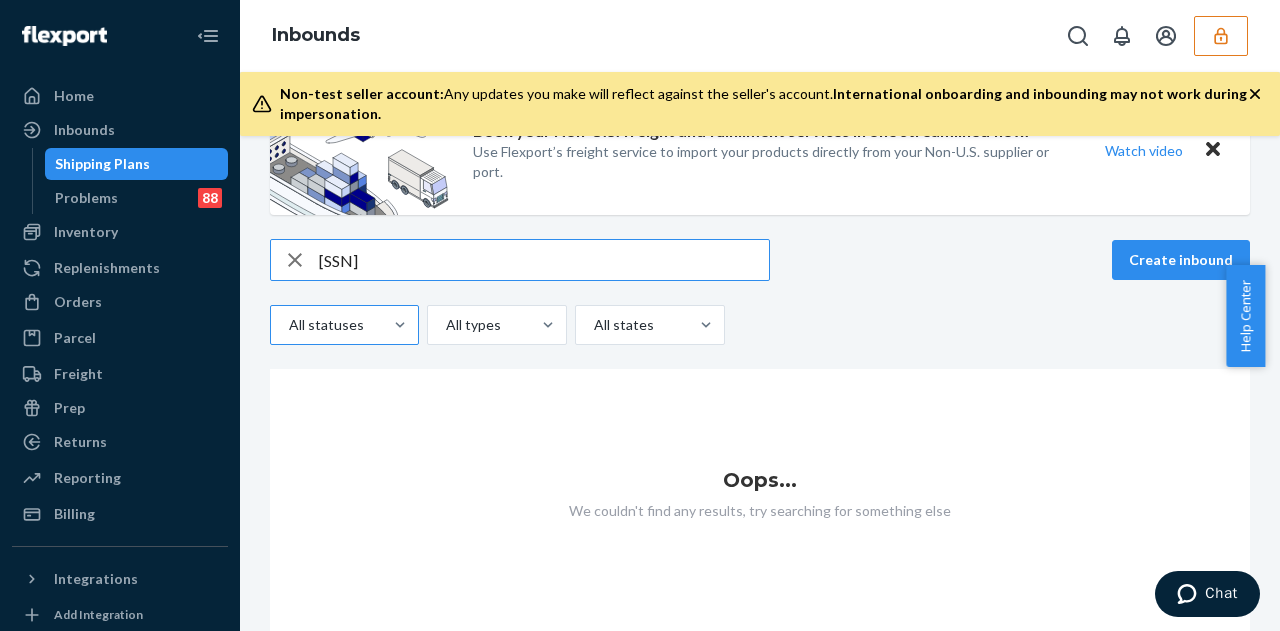 scroll, scrollTop: 83, scrollLeft: 0, axis: vertical 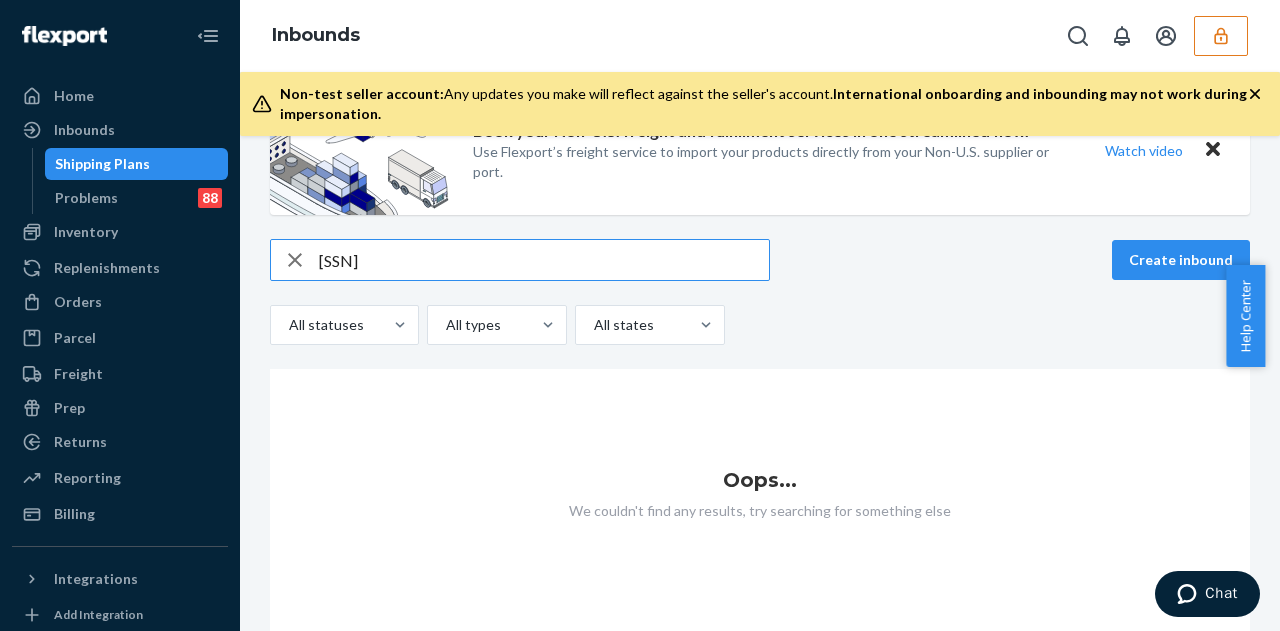 click on "s186148" at bounding box center (544, 260) 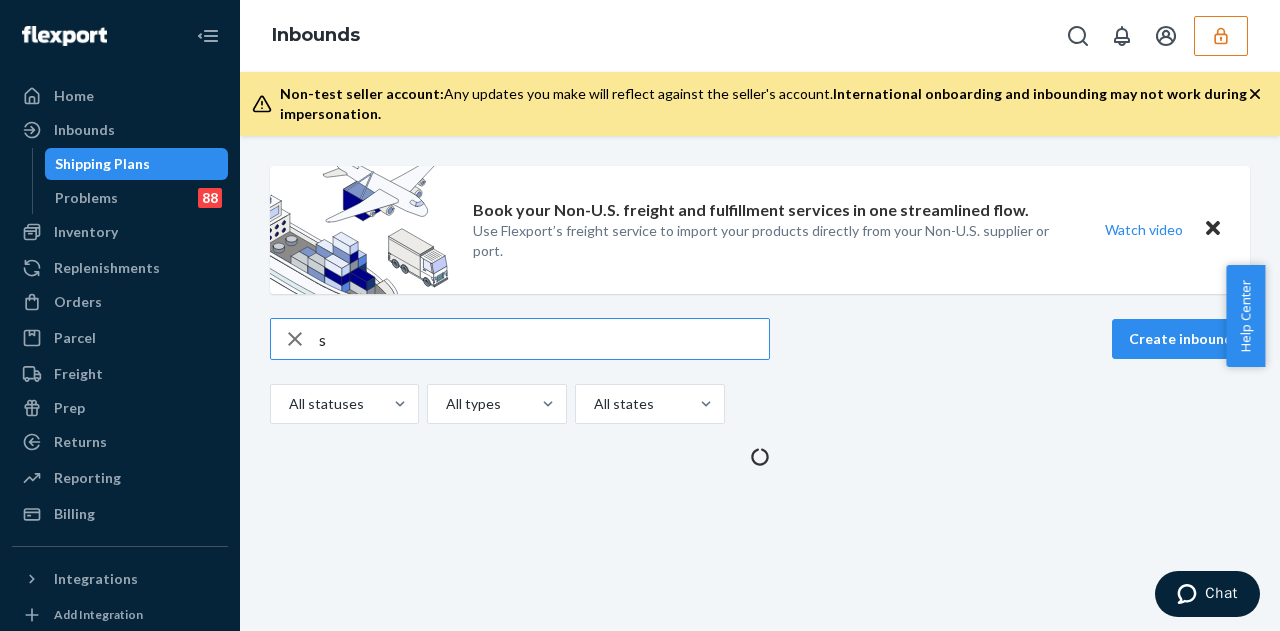 scroll, scrollTop: 0, scrollLeft: 0, axis: both 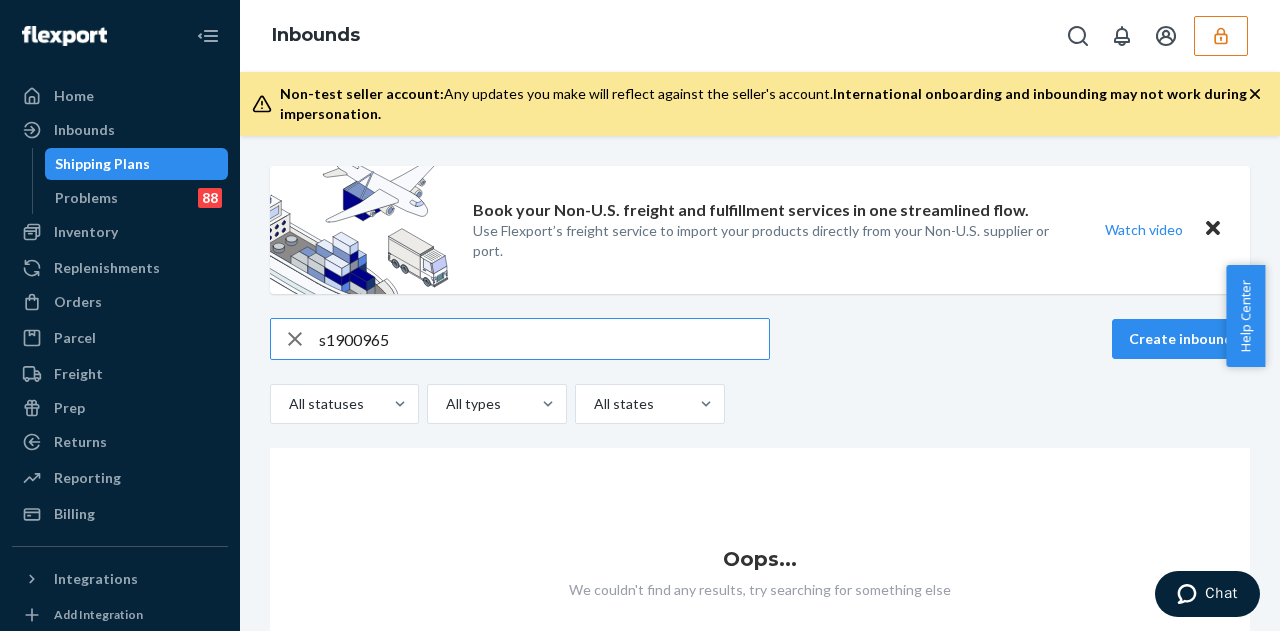 type on "s1900965" 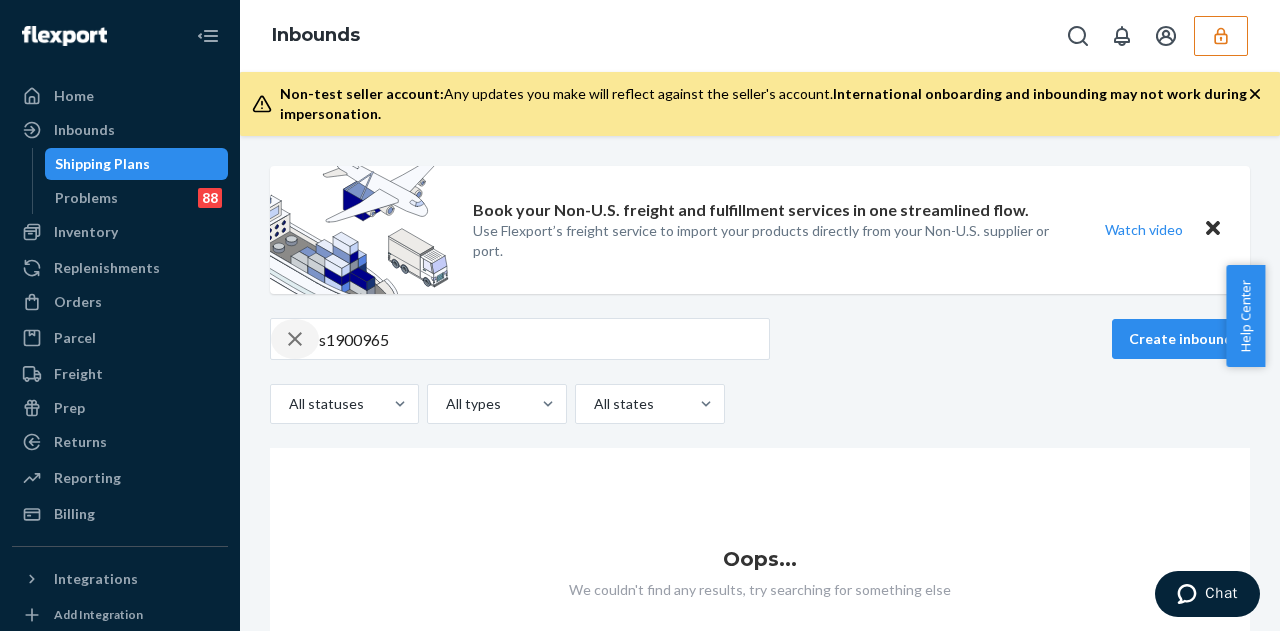 click 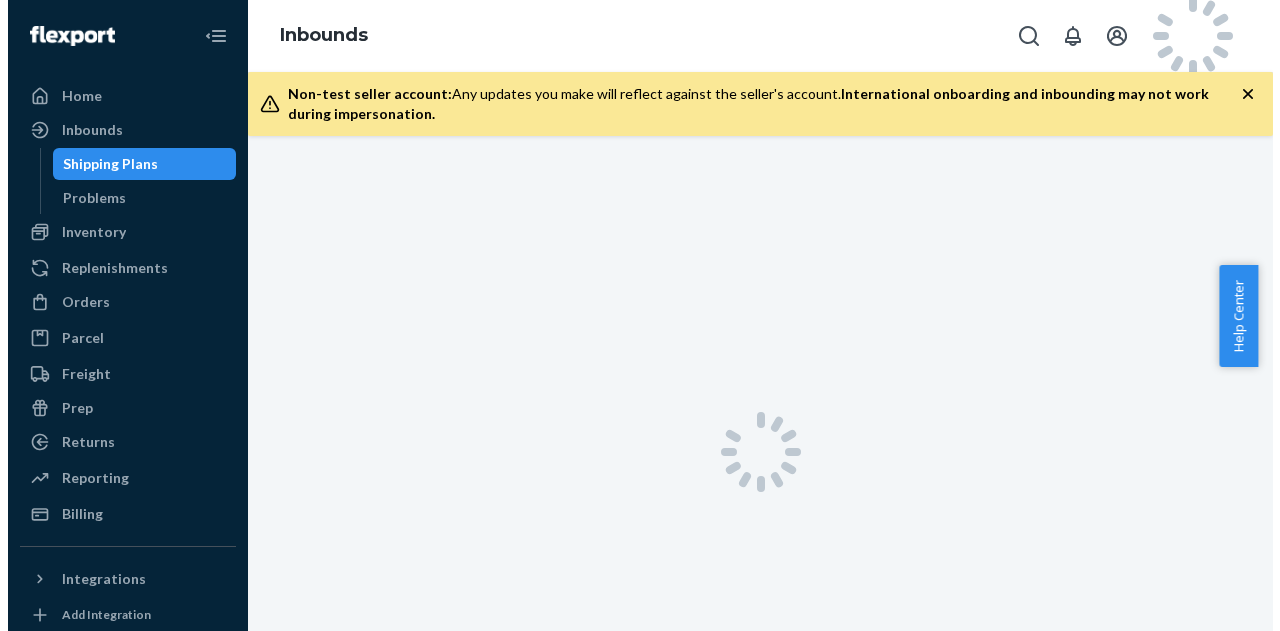 scroll, scrollTop: 0, scrollLeft: 0, axis: both 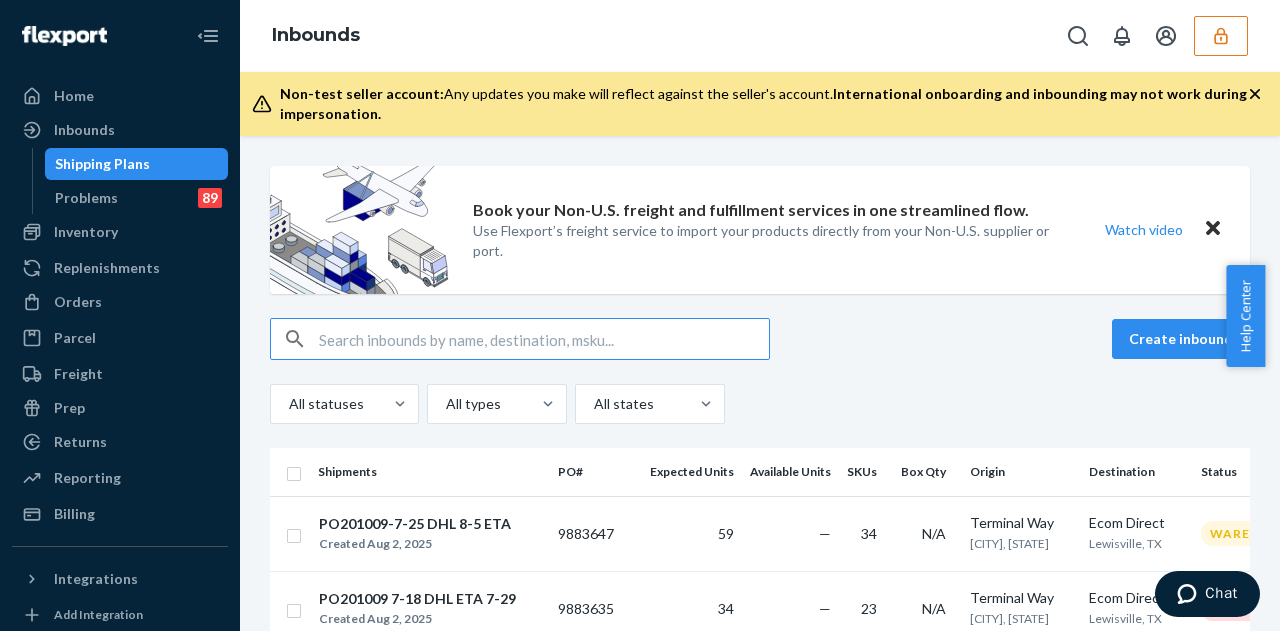 type on "s" 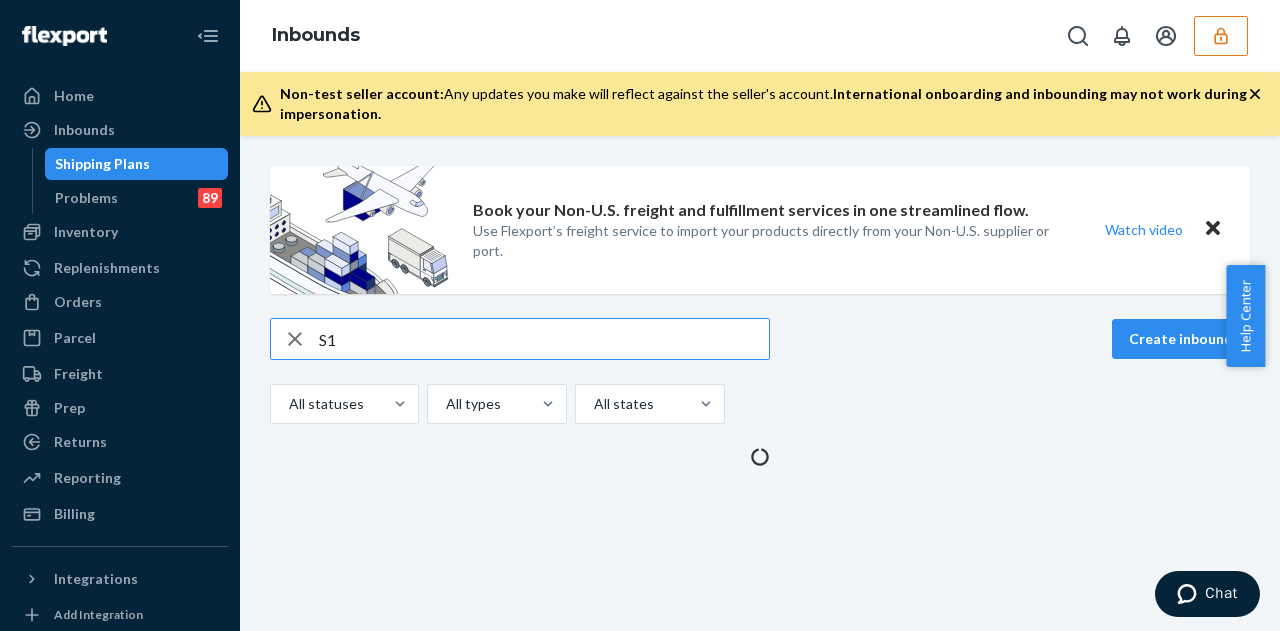 type on "S" 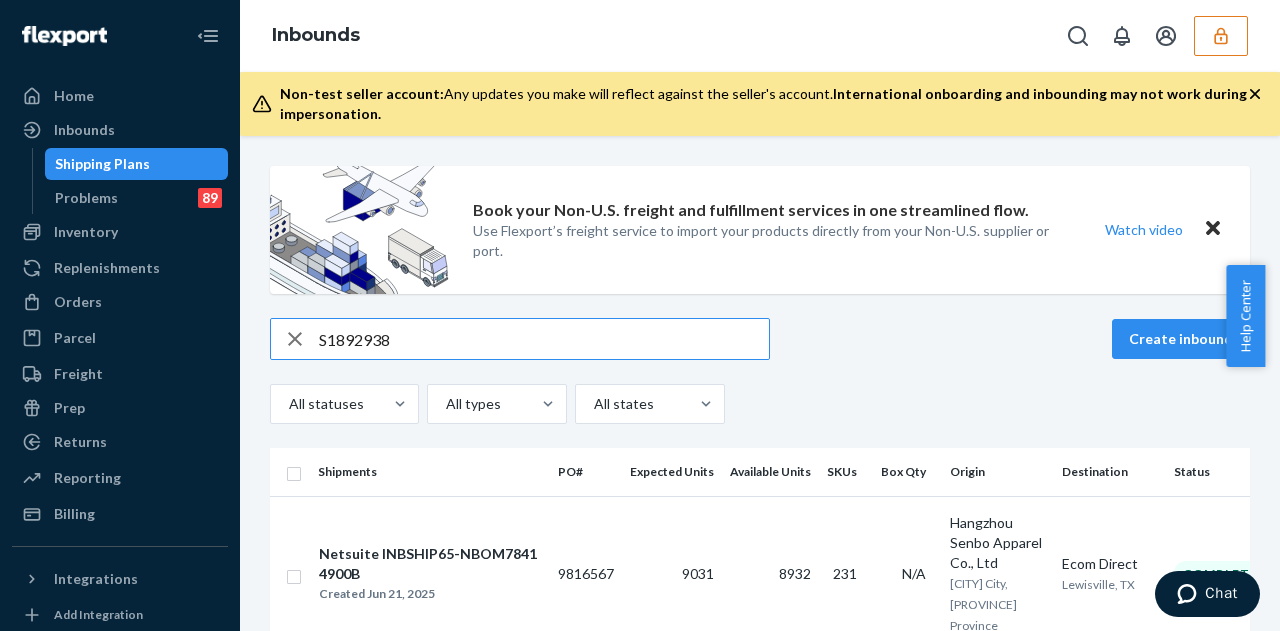 type on "S1892938" 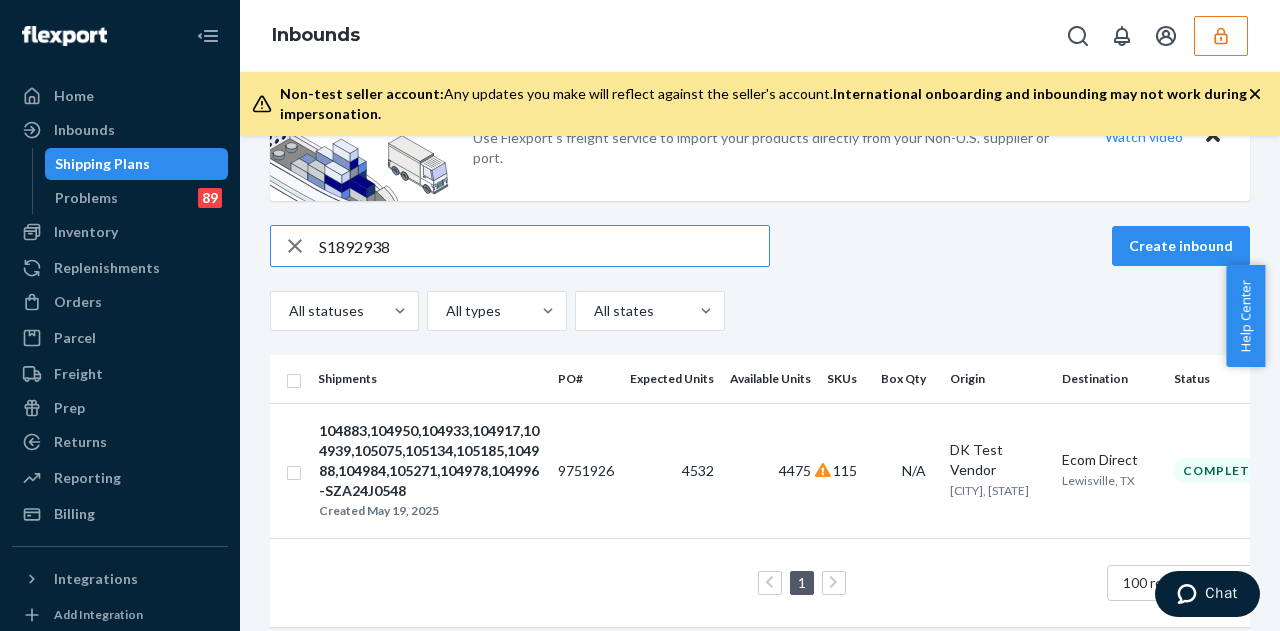 scroll, scrollTop: 94, scrollLeft: 0, axis: vertical 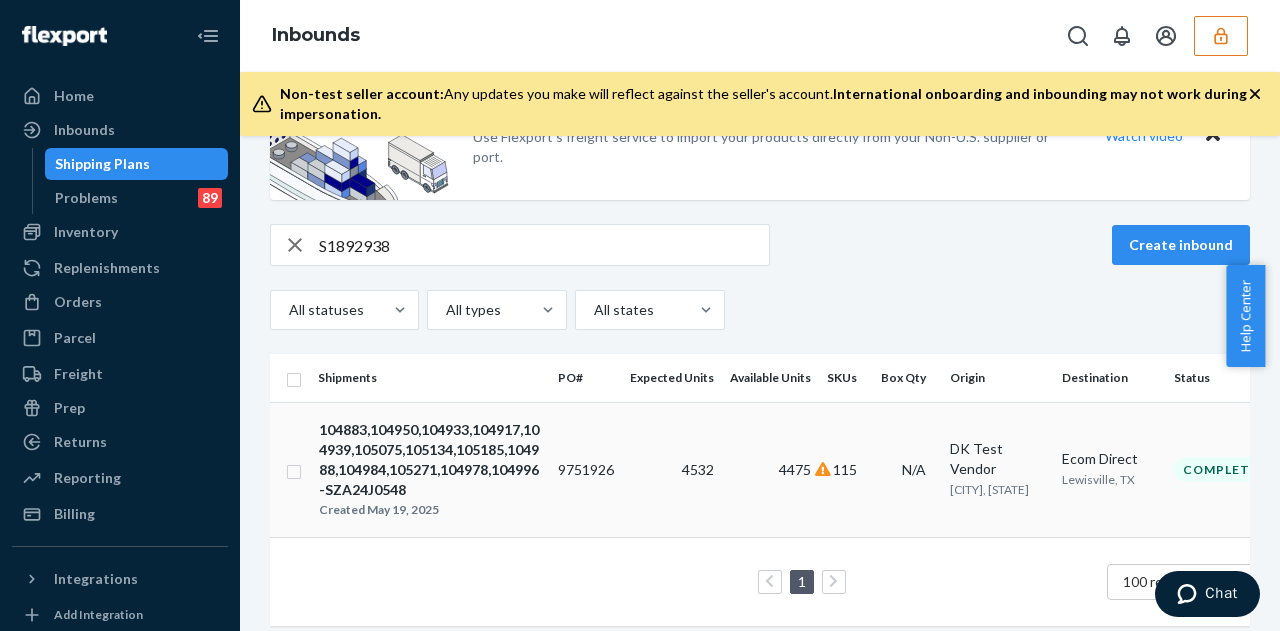 click on "9751926" at bounding box center [586, 469] 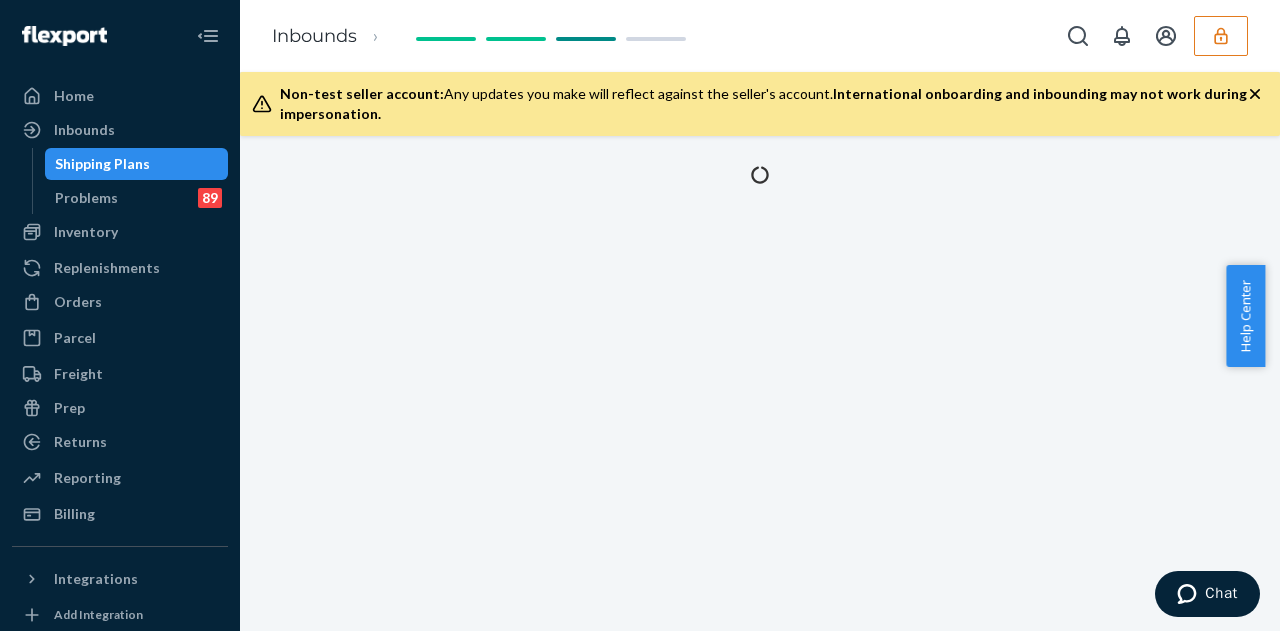 scroll, scrollTop: 0, scrollLeft: 0, axis: both 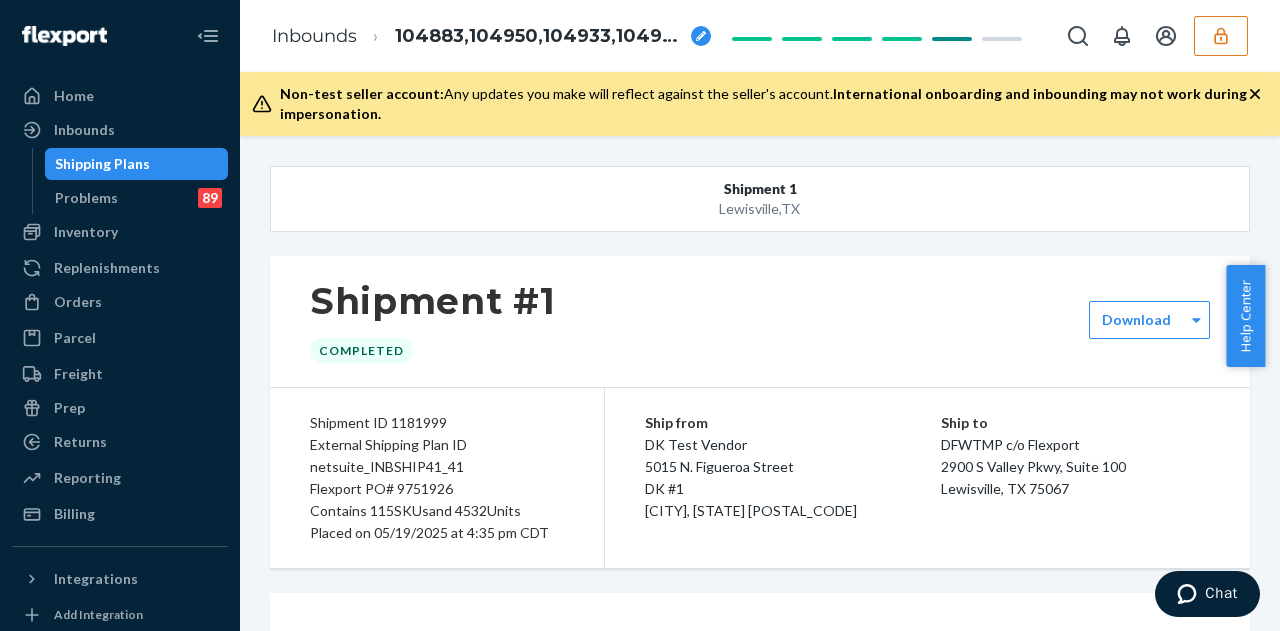 click on "Flexport PO# 9751926" at bounding box center (437, 489) 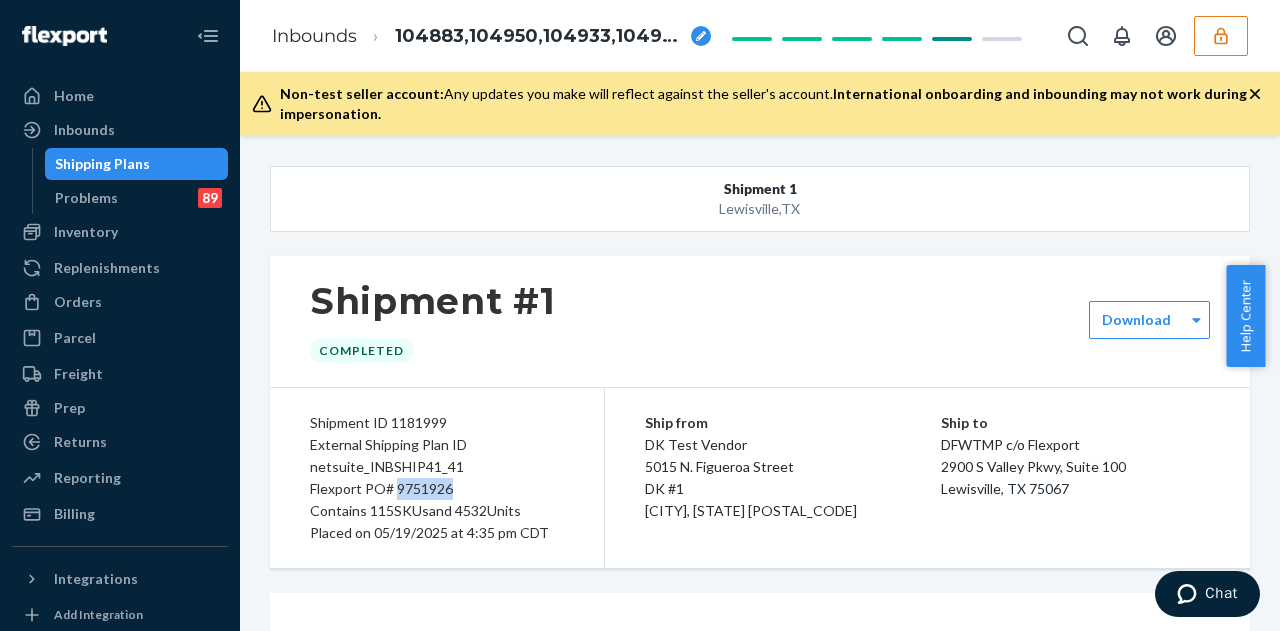 click on "Flexport PO# 9751926" at bounding box center [437, 489] 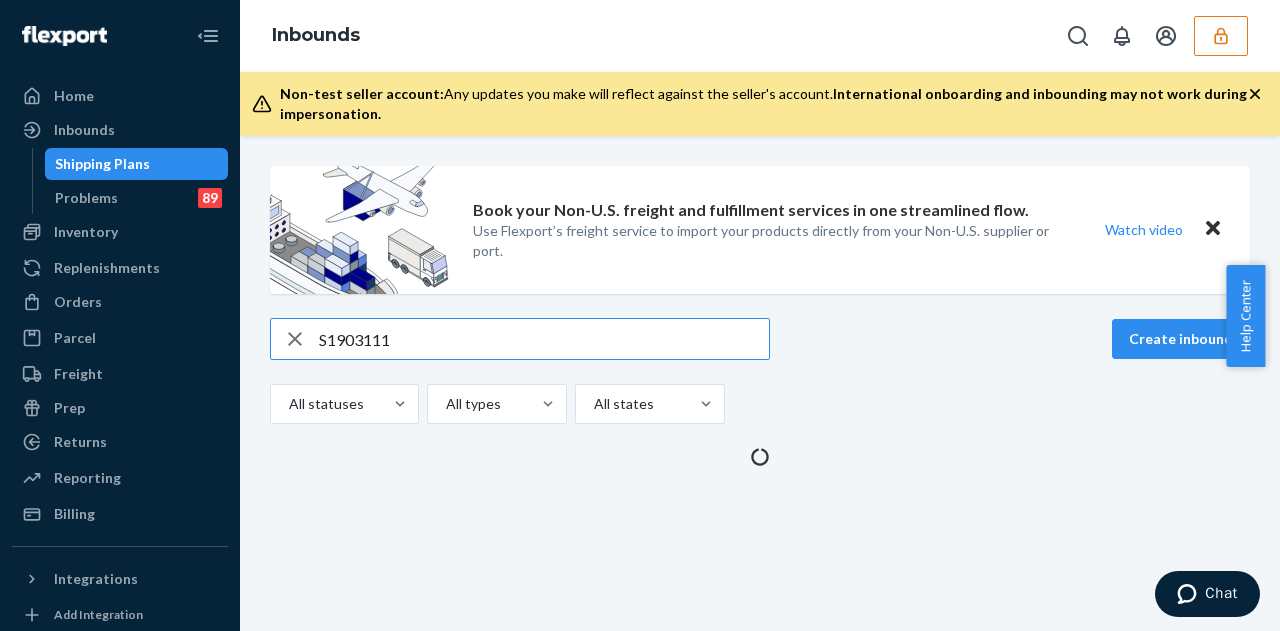 type on "S1903111" 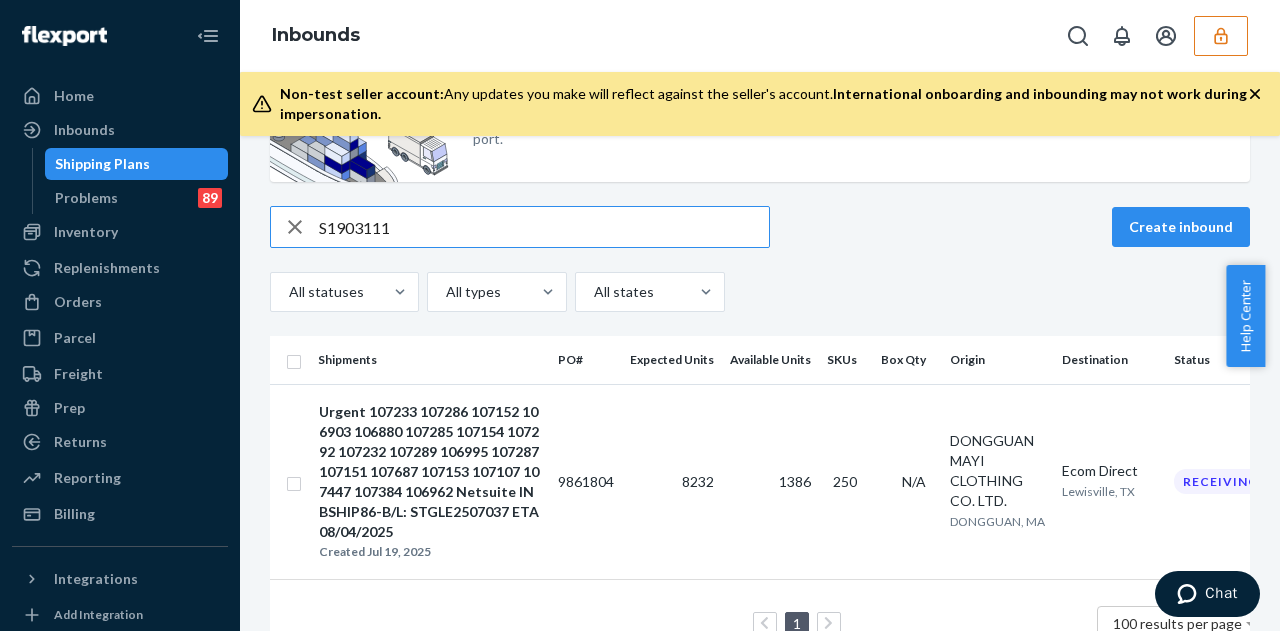 scroll, scrollTop: 113, scrollLeft: 0, axis: vertical 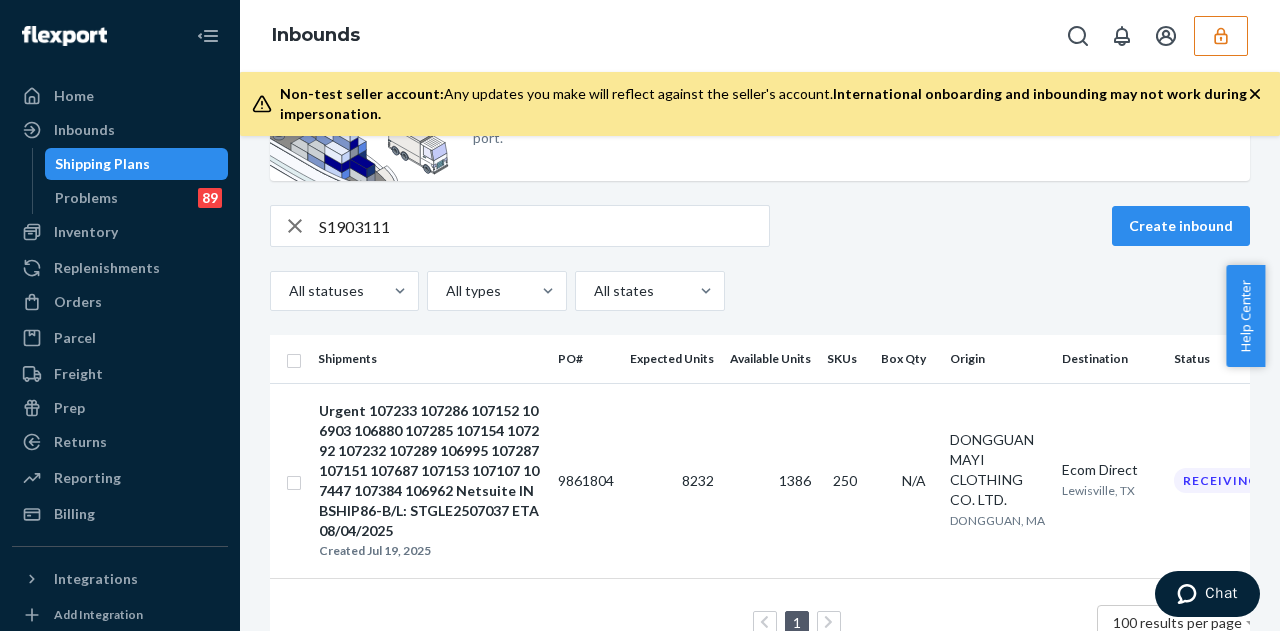 click on "Shipping Plans" at bounding box center [137, 164] 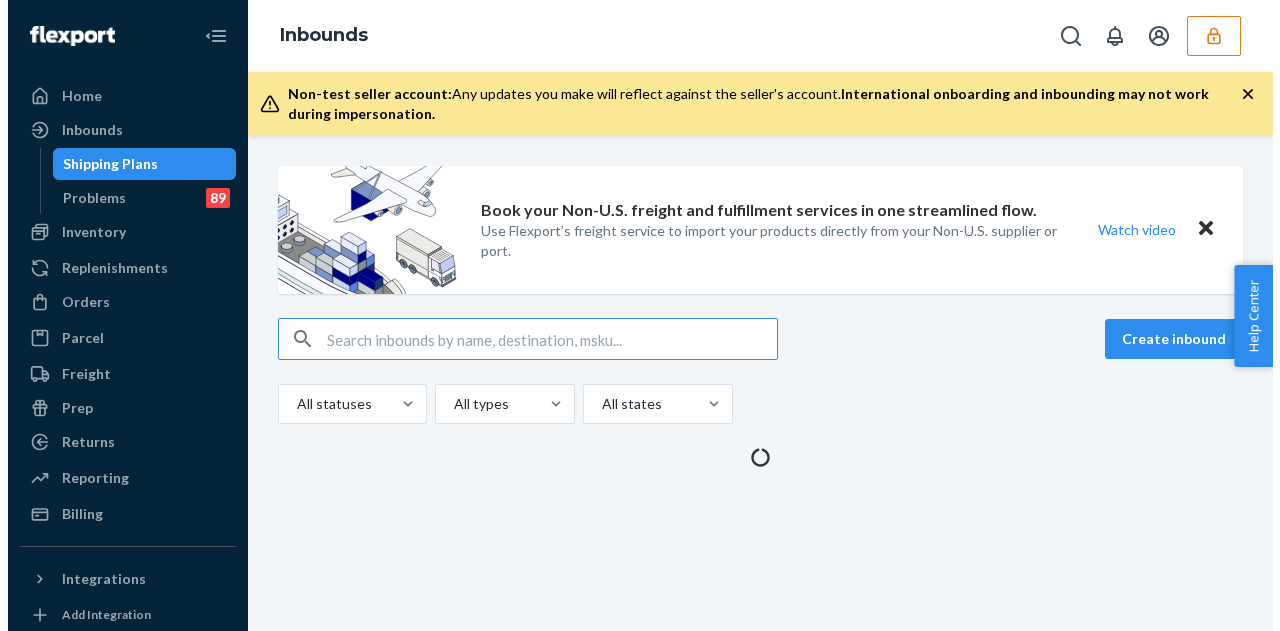 scroll, scrollTop: 0, scrollLeft: 0, axis: both 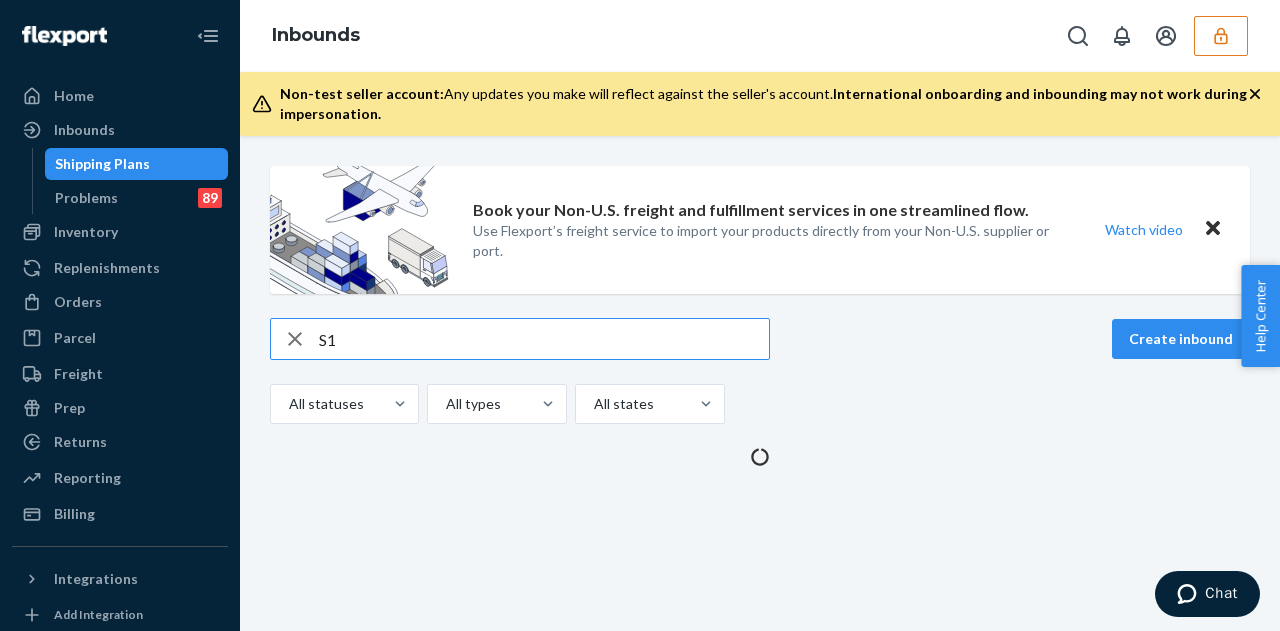 type on "S" 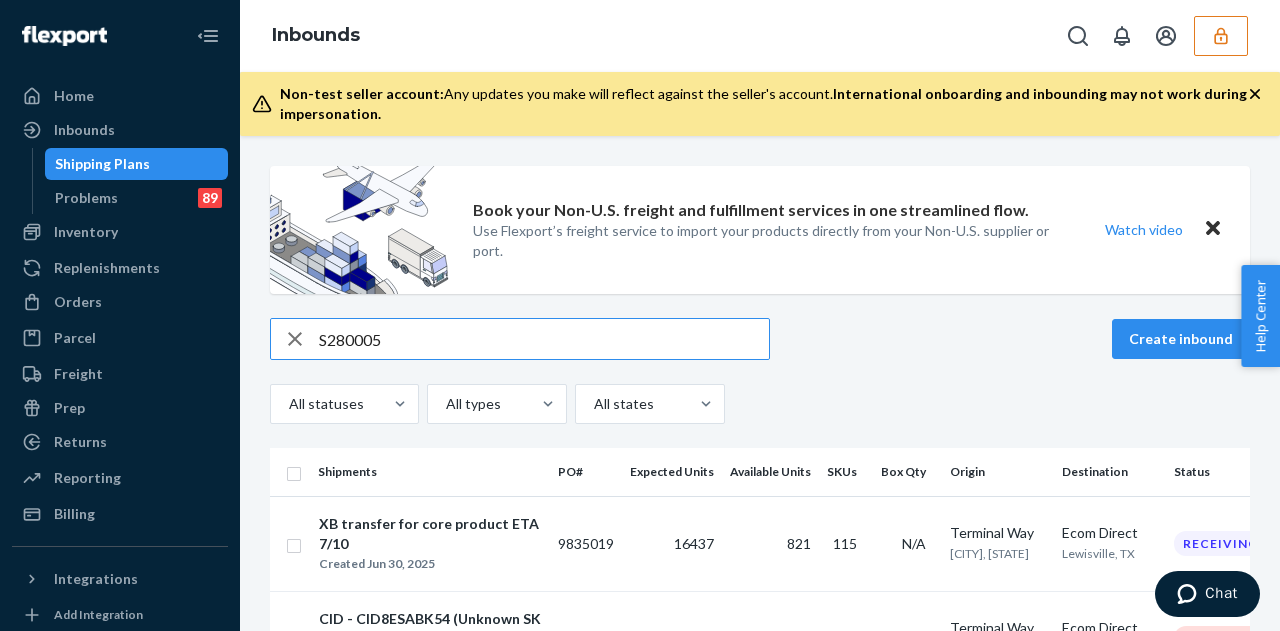 scroll, scrollTop: 176, scrollLeft: 0, axis: vertical 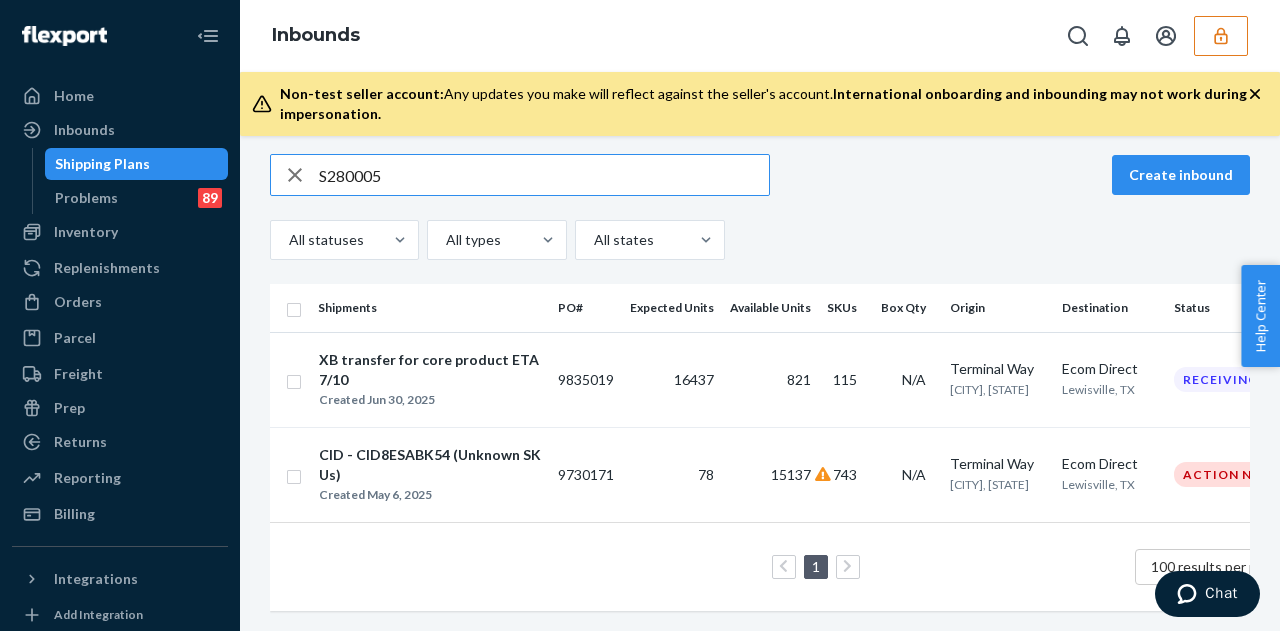 click on "S280005" at bounding box center (544, 175) 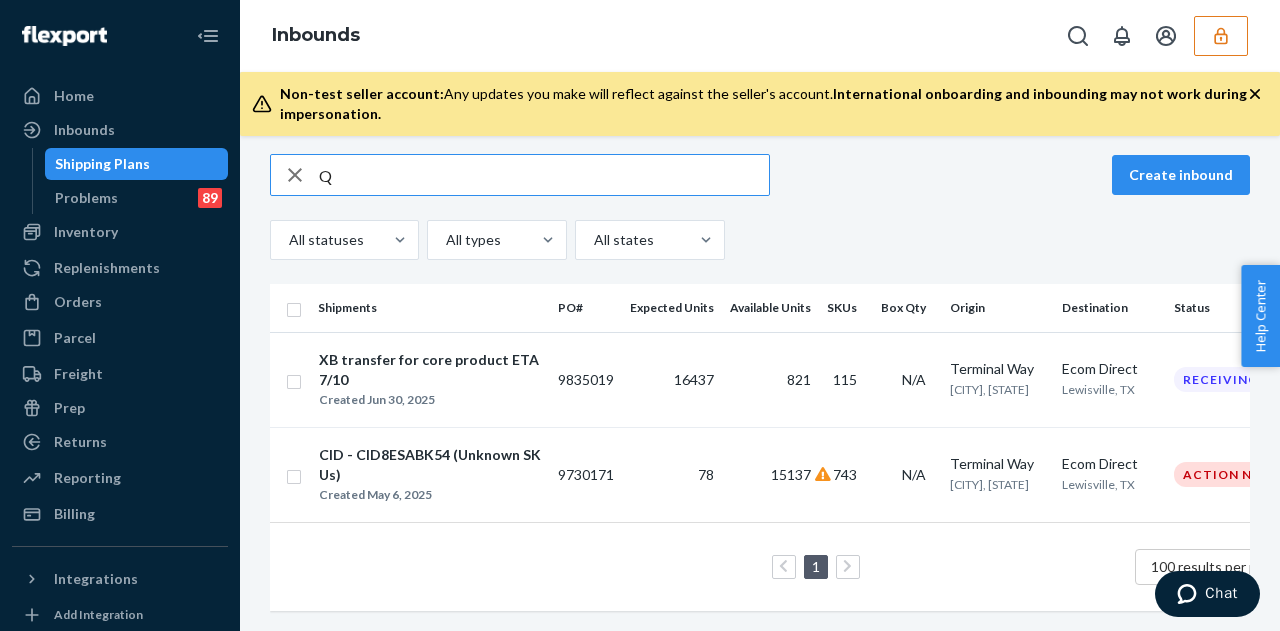 scroll, scrollTop: 0, scrollLeft: 0, axis: both 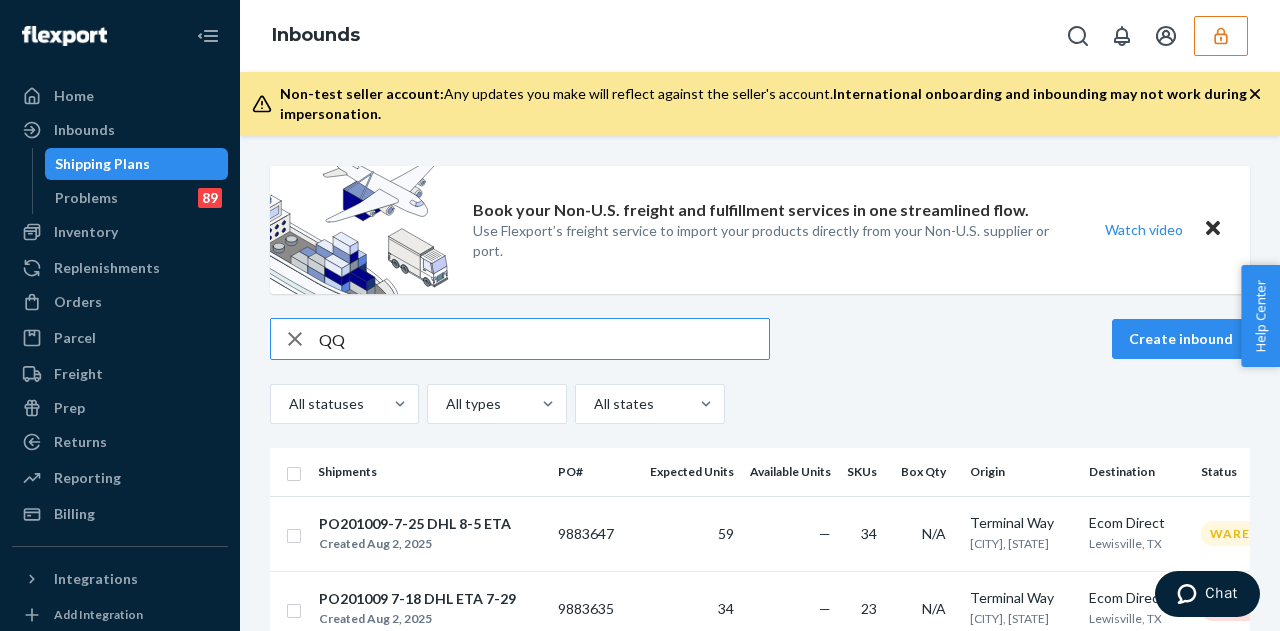 type on "Q" 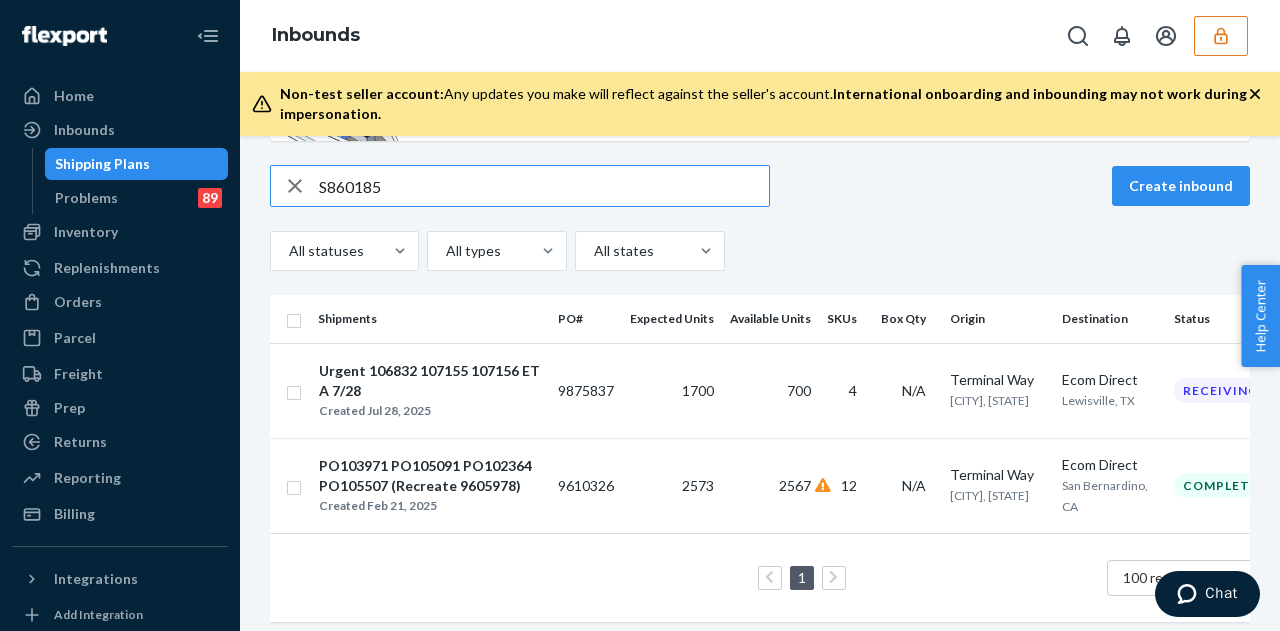 scroll, scrollTop: 156, scrollLeft: 0, axis: vertical 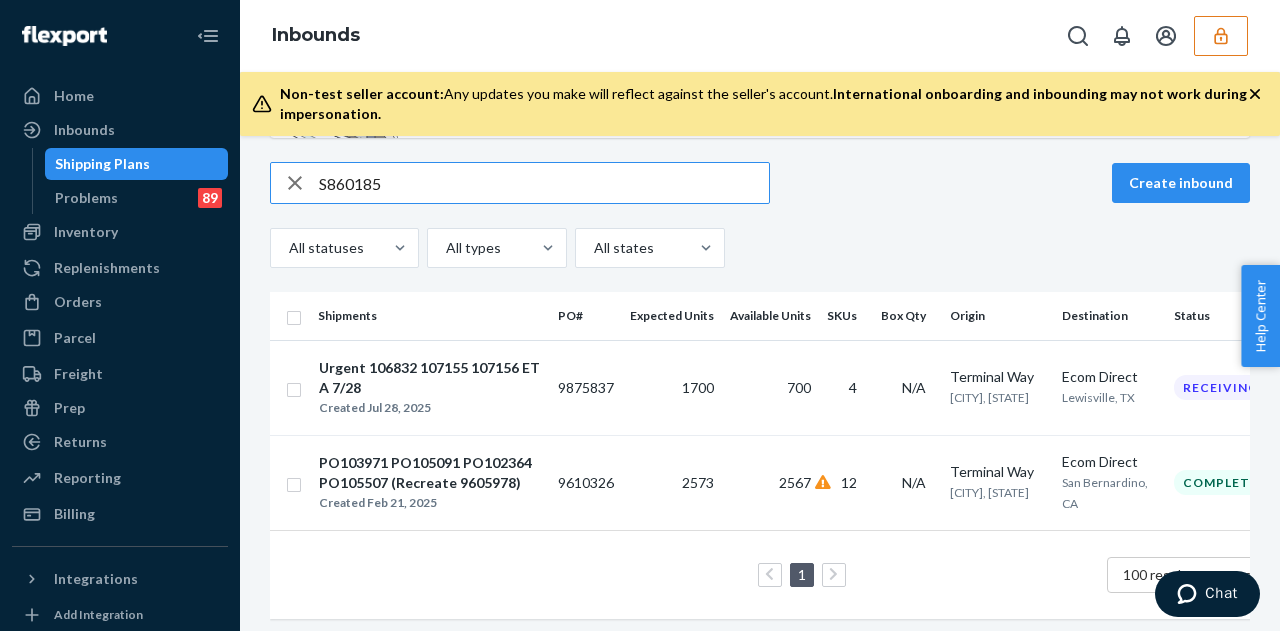 click on "S860185" at bounding box center [544, 183] 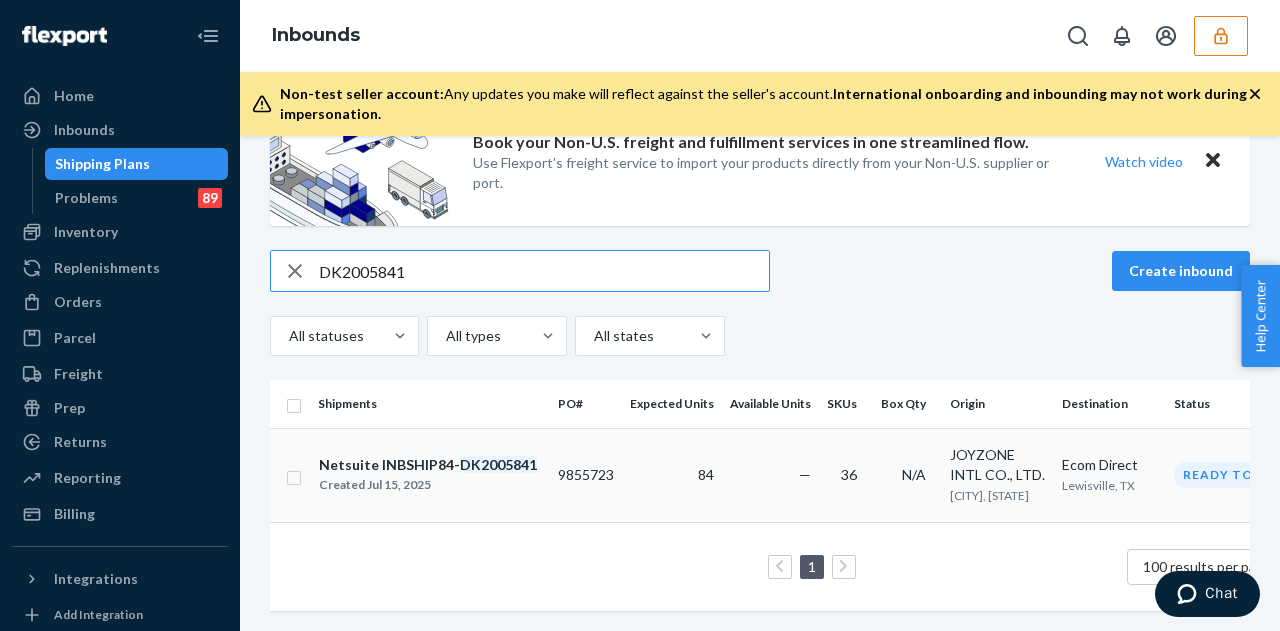 scroll, scrollTop: 102, scrollLeft: 0, axis: vertical 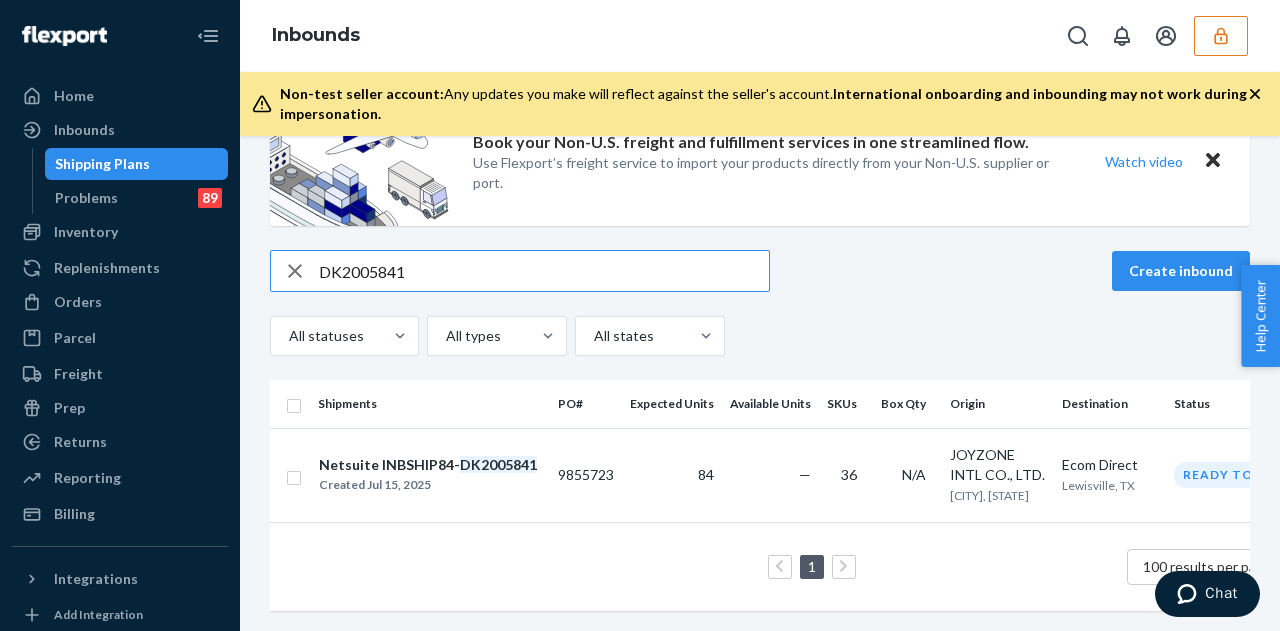 click on "DK2005841" at bounding box center (544, 271) 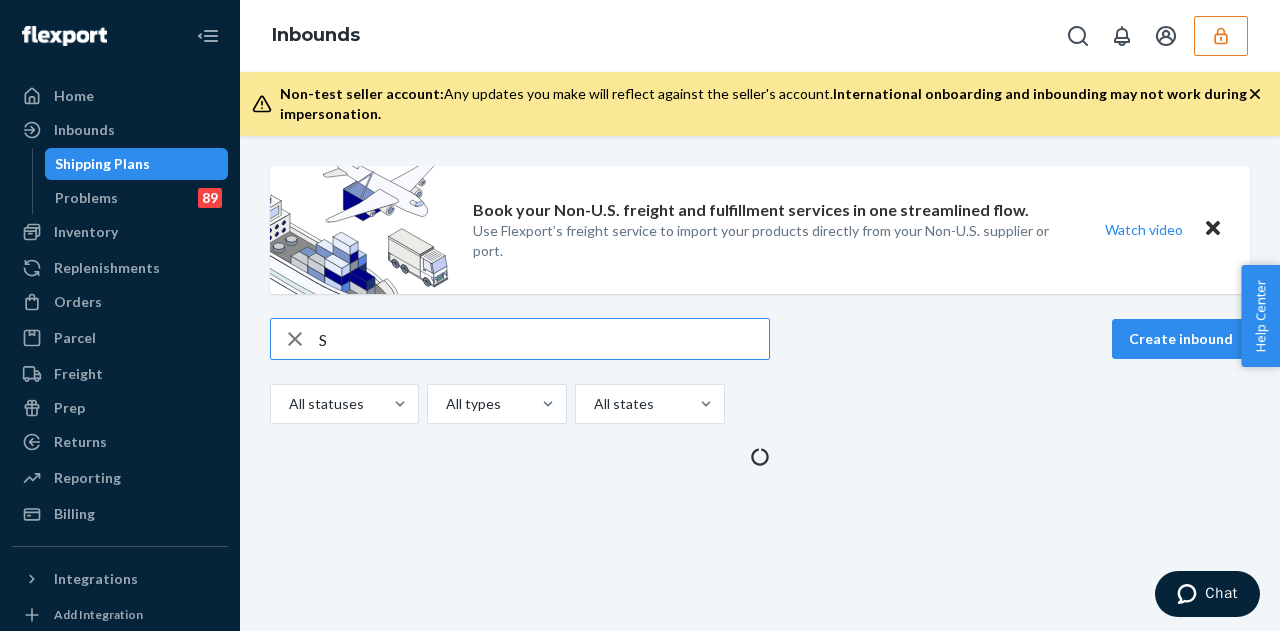scroll, scrollTop: 0, scrollLeft: 0, axis: both 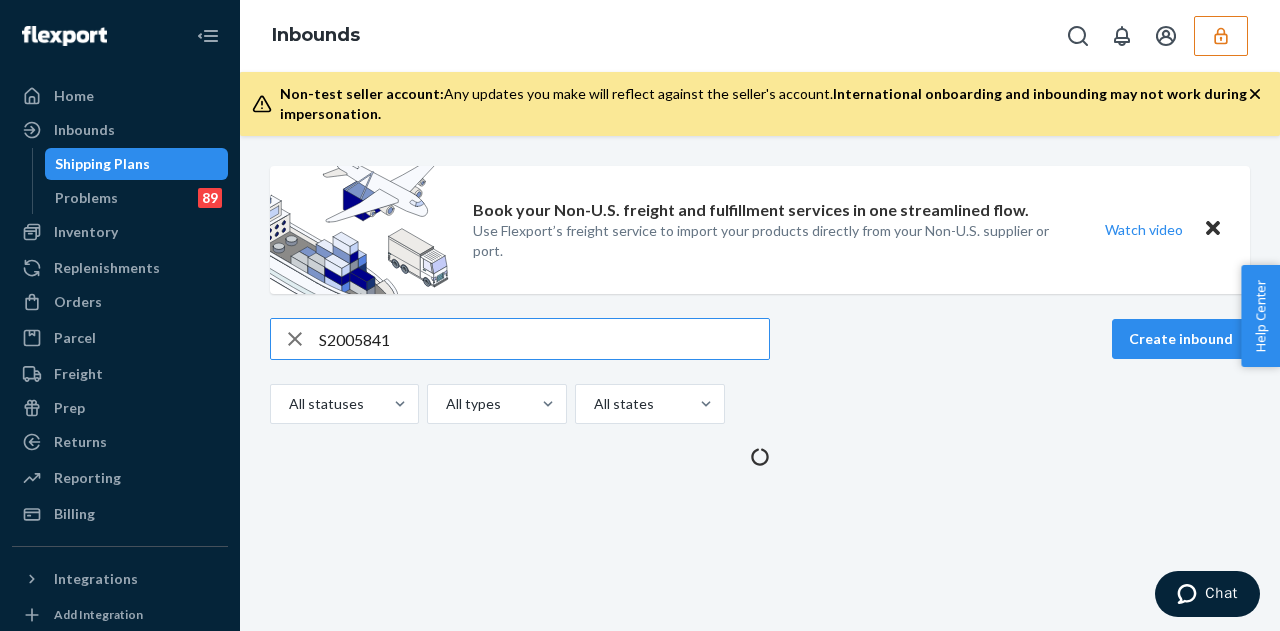 type on "S2005841" 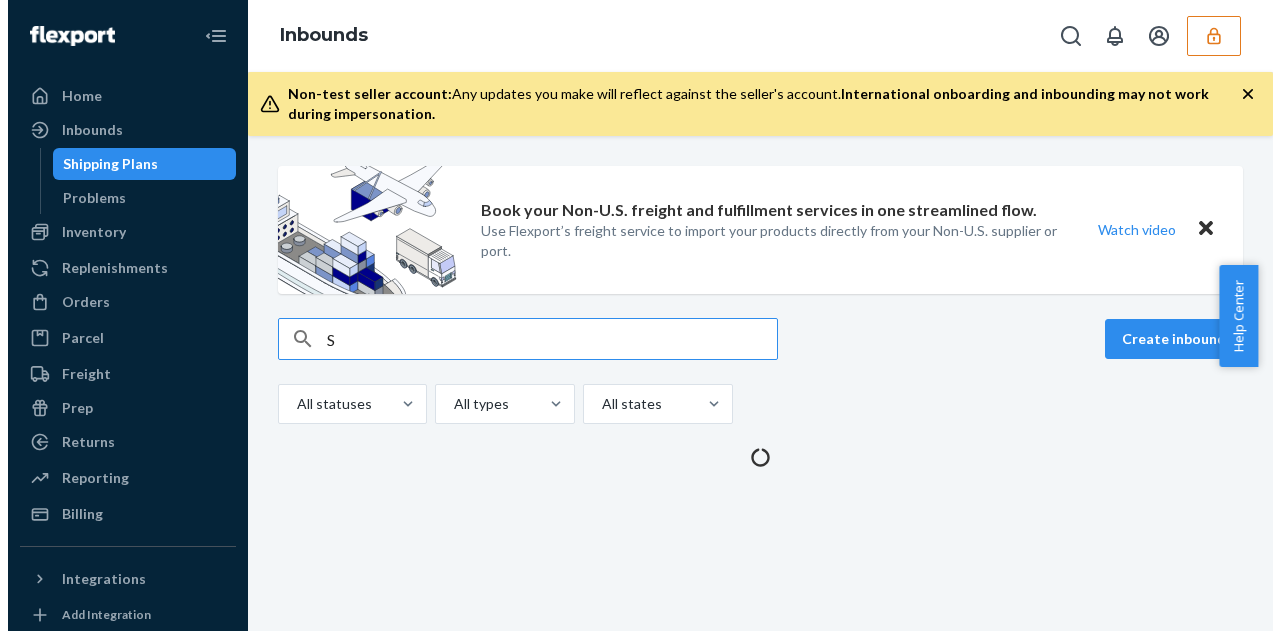 scroll, scrollTop: 0, scrollLeft: 0, axis: both 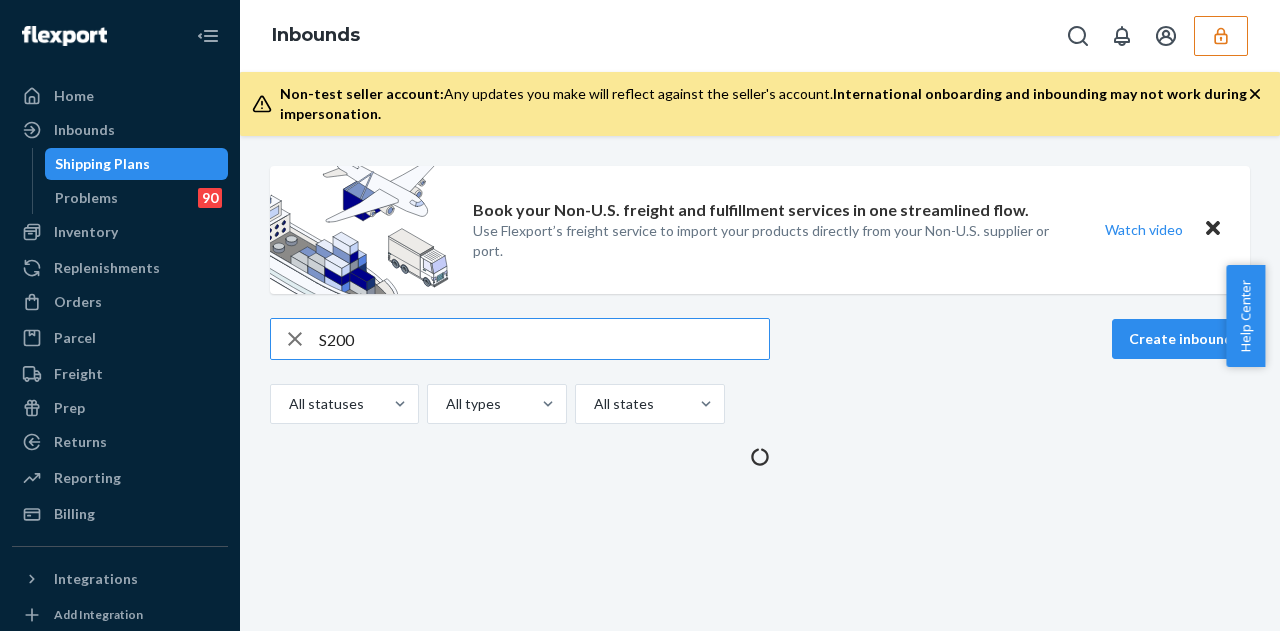 type on "S200" 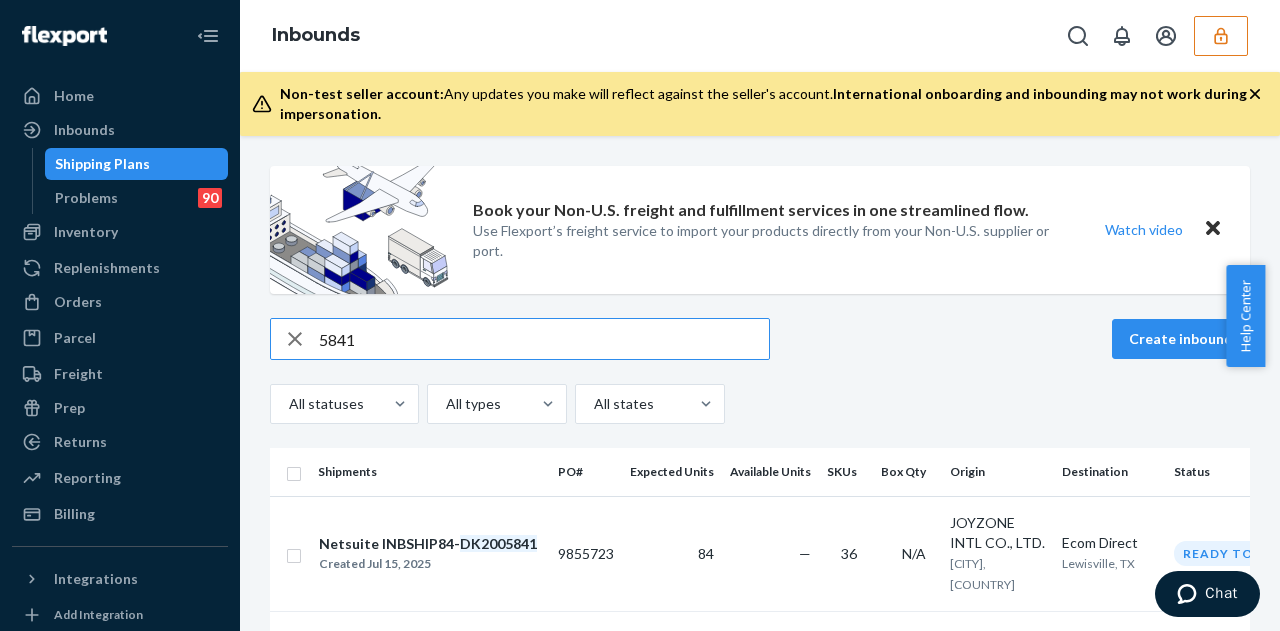 click on "5841" at bounding box center (544, 339) 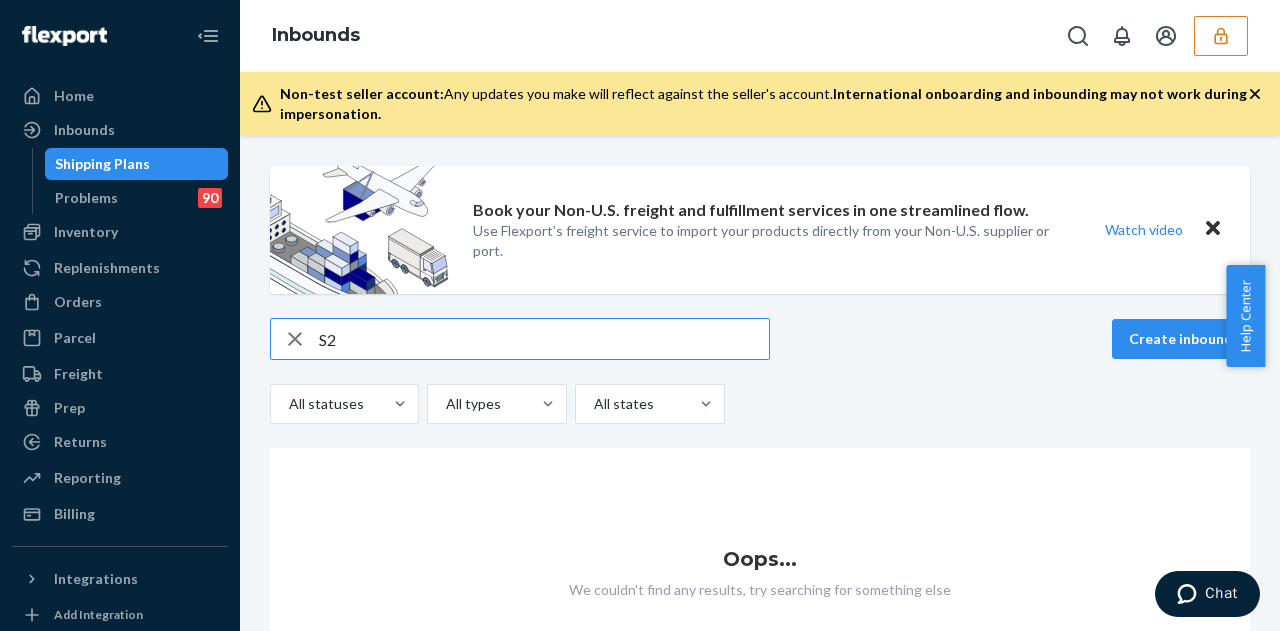 type on "S" 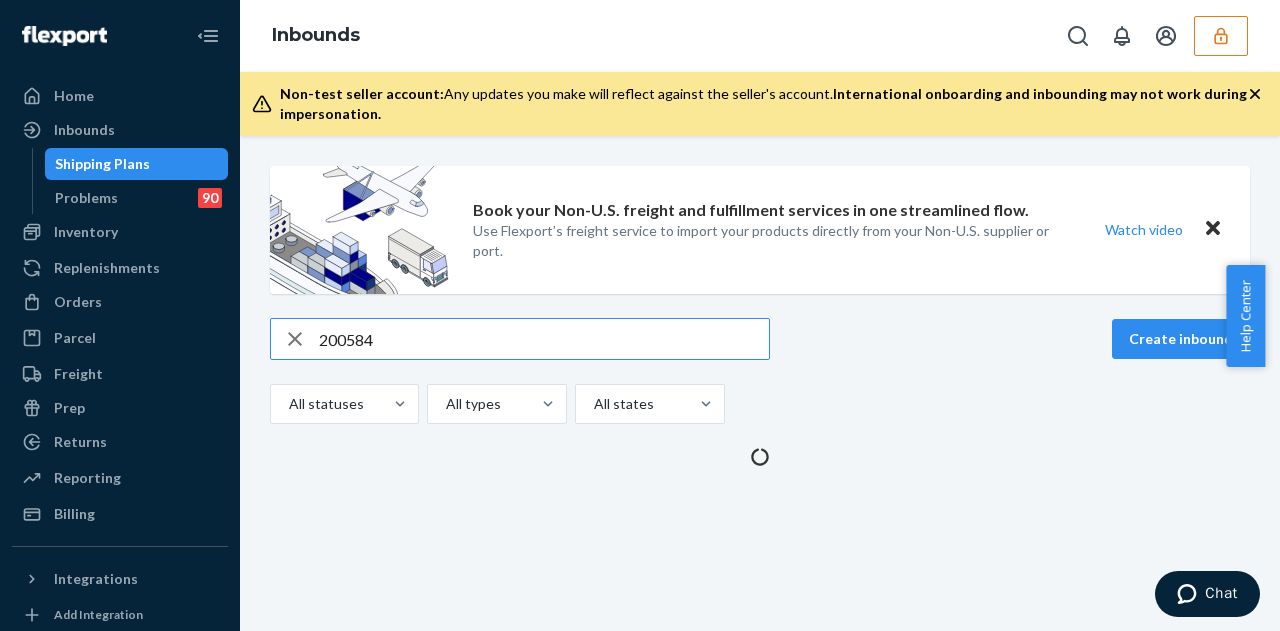 type on "200584" 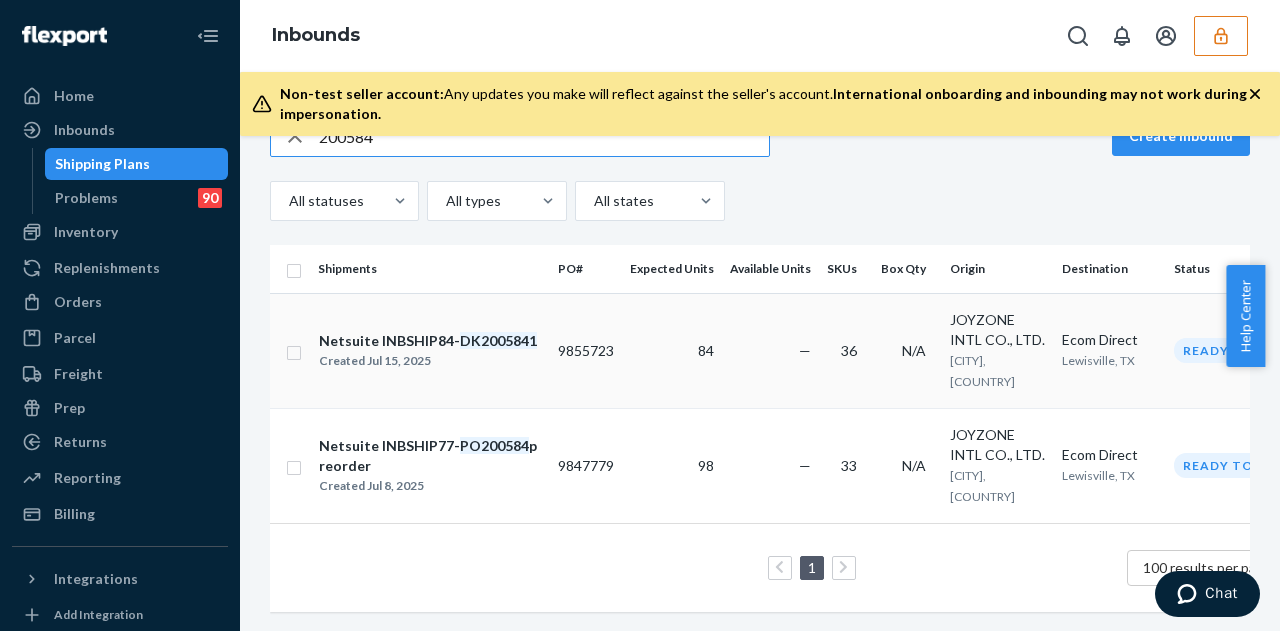 scroll, scrollTop: 216, scrollLeft: 0, axis: vertical 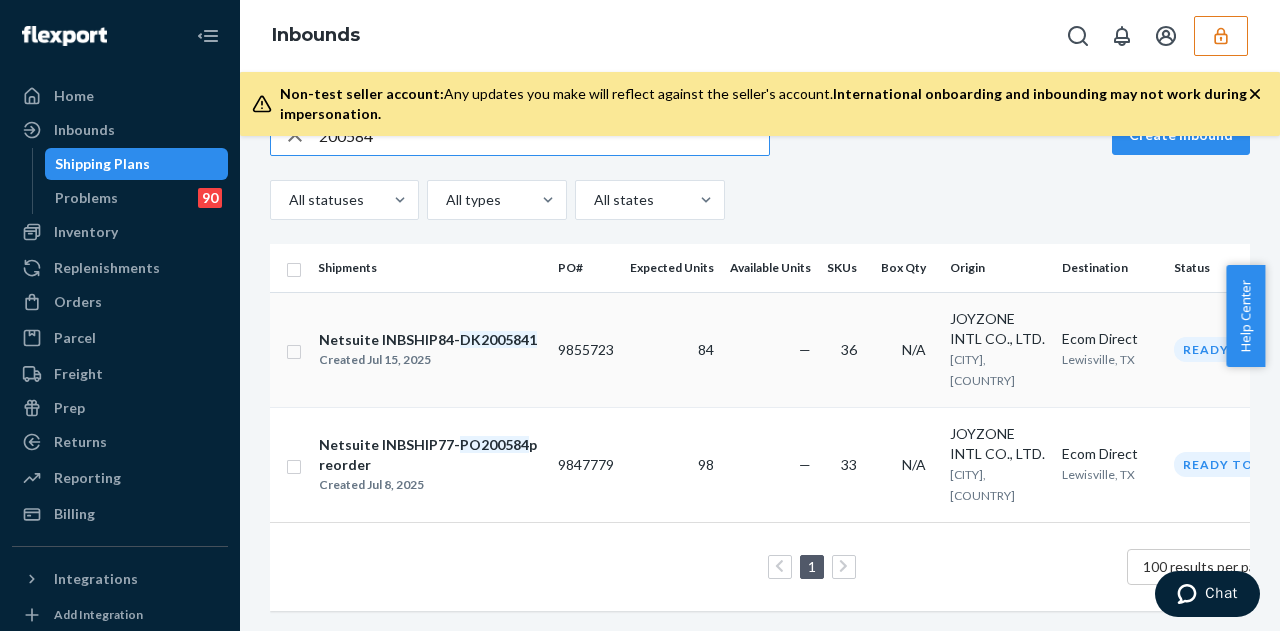 click on "84" at bounding box center [672, 349] 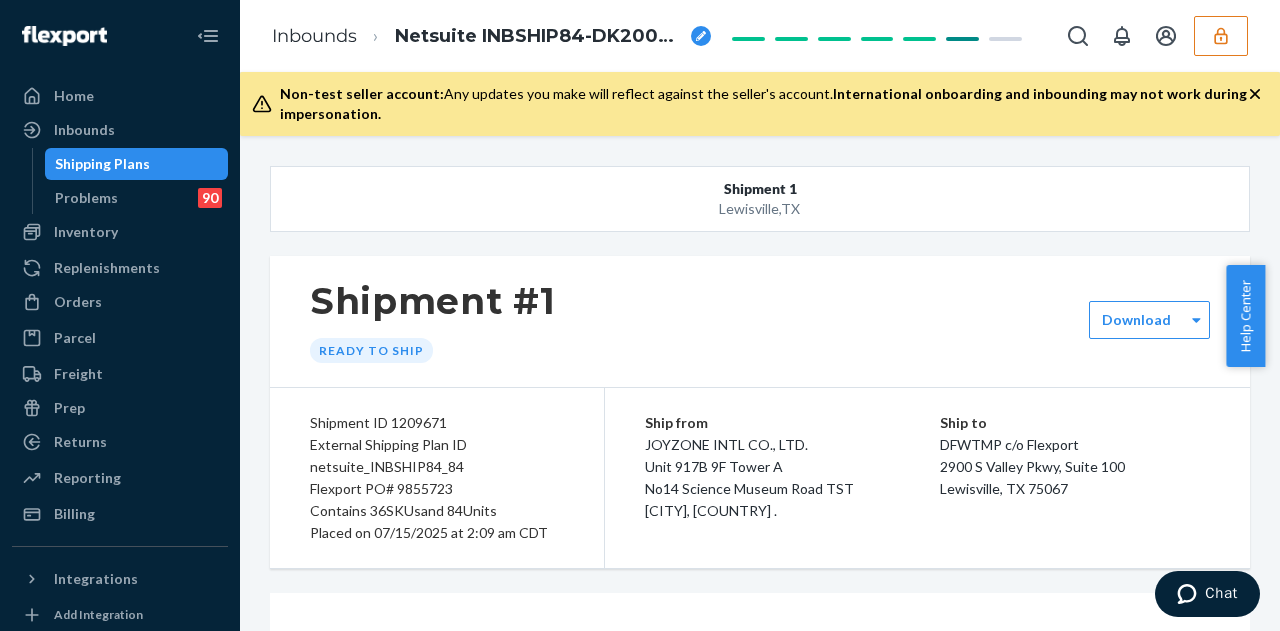 scroll, scrollTop: 77, scrollLeft: 0, axis: vertical 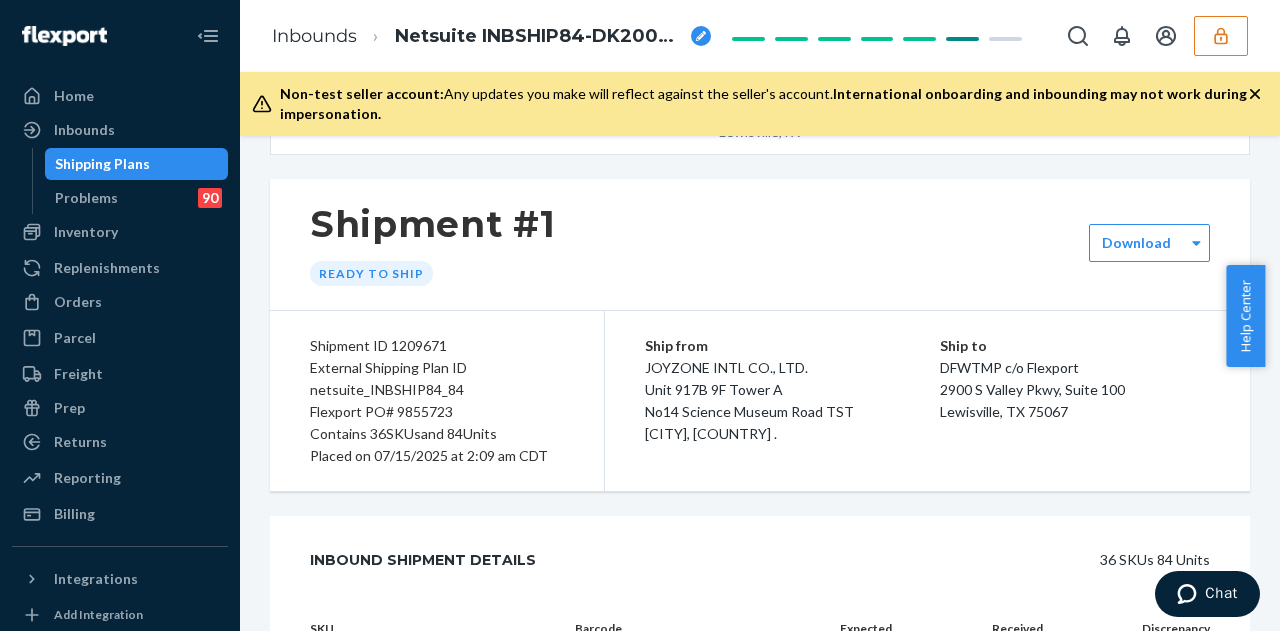click on "Shipping Plans" at bounding box center [137, 164] 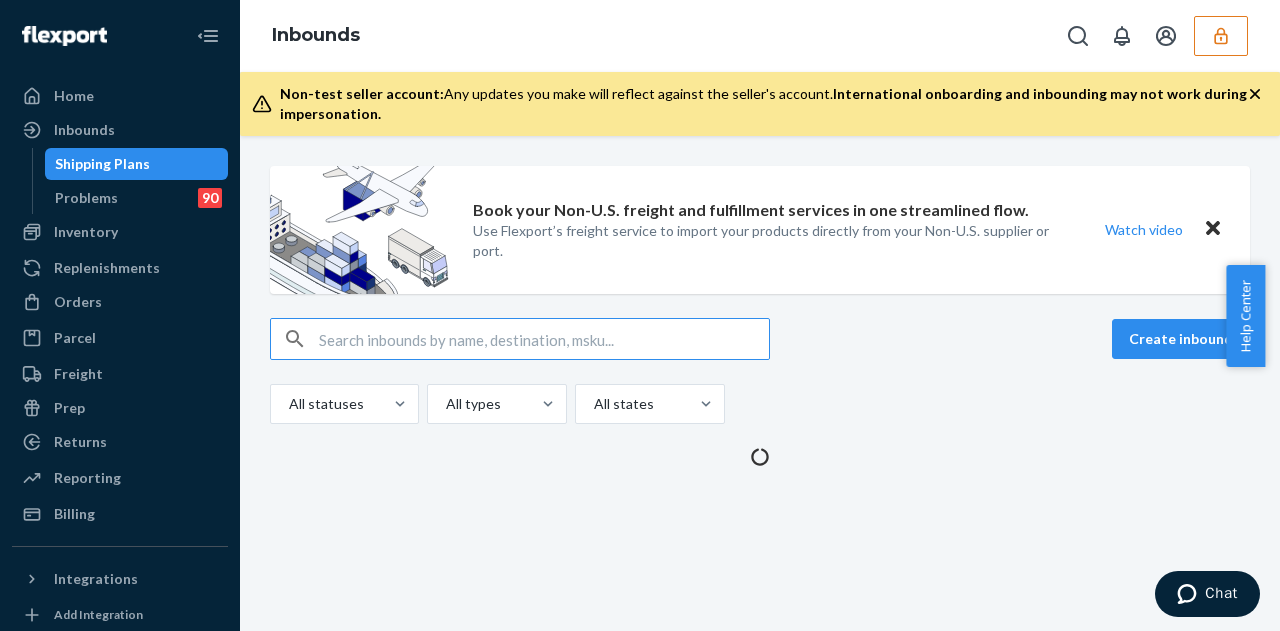 scroll, scrollTop: 0, scrollLeft: 0, axis: both 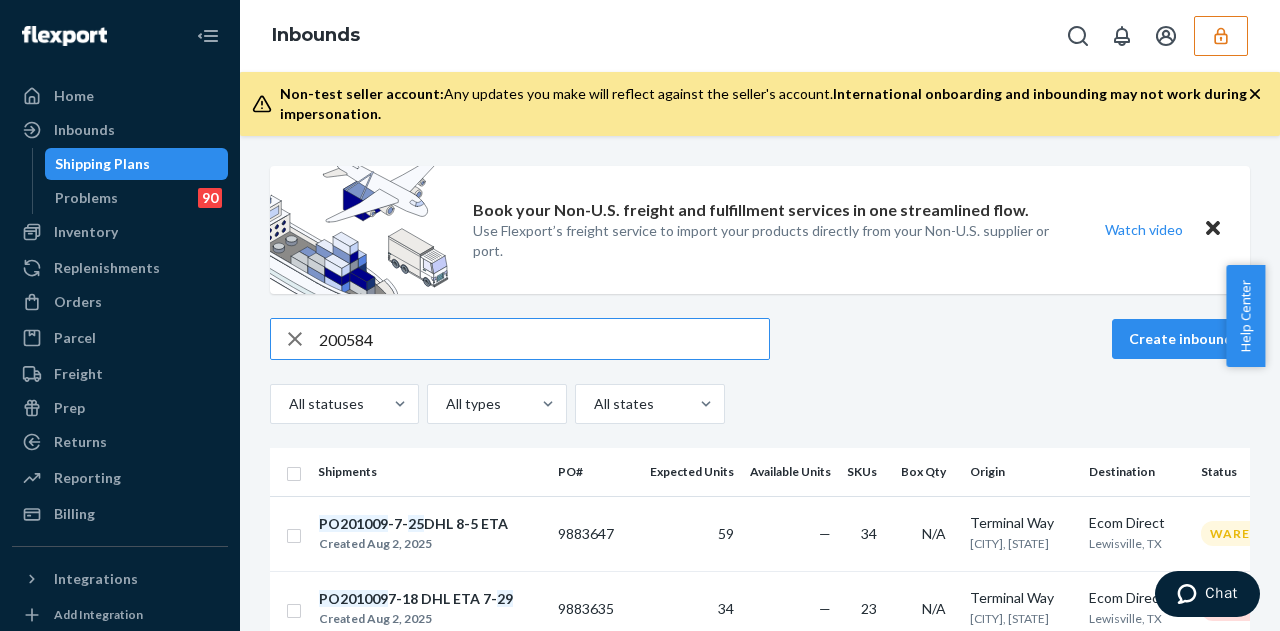 type on "200584" 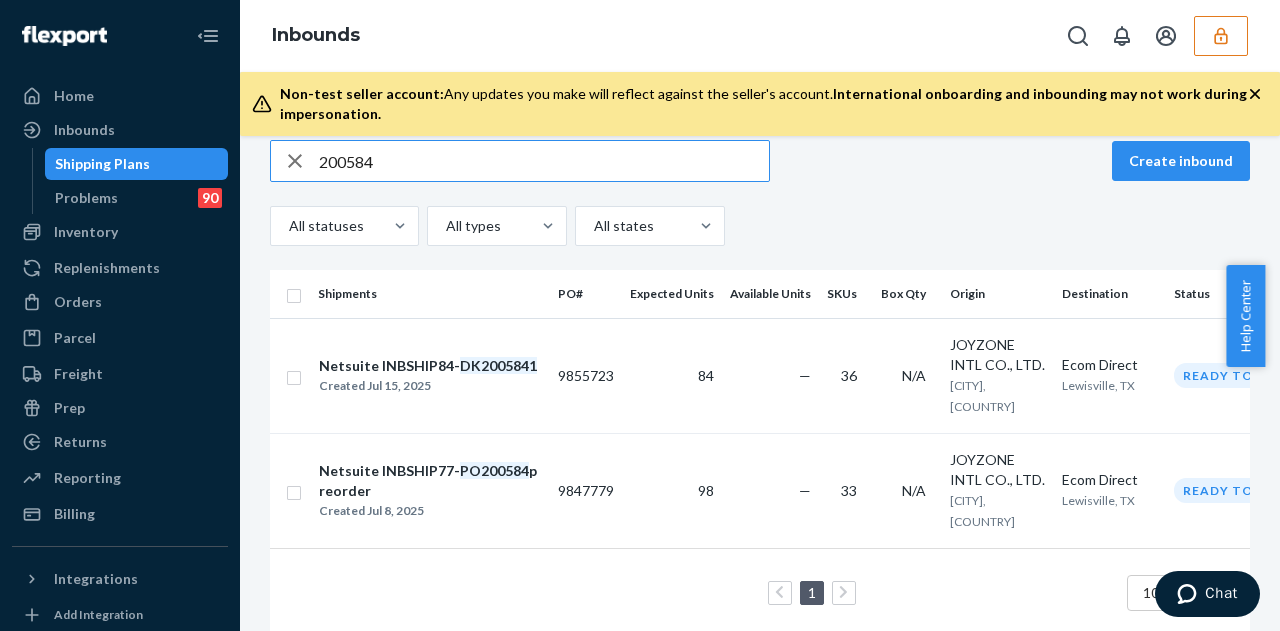 scroll, scrollTop: 181, scrollLeft: 0, axis: vertical 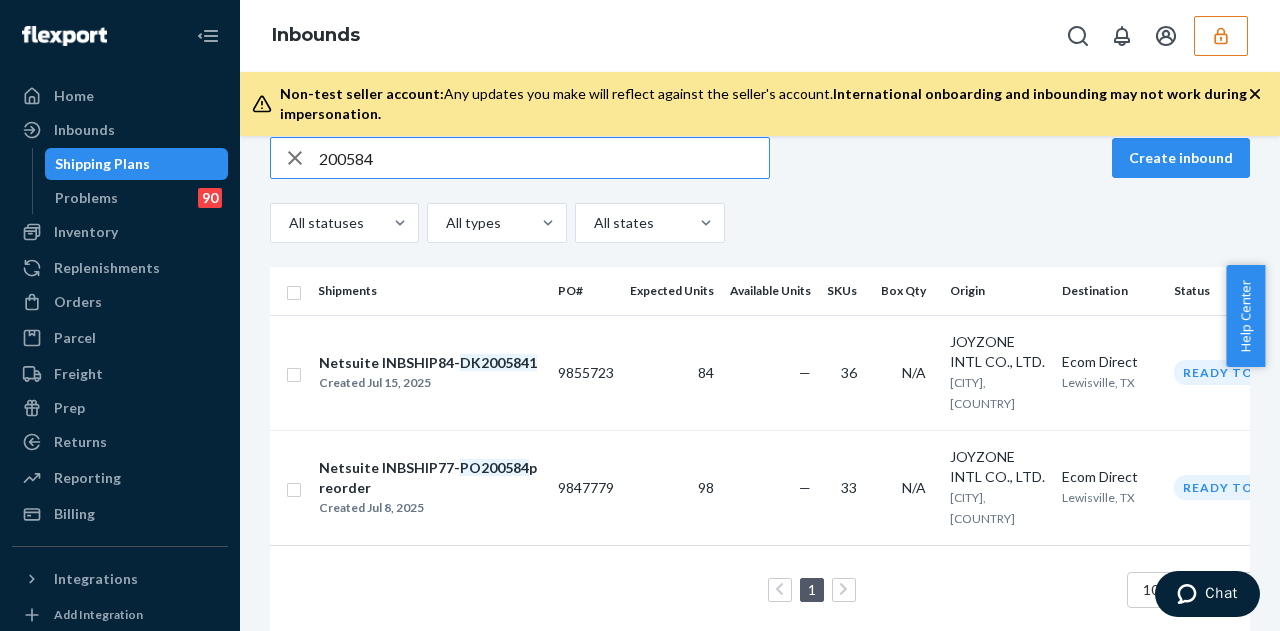 click 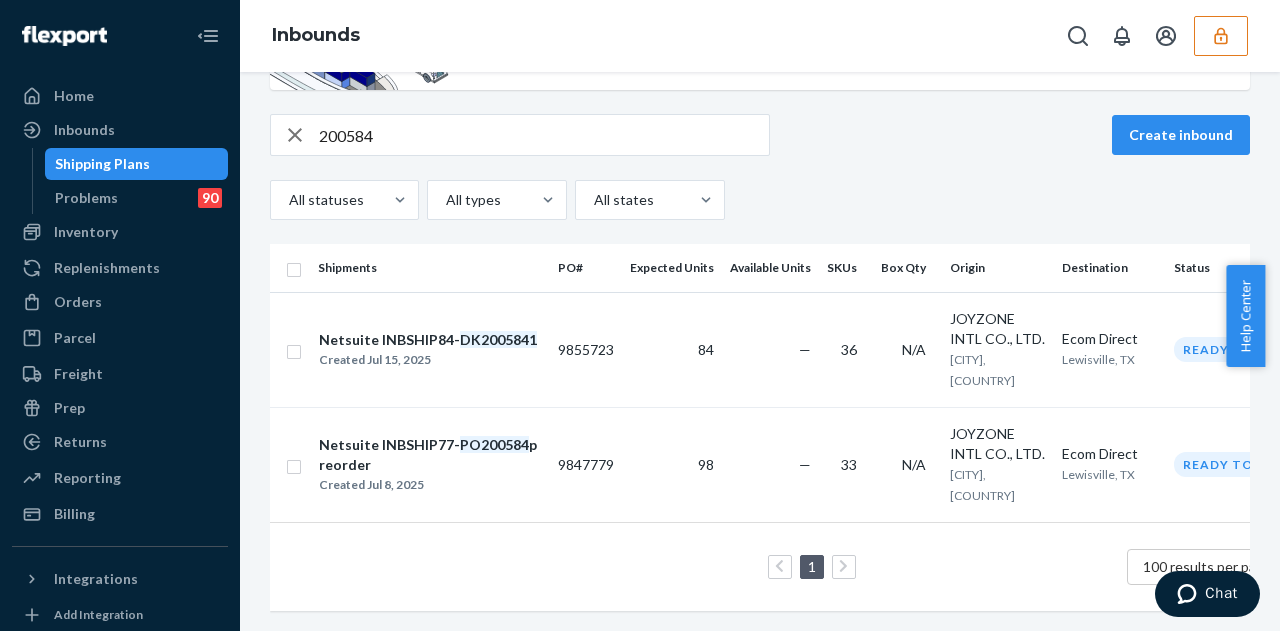 scroll, scrollTop: 152, scrollLeft: 0, axis: vertical 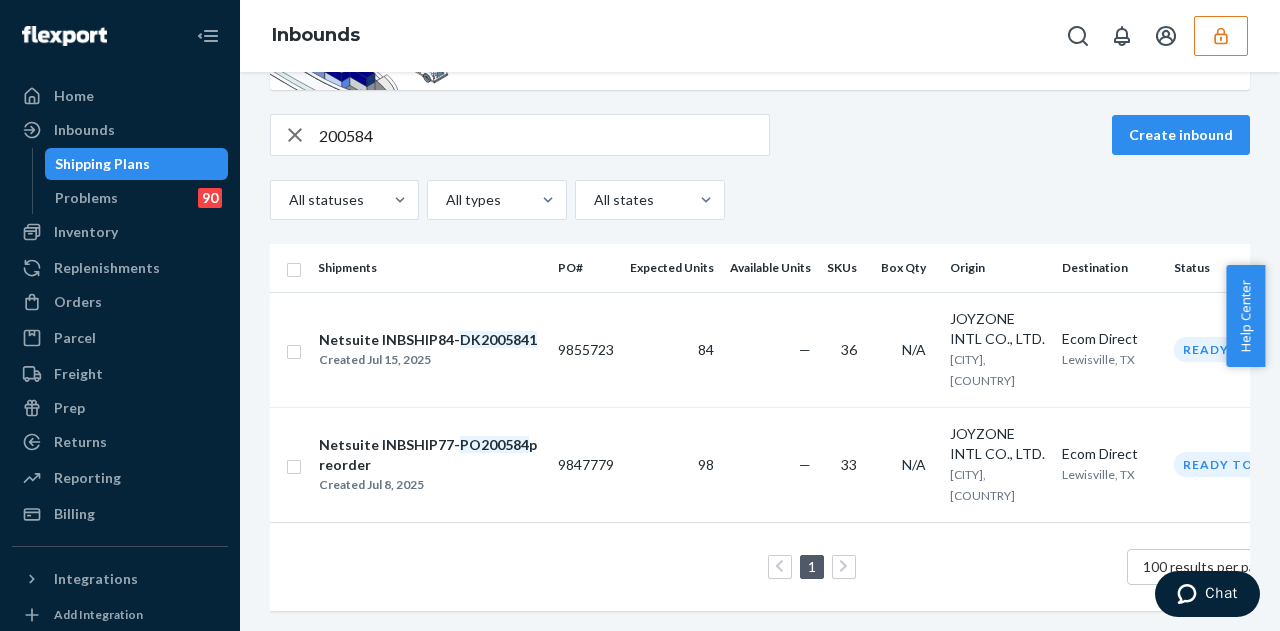 click 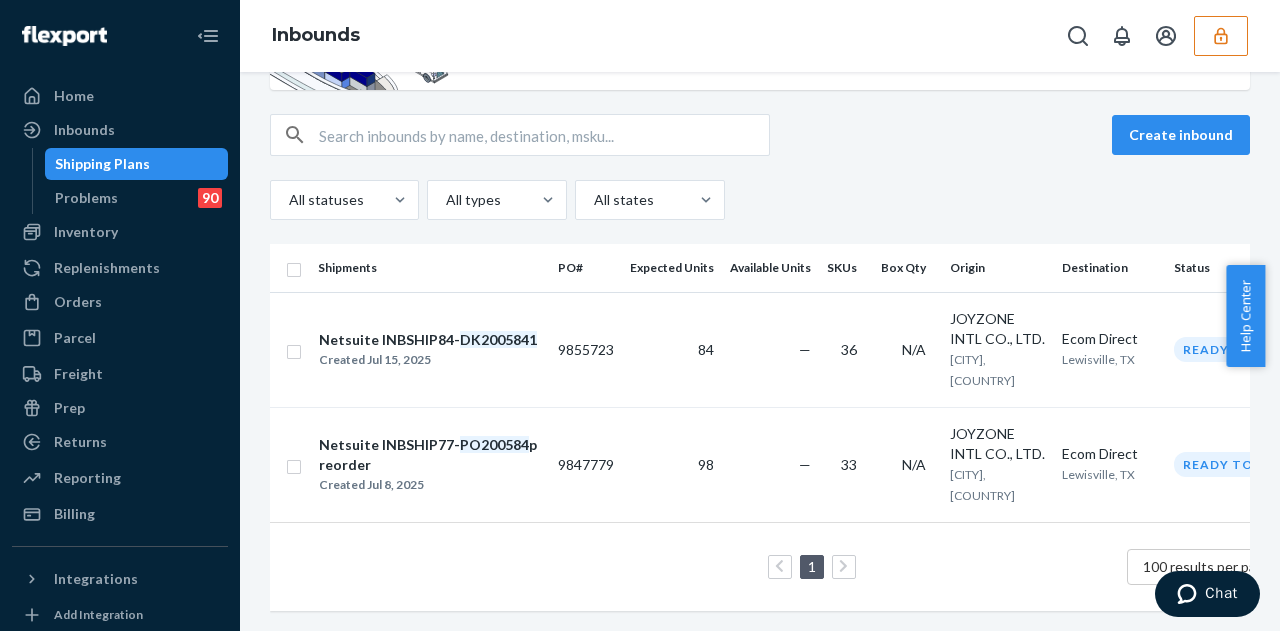 scroll, scrollTop: 0, scrollLeft: 0, axis: both 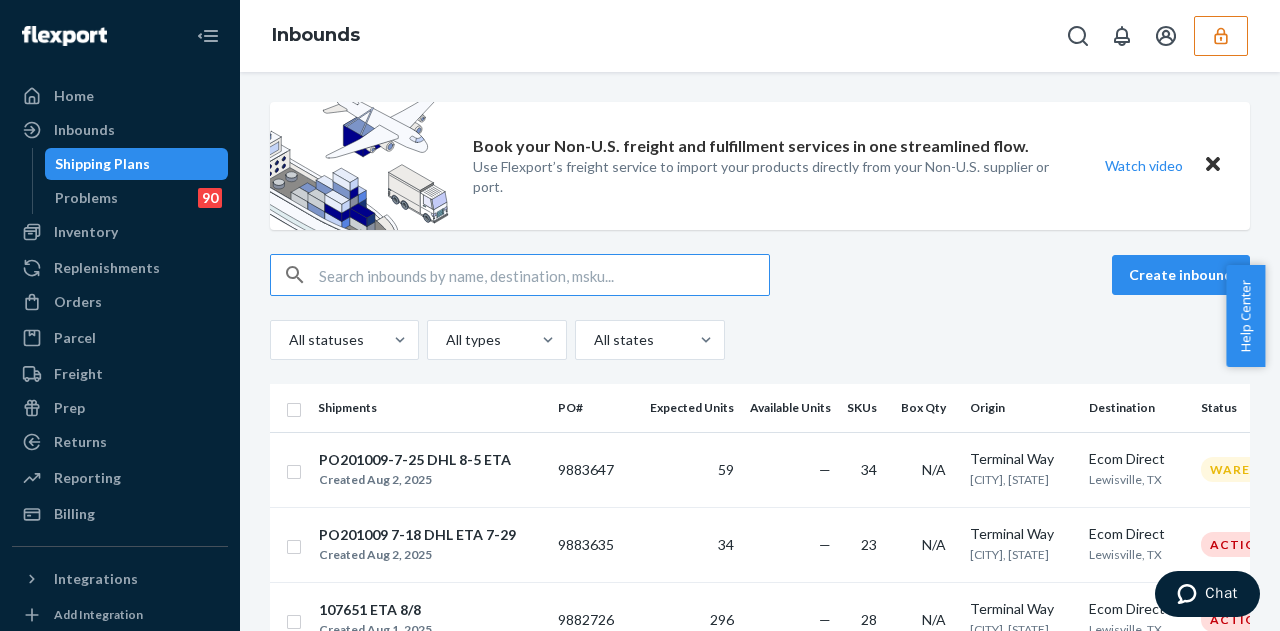 click at bounding box center [544, 275] 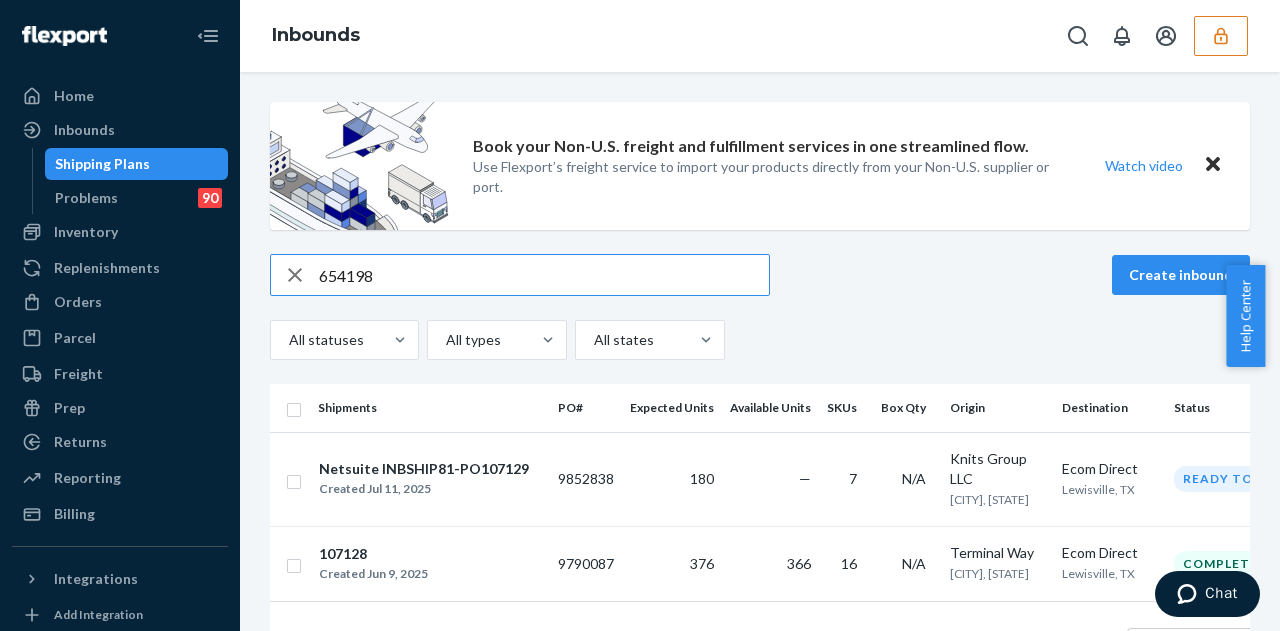 scroll, scrollTop: 91, scrollLeft: 0, axis: vertical 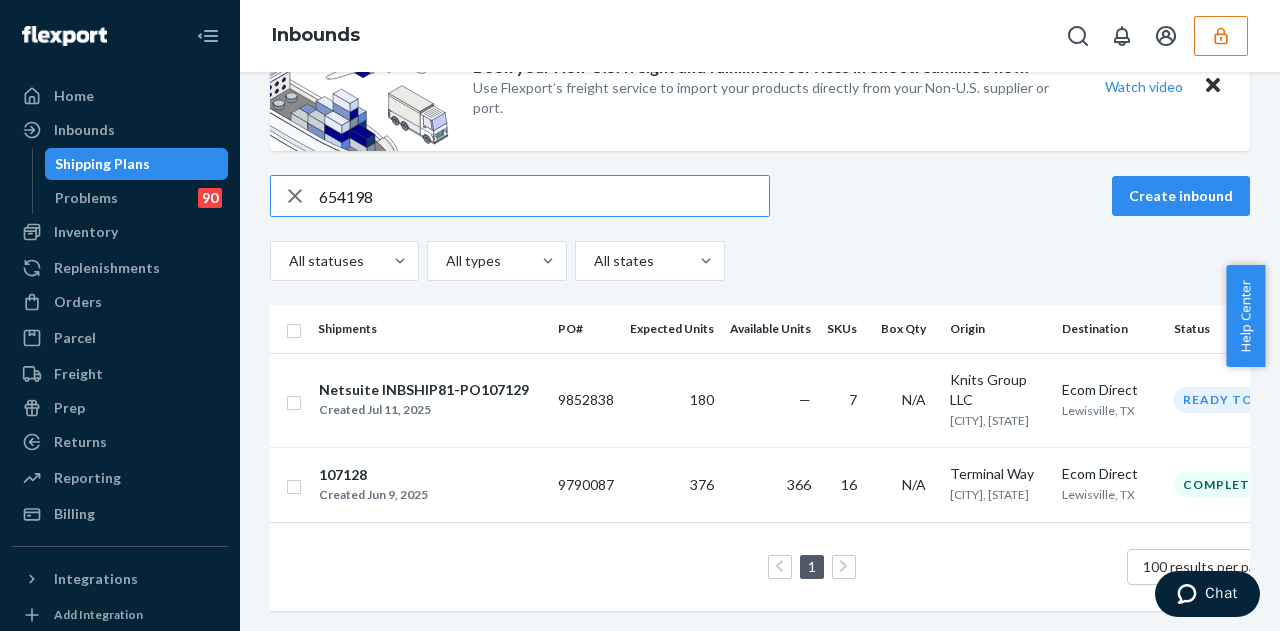 click on "654198" at bounding box center (544, 196) 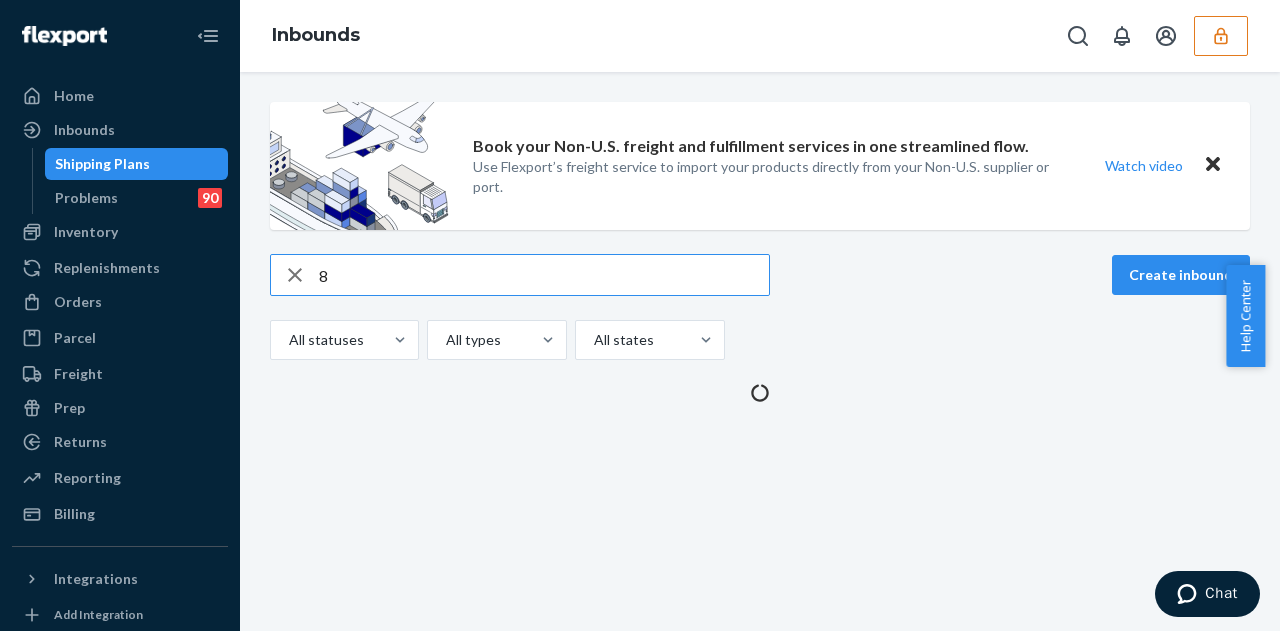 scroll, scrollTop: 0, scrollLeft: 0, axis: both 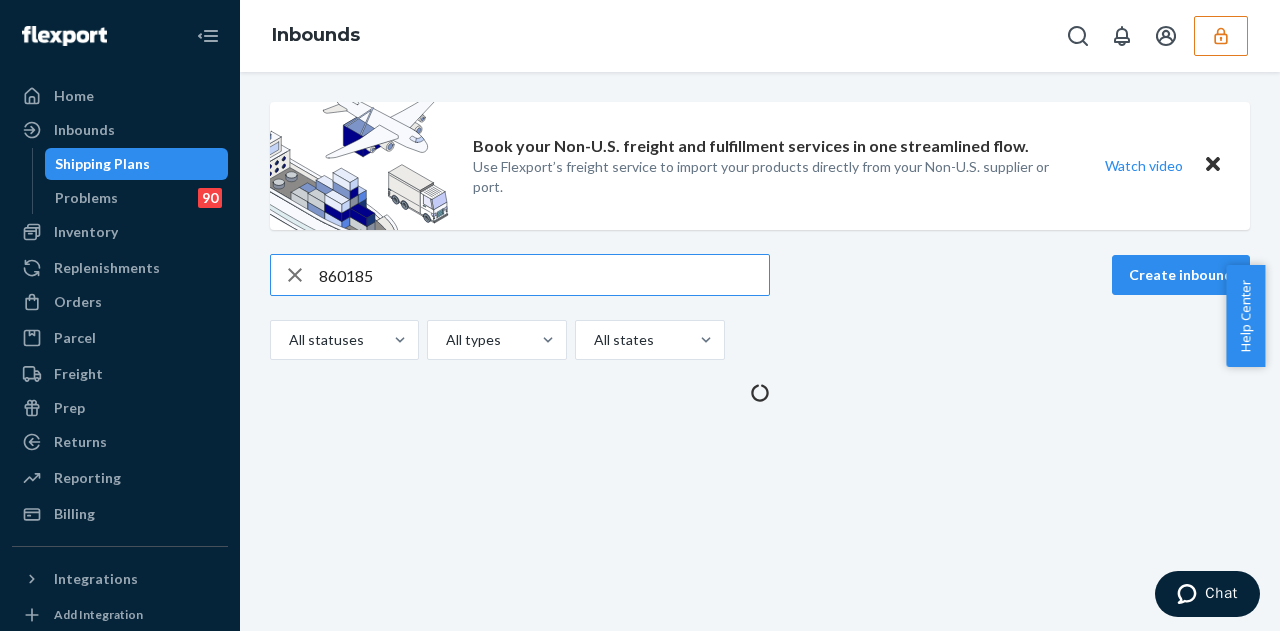 type on "860185" 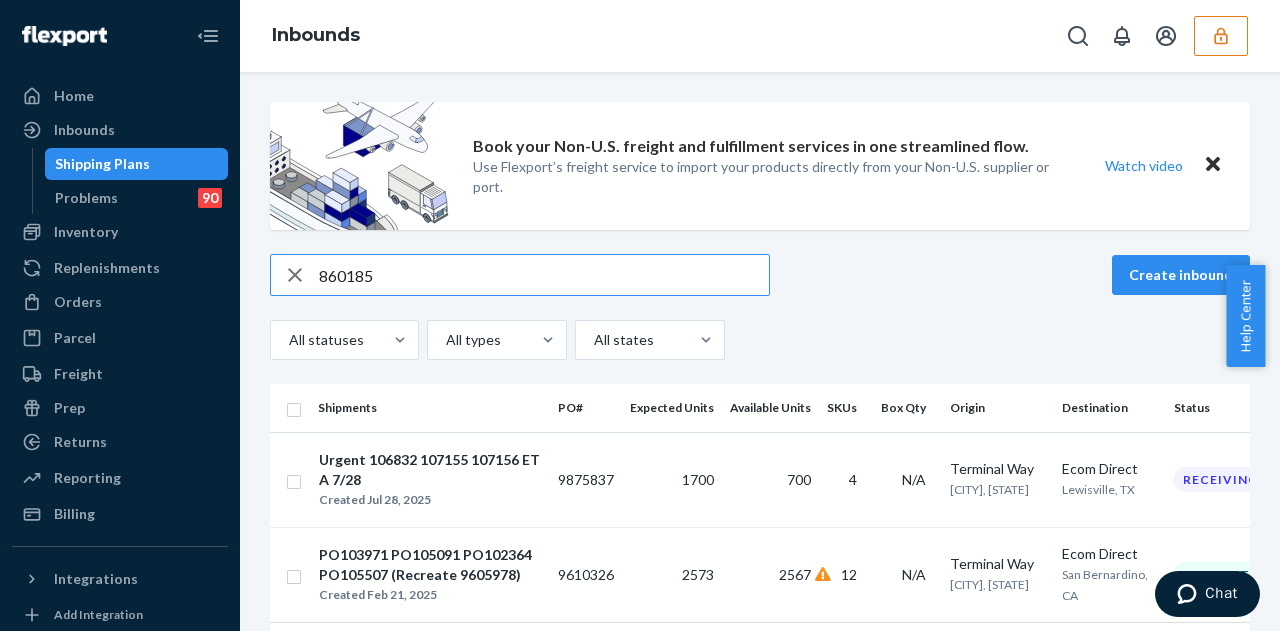 scroll, scrollTop: 18, scrollLeft: 0, axis: vertical 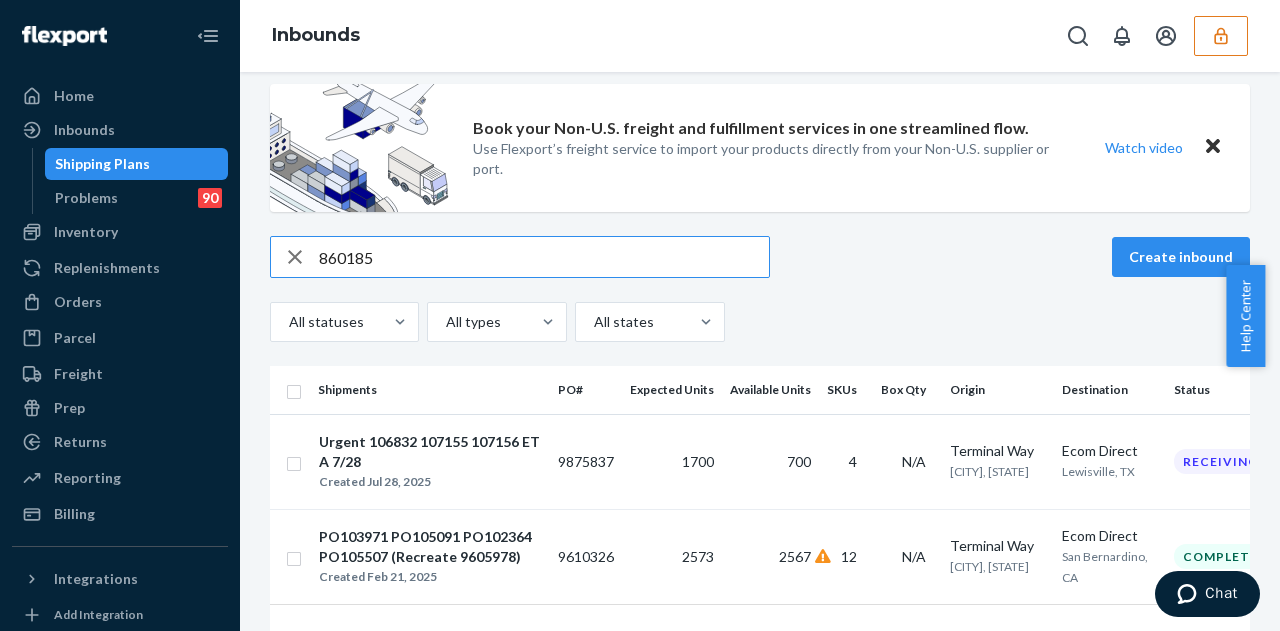 click on "860185" at bounding box center (544, 257) 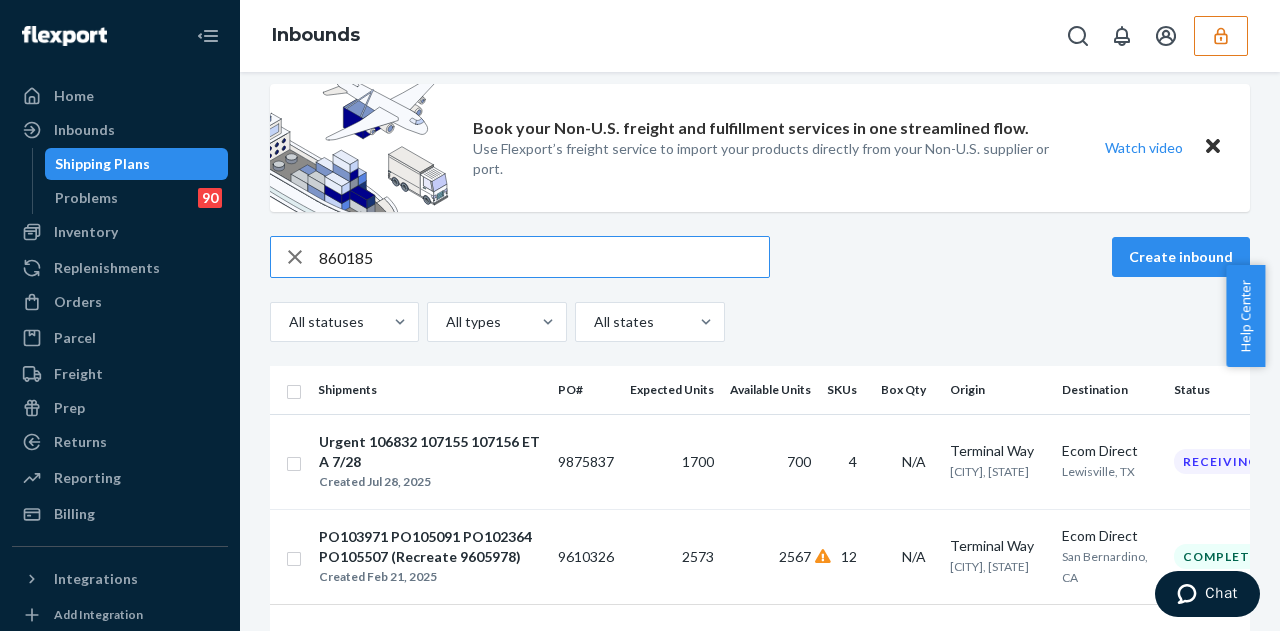 click on "860185" at bounding box center [544, 257] 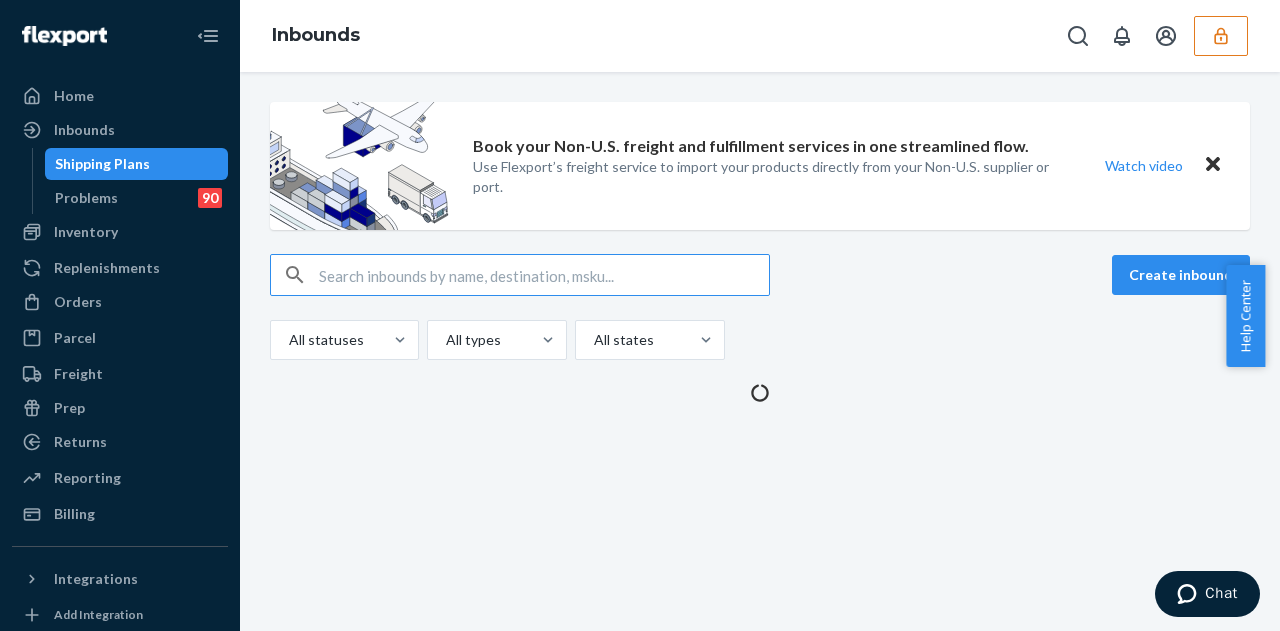 scroll, scrollTop: 0, scrollLeft: 0, axis: both 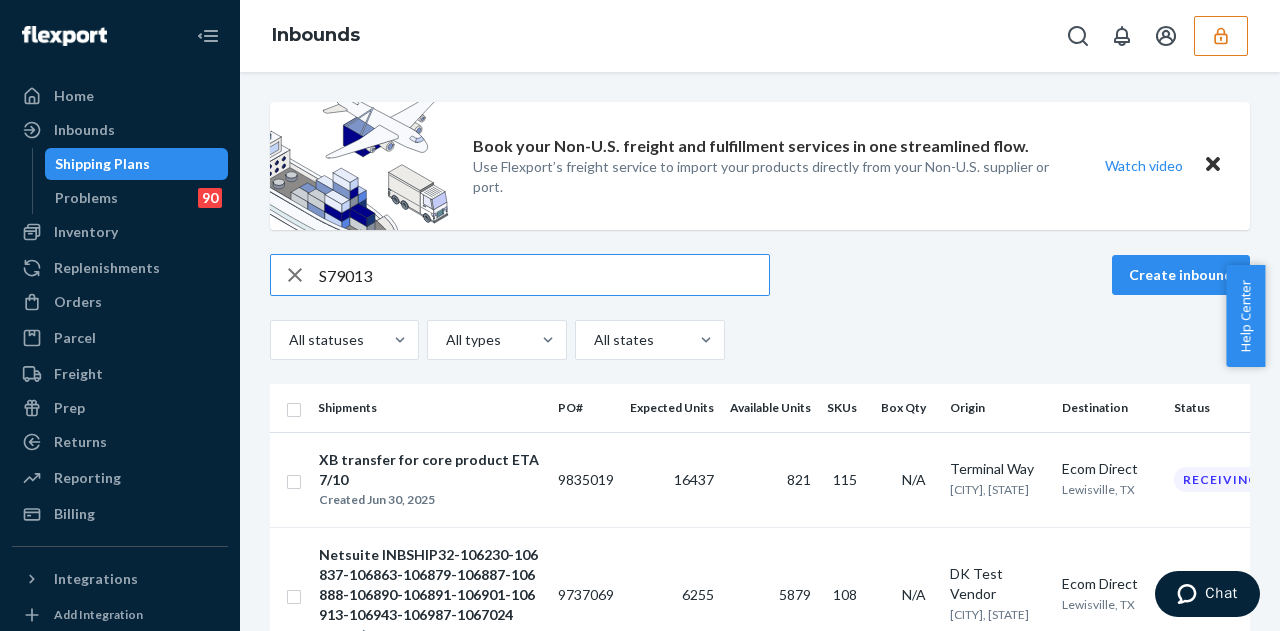 click on "S79013" at bounding box center (544, 275) 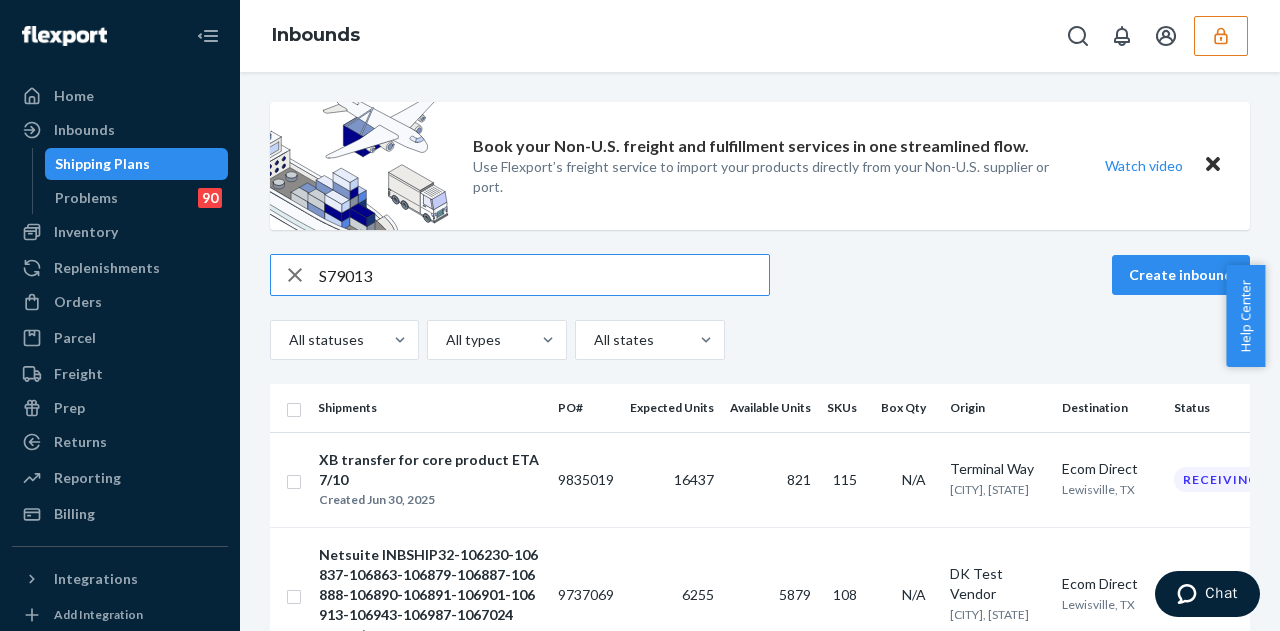 click on "S79013" at bounding box center [544, 275] 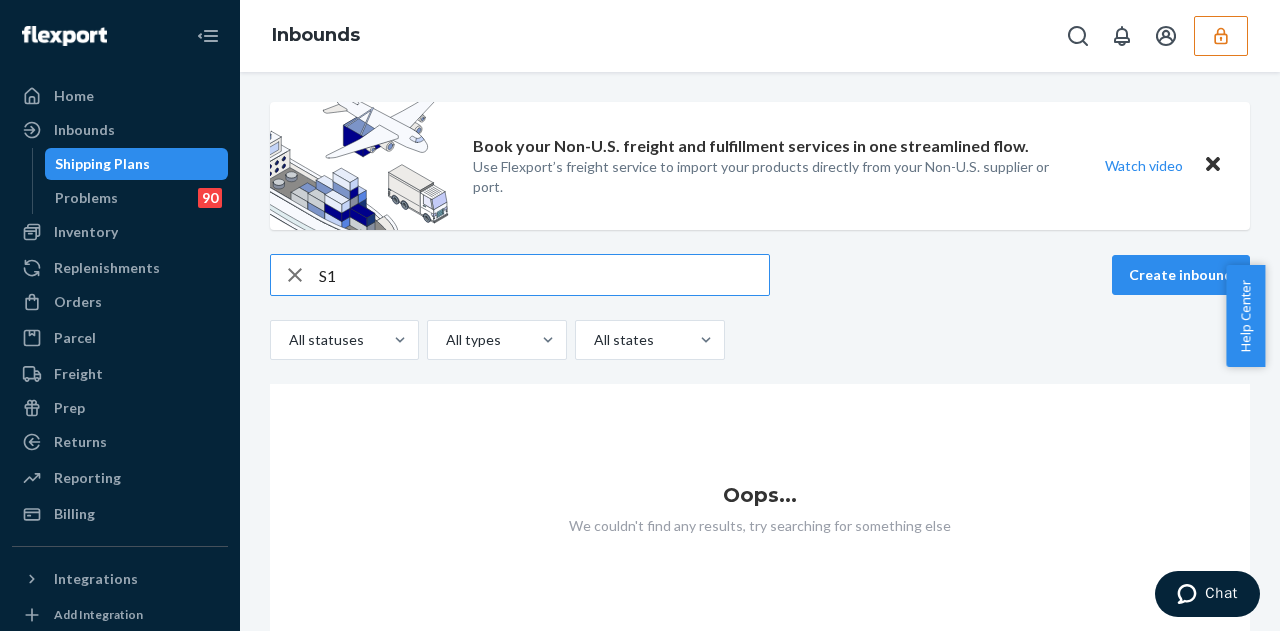 type on "S" 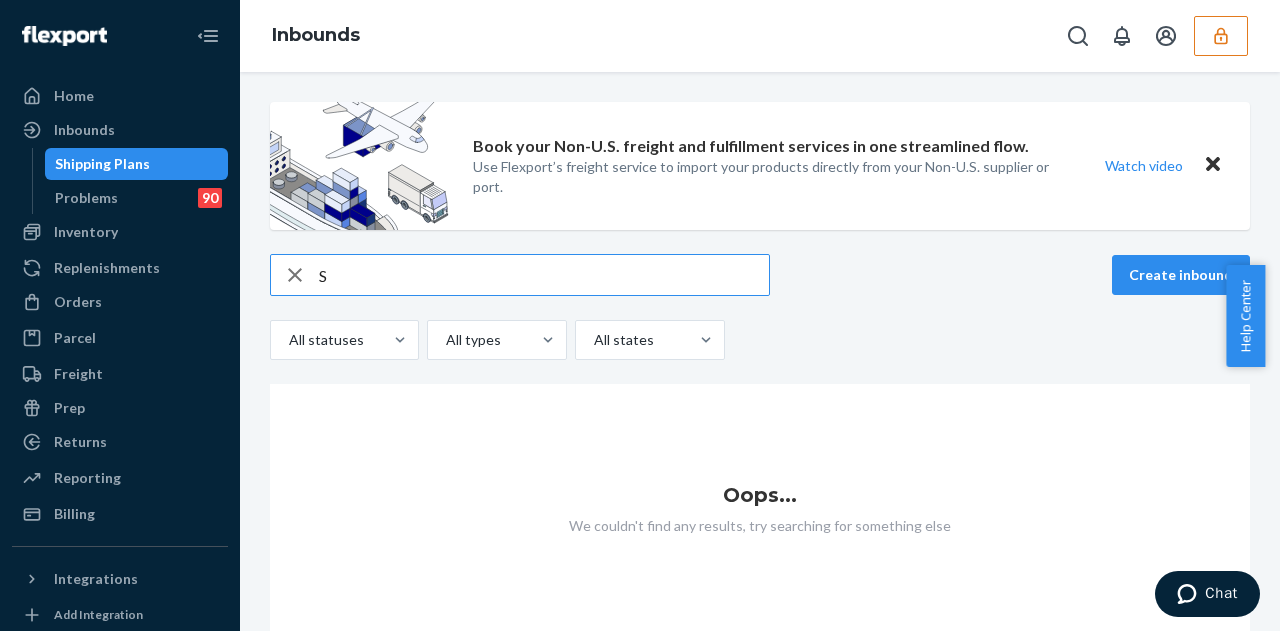 type 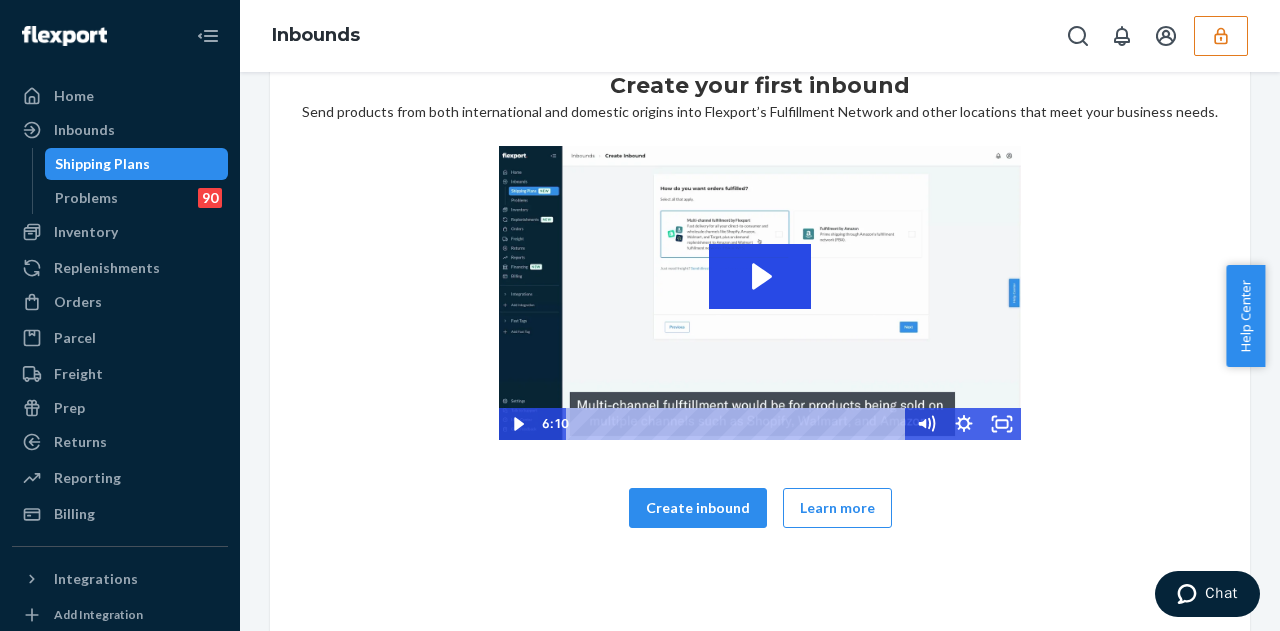 scroll, scrollTop: 0, scrollLeft: 0, axis: both 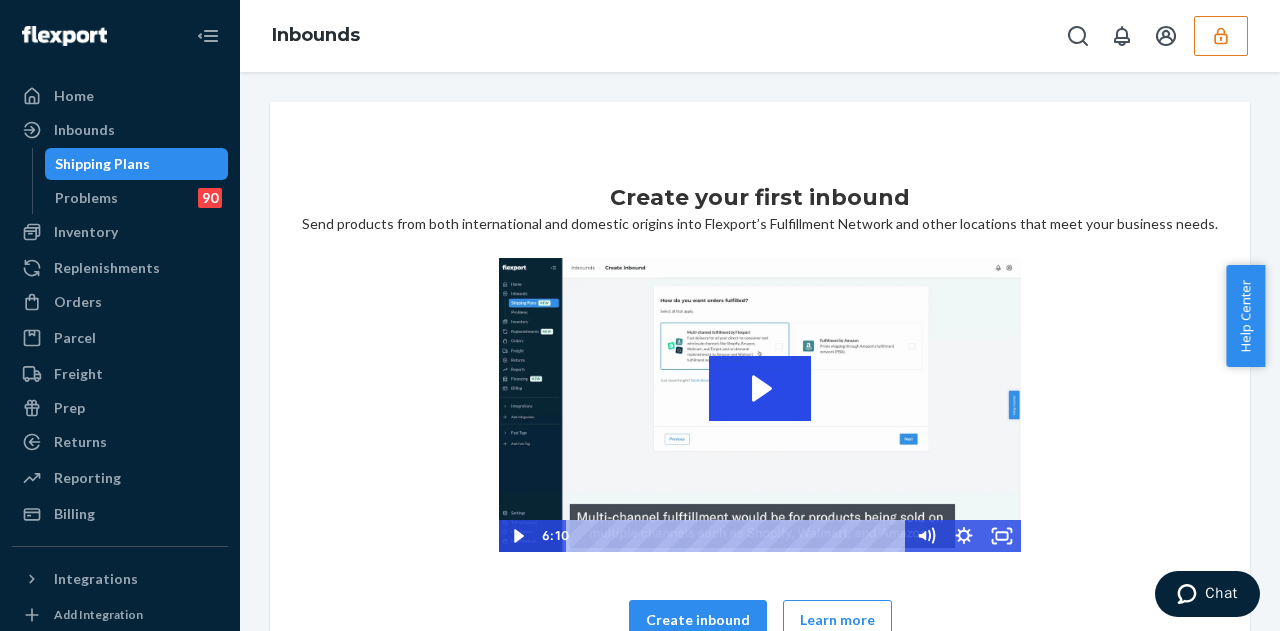 click on "Shipping Plans" at bounding box center [137, 164] 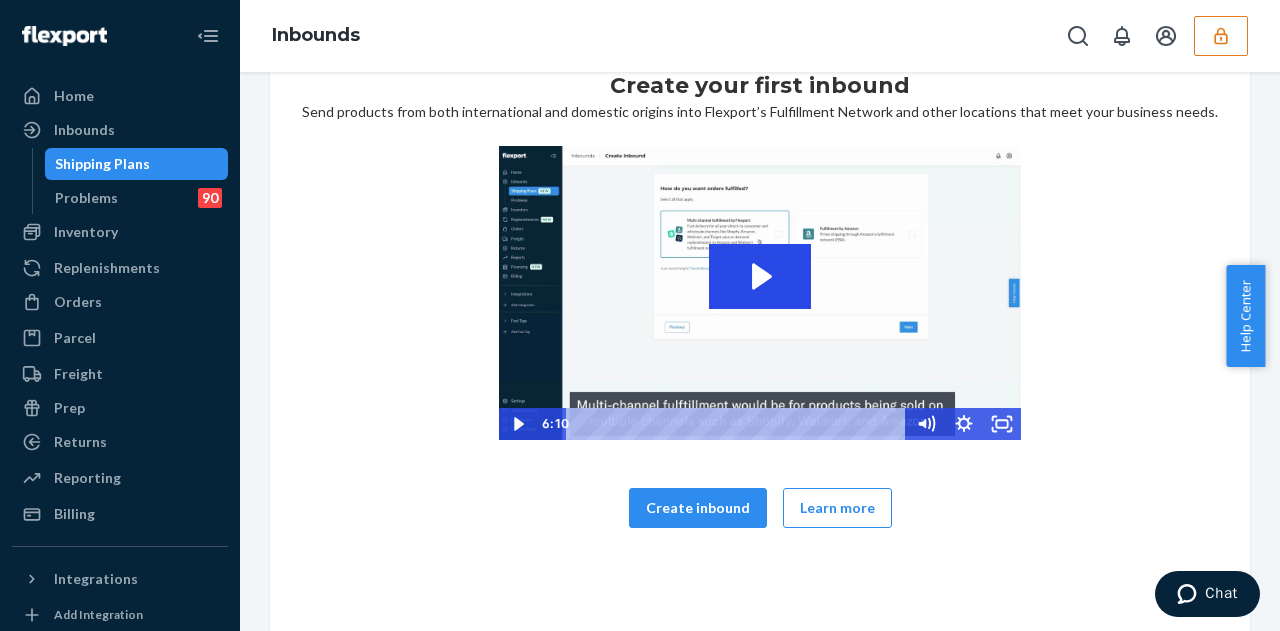 scroll, scrollTop: 0, scrollLeft: 0, axis: both 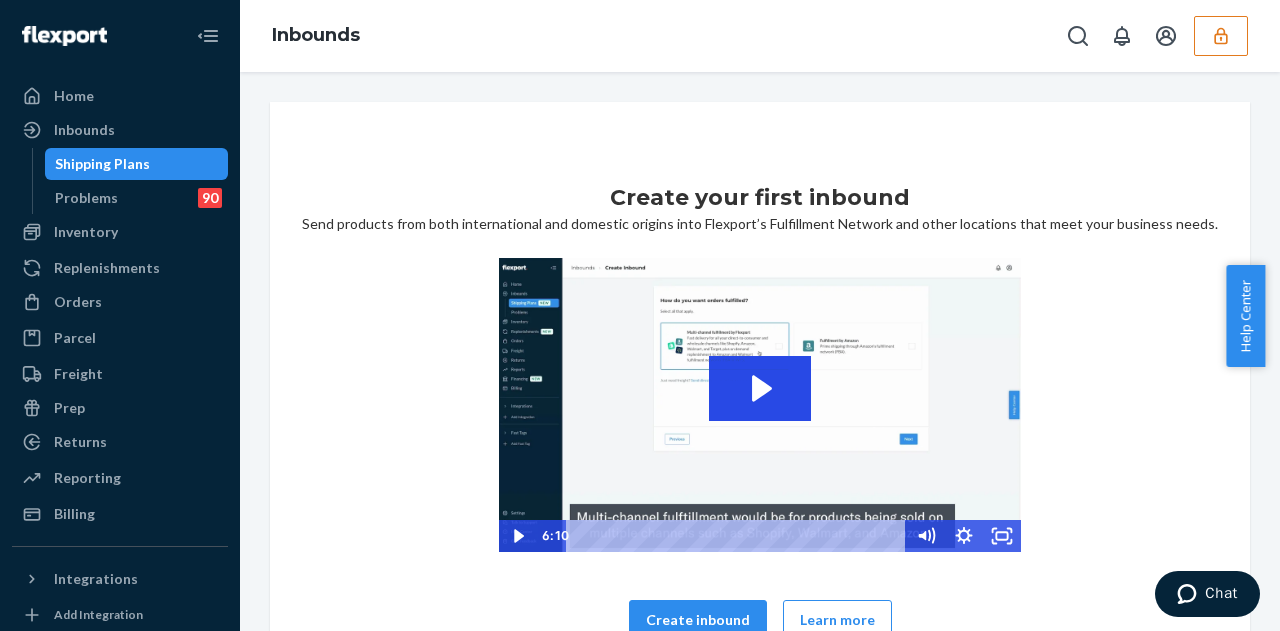 click on "Create your first inbound Send products from both international and domestic origins into Flexport’s Fulfillment Network and other locations that meet your business needs.
Click for sound
@keyframes VOLUME_SMALL_WAVE_FLASH {
0% { opacity: 0; }
33% { opacity: 1; }
66% { opacity: 1; }
100% { opacity: 0; }
}
@keyframes VOLUME_LARGE_WAVE_FLASH {
0% { opacity: 0; }
33% { opacity: 1; }
66% { opacity: 1; }
100% { opacity: 0; }
}
.volume__small-wave {
animation: VOLUME_SMALL_WAVE_FLASH 2s infinite;
opacity: 0;
}
.volume__large-wave {
animation: VOLUME_LARGE_WAVE_FLASH 2s infinite .3s;
opacity: 0;
}
6:10
Create inbound Learn more" at bounding box center (760, 423) 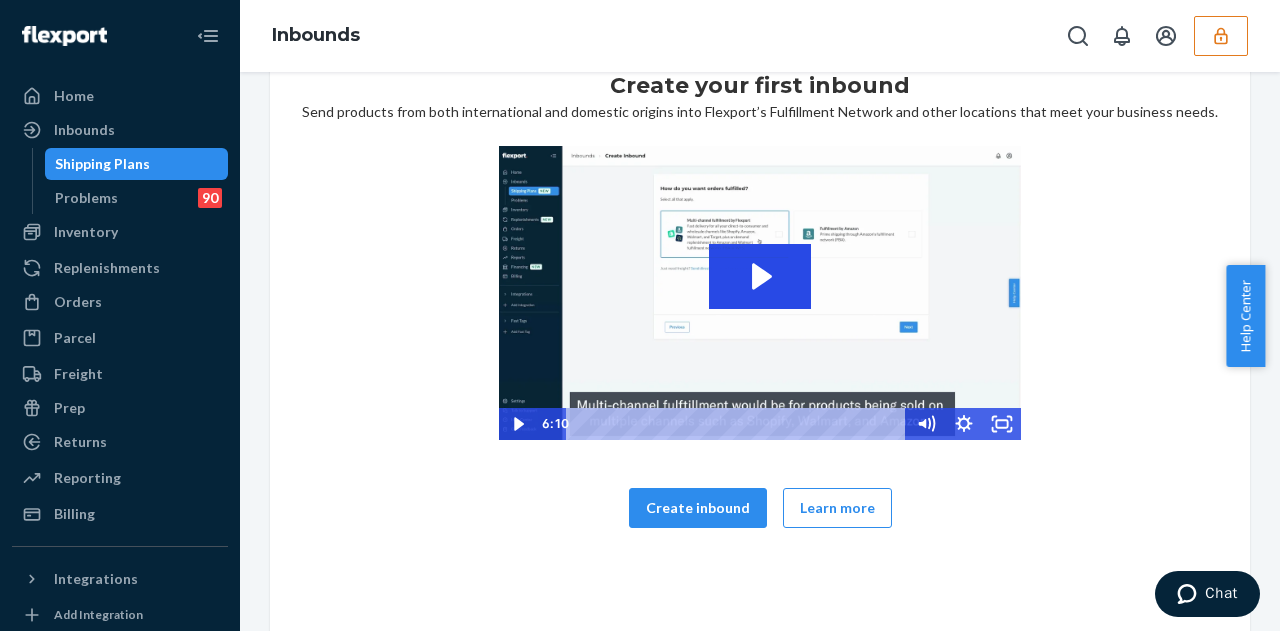 scroll, scrollTop: 0, scrollLeft: 0, axis: both 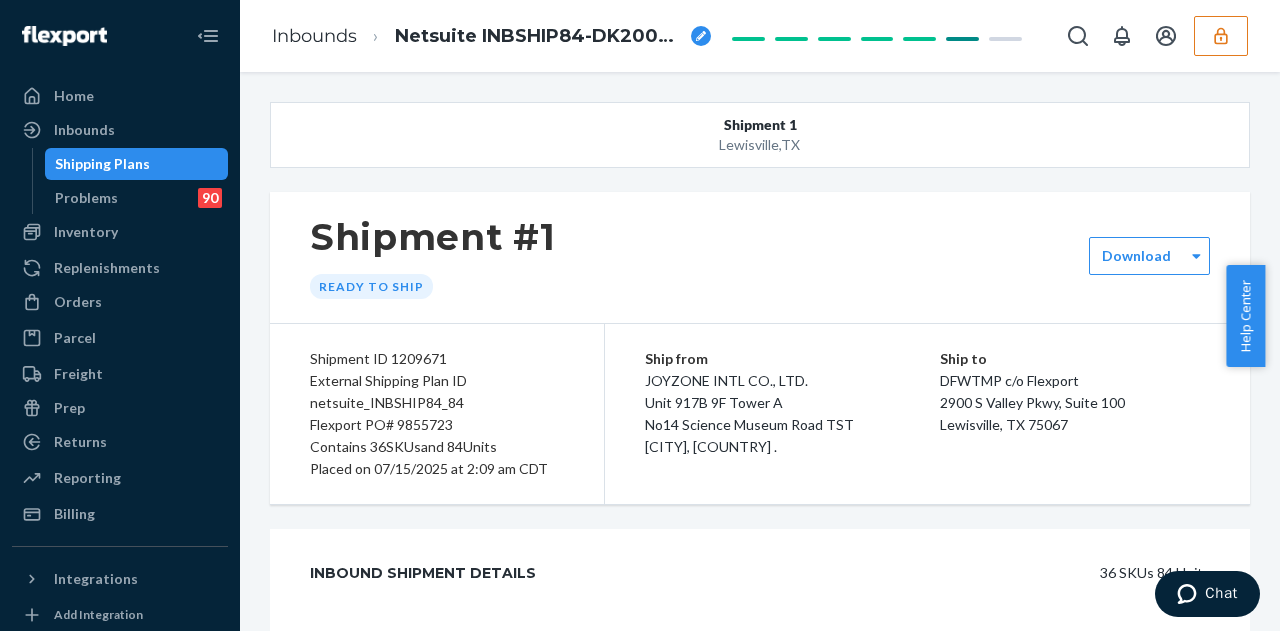 click on "Shipping Plans" at bounding box center [137, 164] 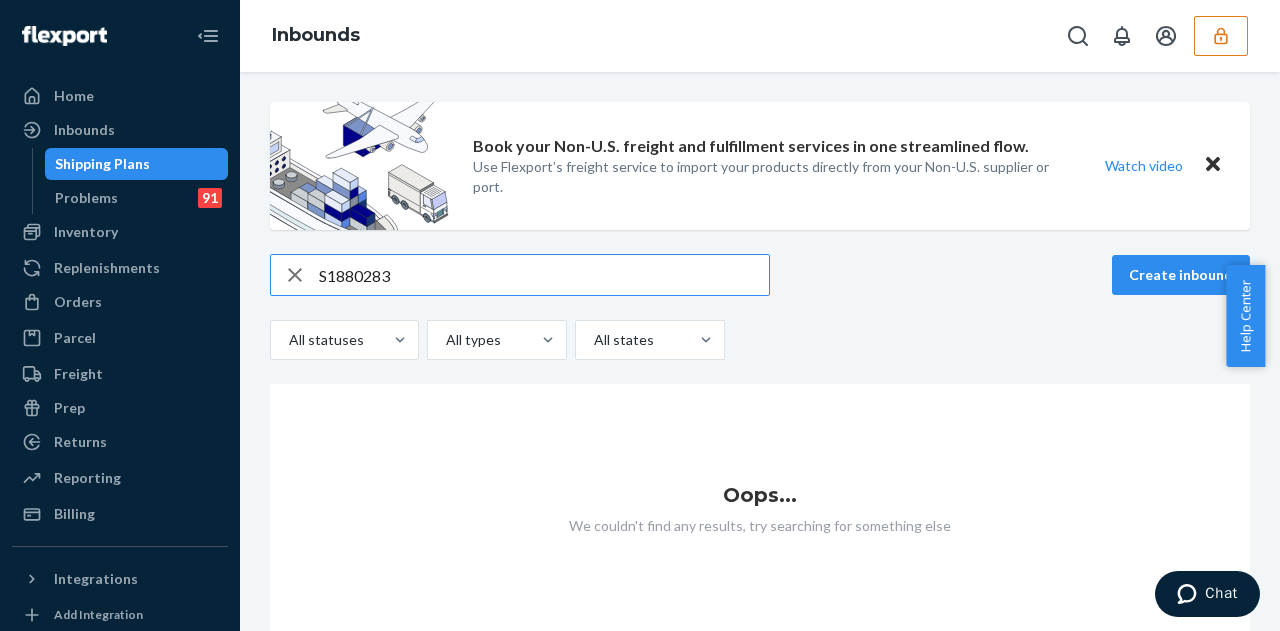 click on "S1880283" at bounding box center (544, 275) 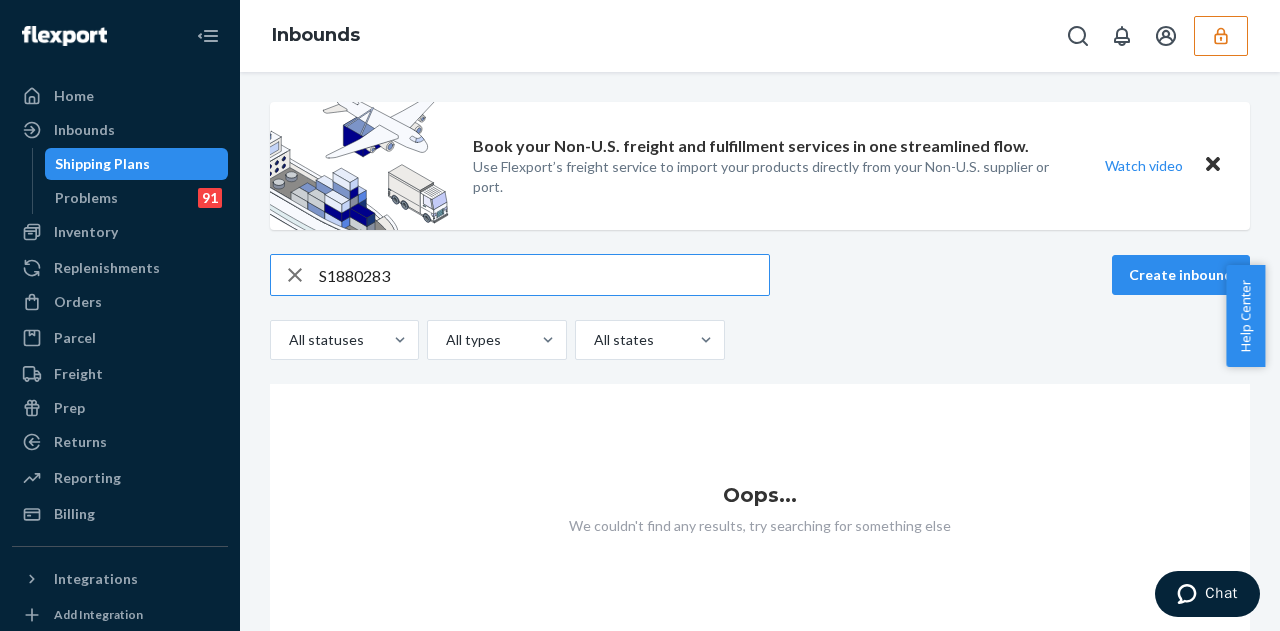 click on "S1880283" at bounding box center [544, 275] 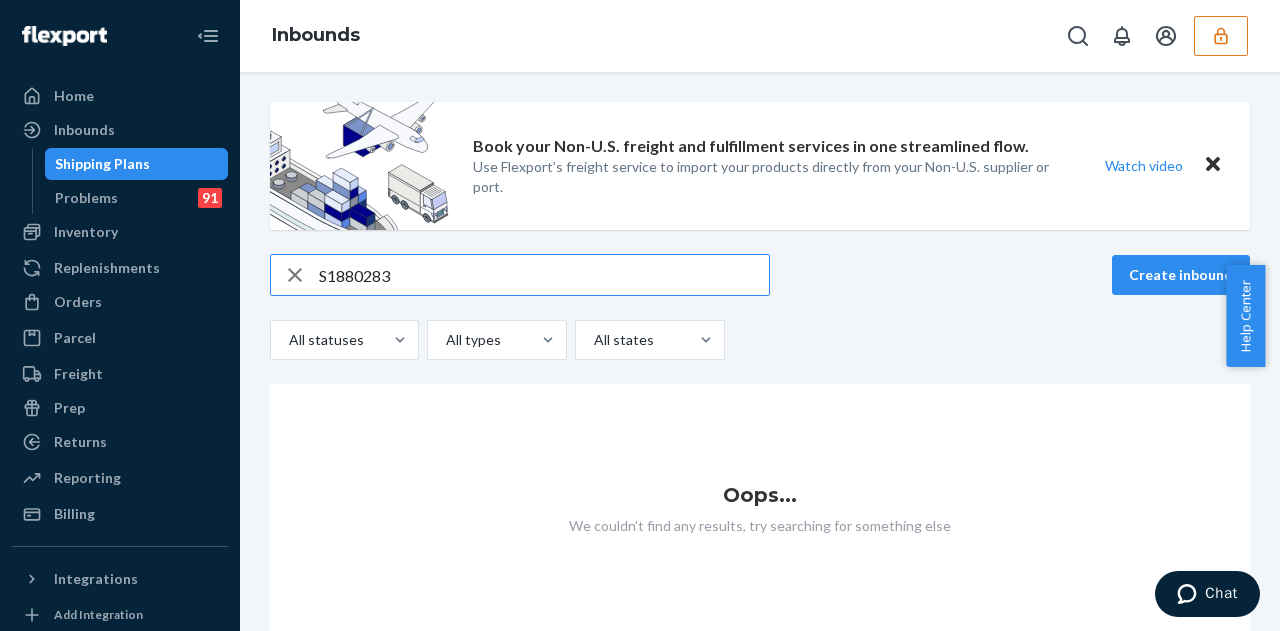 click on "S1880283" at bounding box center (544, 275) 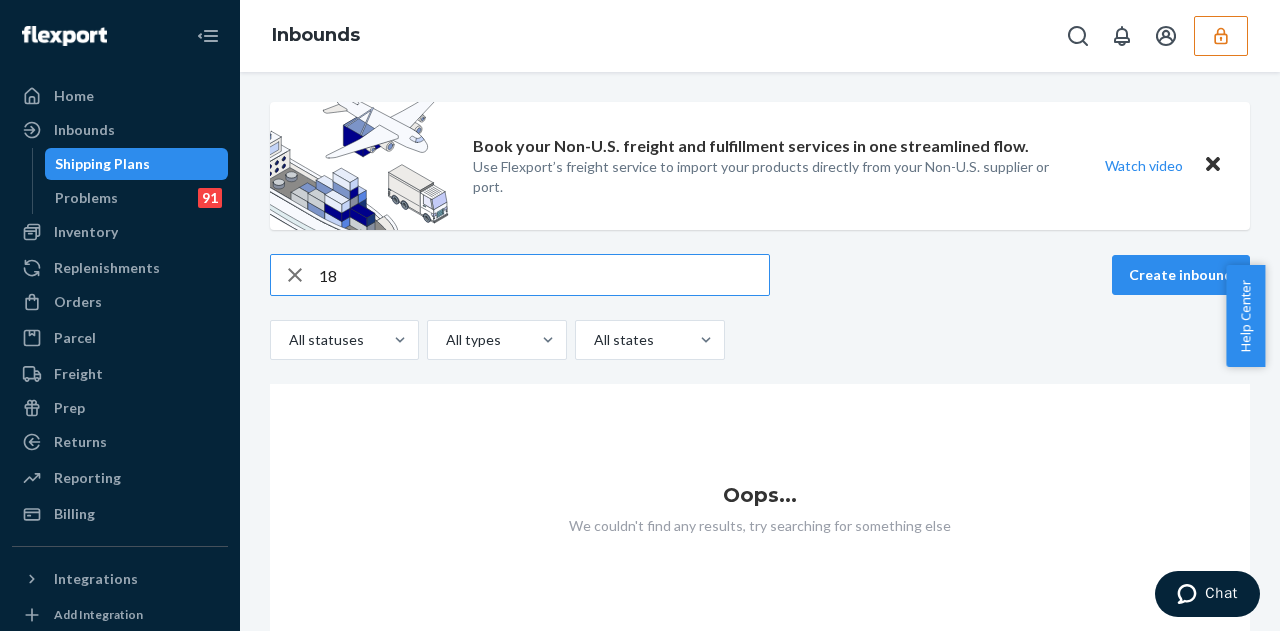 type on "1" 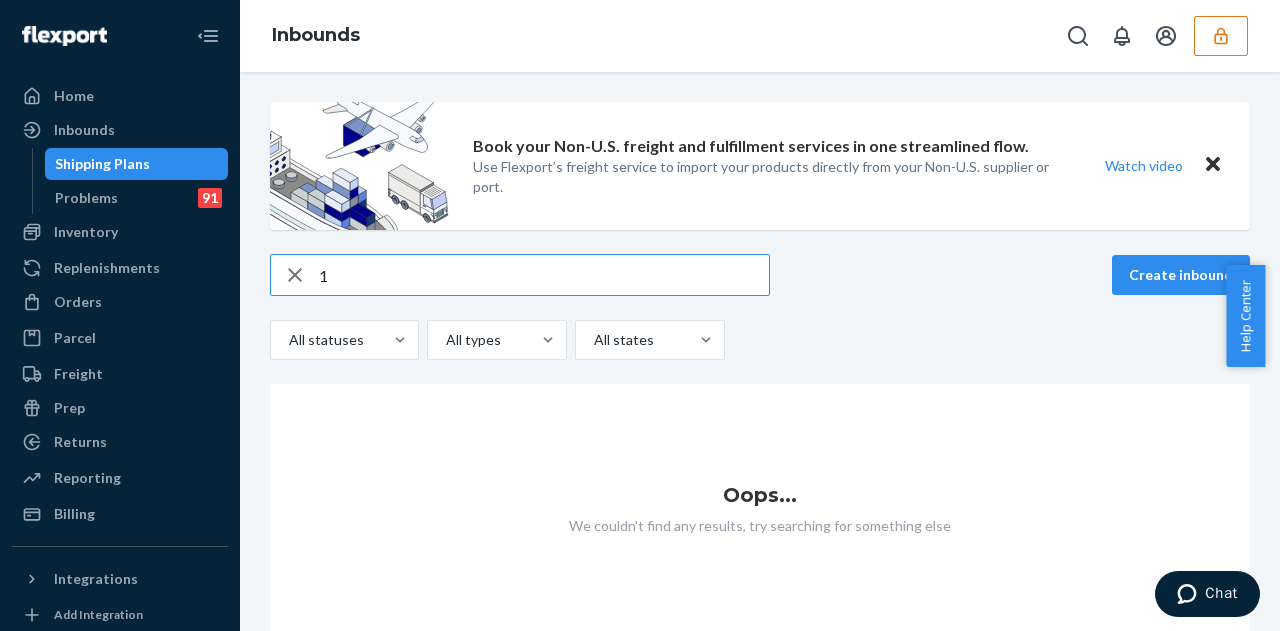 type 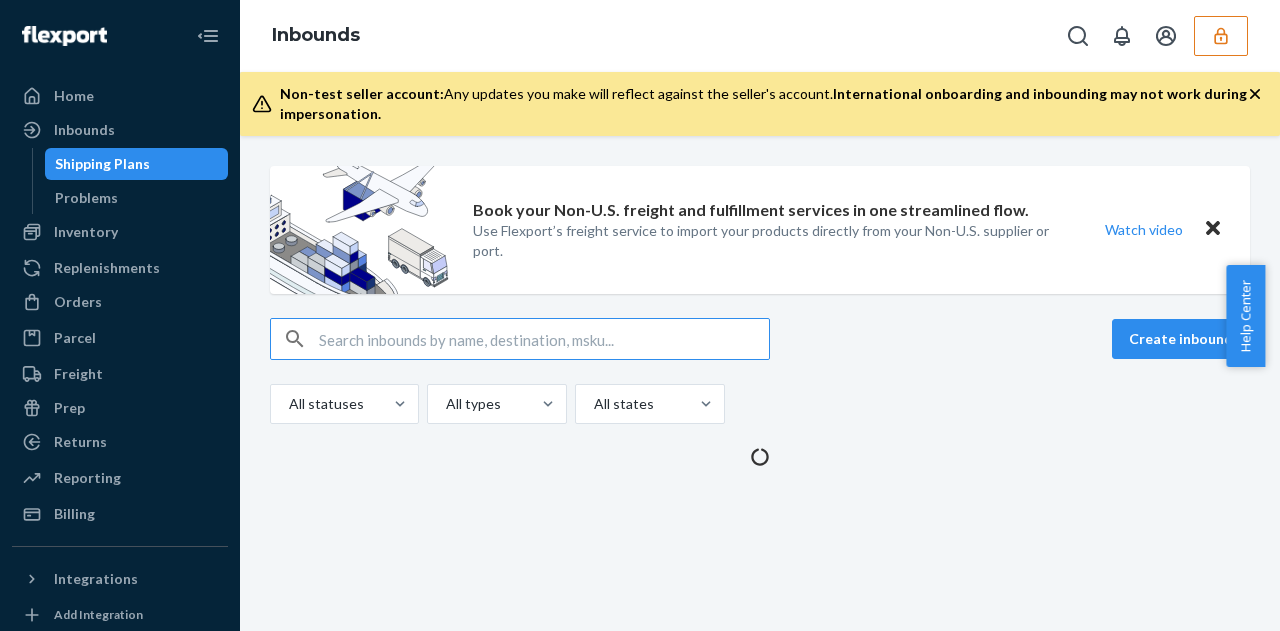 scroll, scrollTop: 0, scrollLeft: 0, axis: both 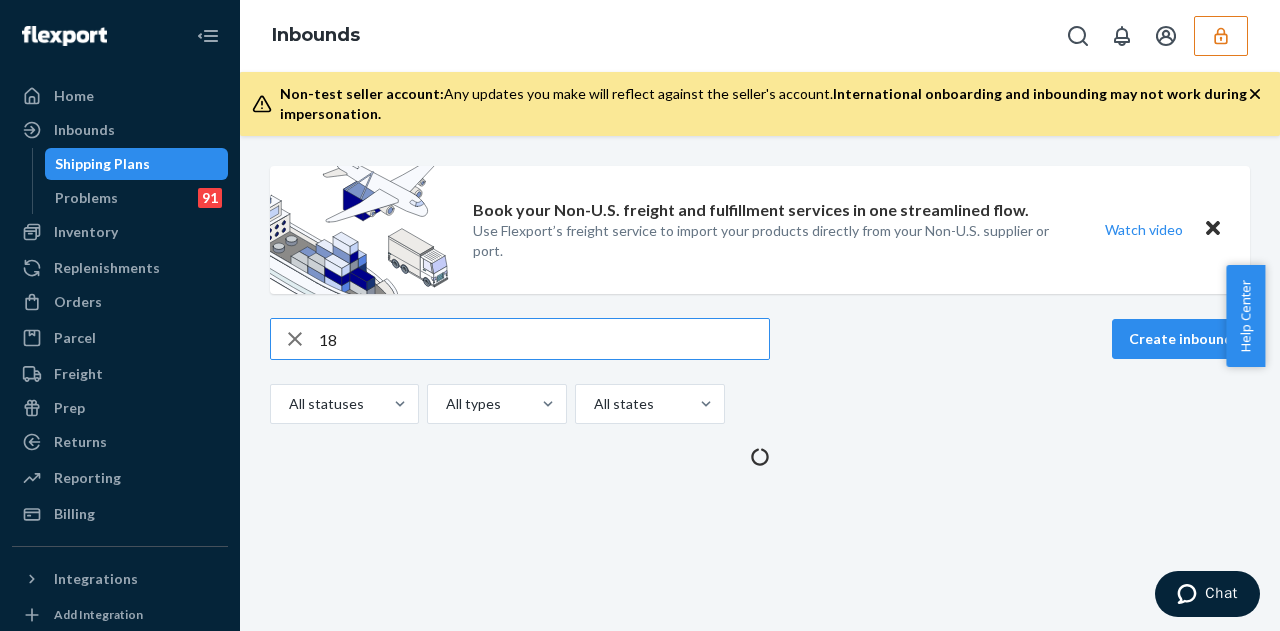 type on "1" 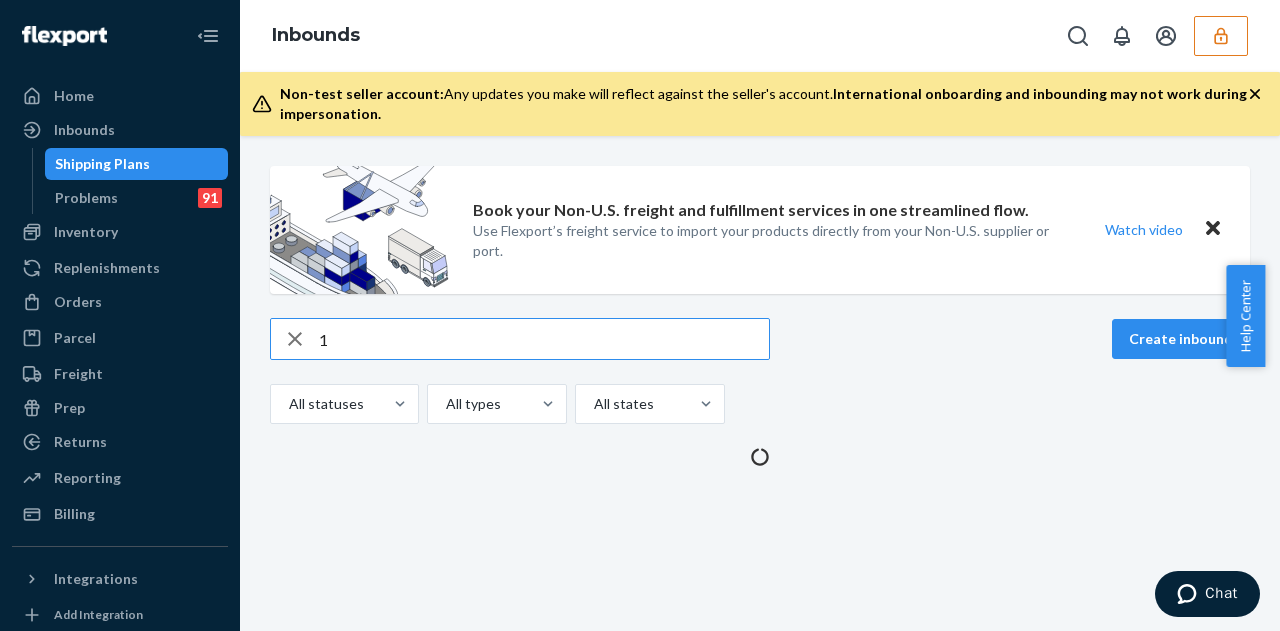 type 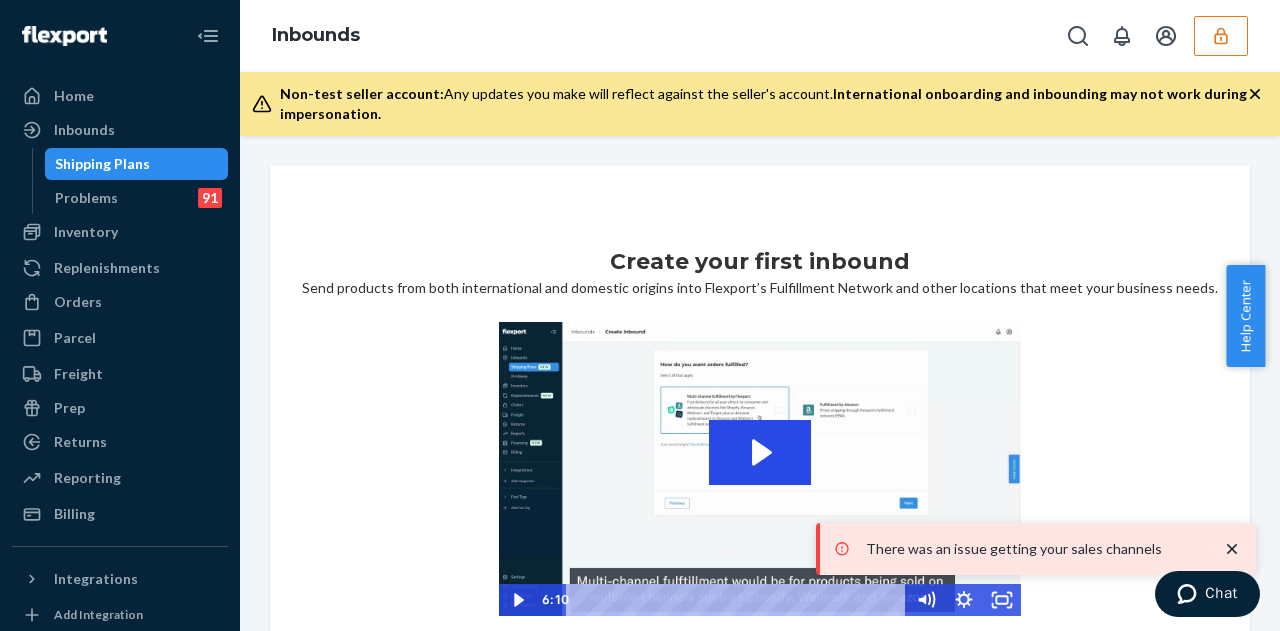 click on "There was an issue getting your sales channels" at bounding box center (1034, 549) 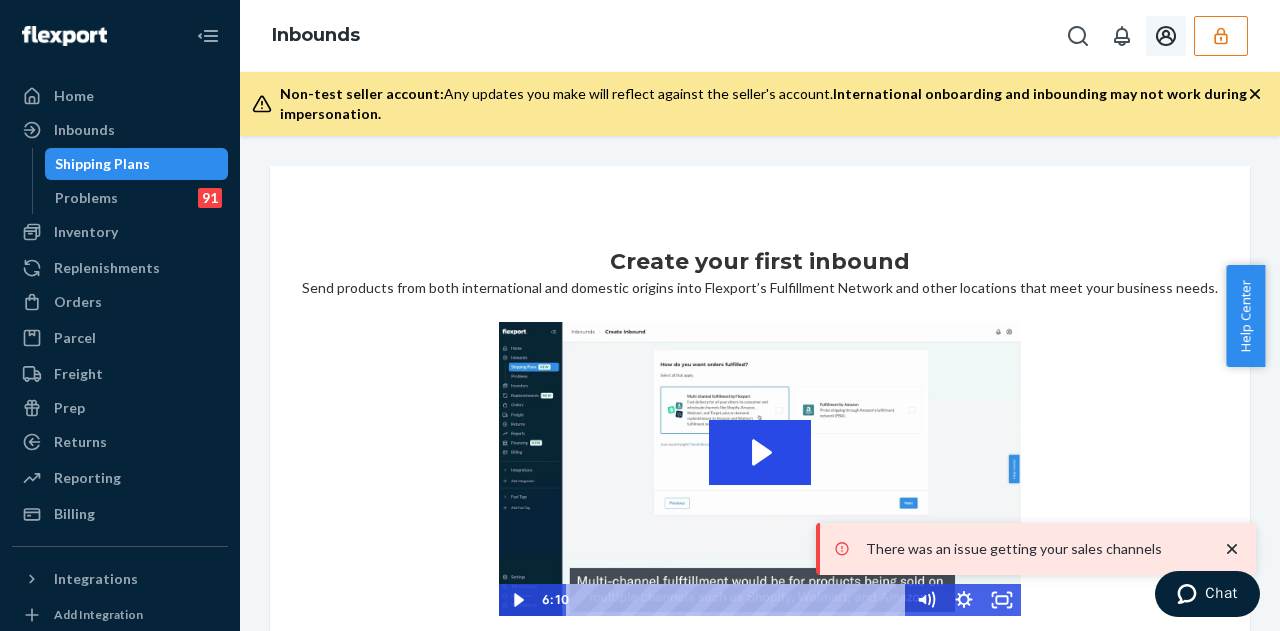 click 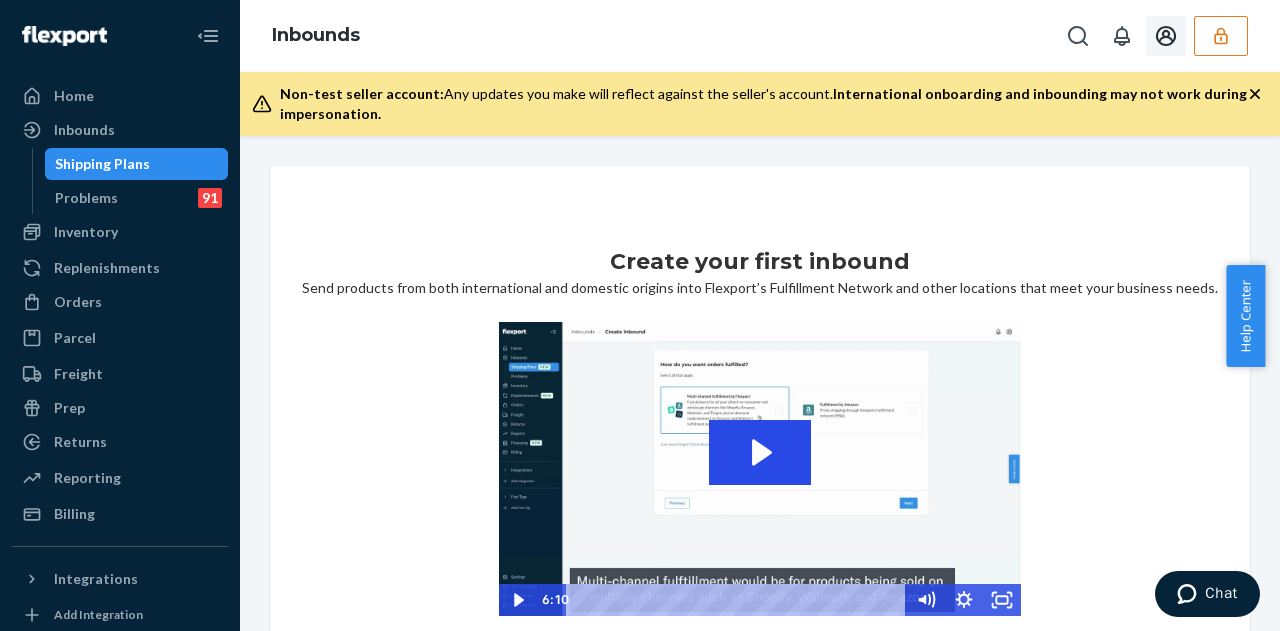 click at bounding box center [1221, 36] 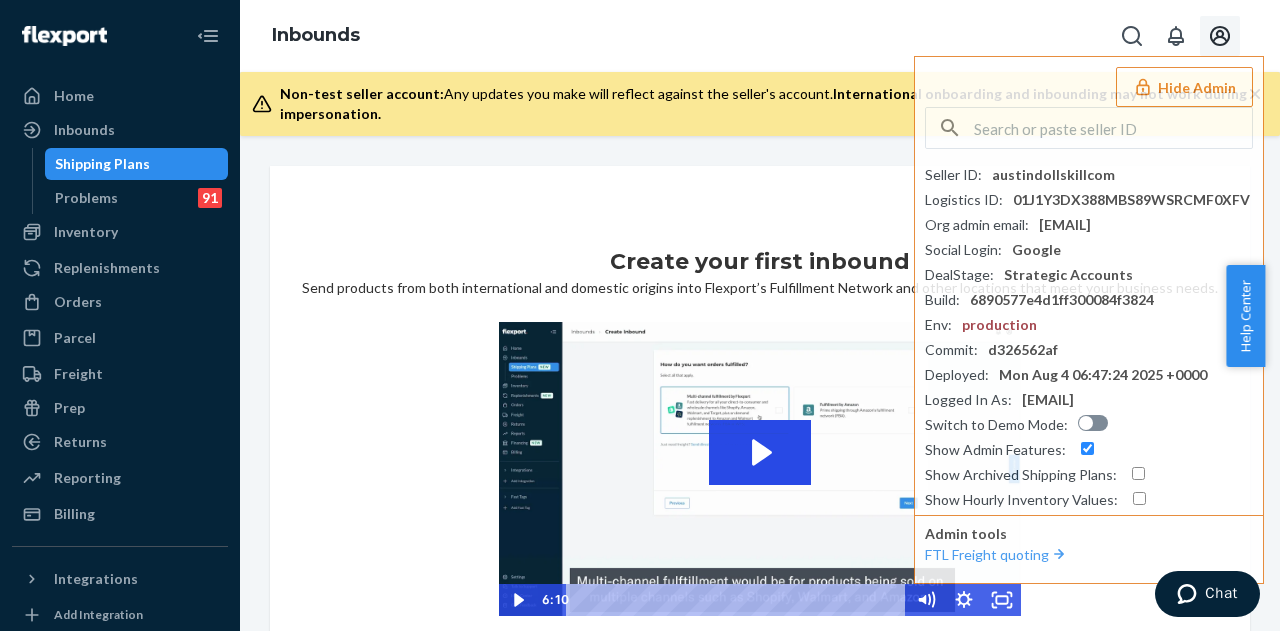 click on "Inbounds Hide Admin Seller ID :  austindollskillcom Logistics ID :  01J1Y3DX388MBS89WSRCMF0XFV Org admin email :  april@dollskill.com Social Login :  Google DealStage :  Strategic Accounts Build :  6890577e4d1ff300084f3824 Env :  production Commit :  d326562af Deployed :  Mon Aug 4 06:47:24 2025 +0000
Logged In As :  jhearn@flexport.com Switch to Demo Mode :  Show Admin Features :  Show Archived Shipping Plans :  Show Hourly Inventory Values :  Admin tools FTL Freight quoting" at bounding box center [760, 36] 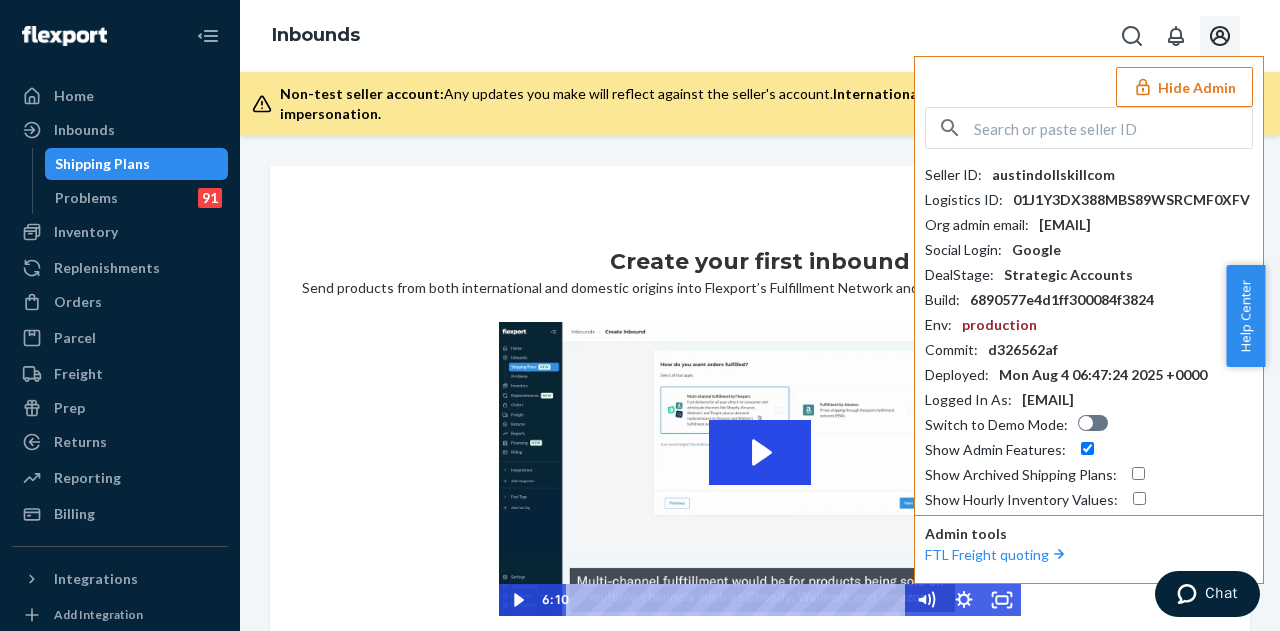 click on "Hide Admin" at bounding box center (1184, 87) 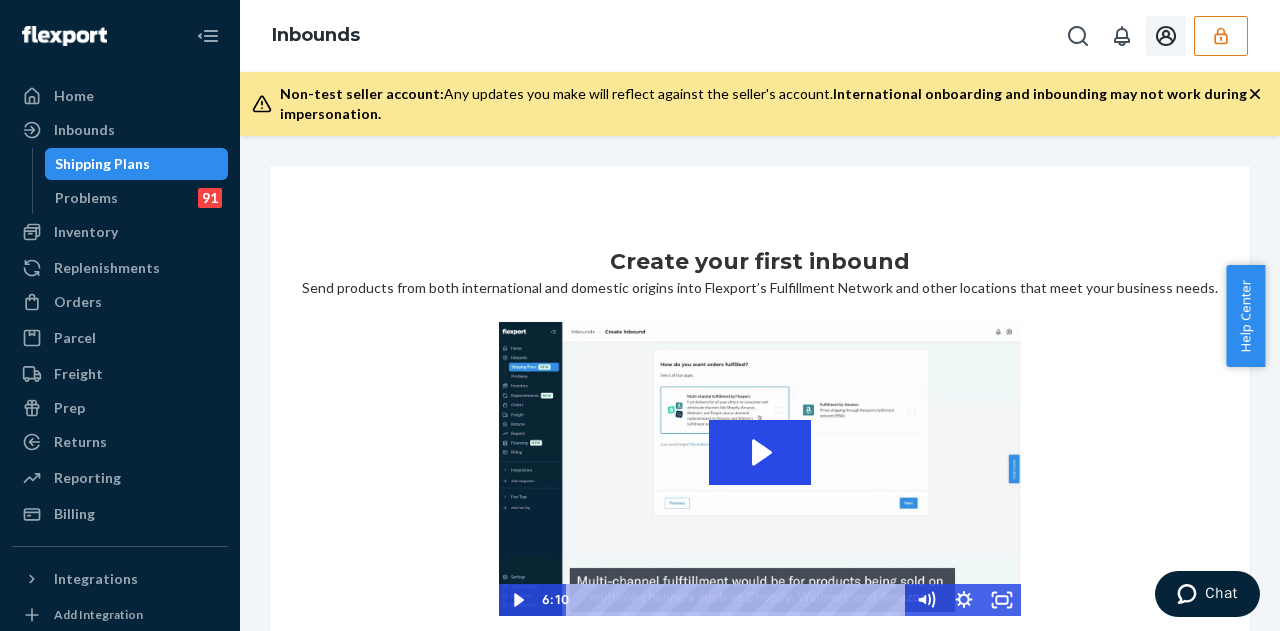 click 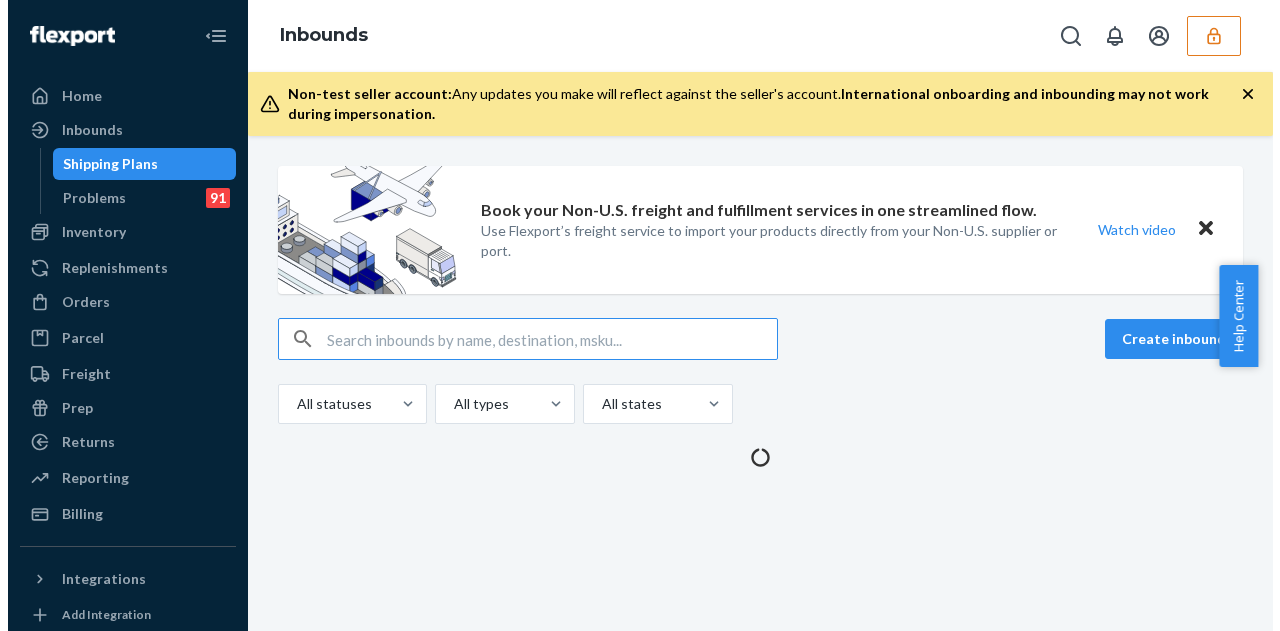 scroll, scrollTop: 0, scrollLeft: 0, axis: both 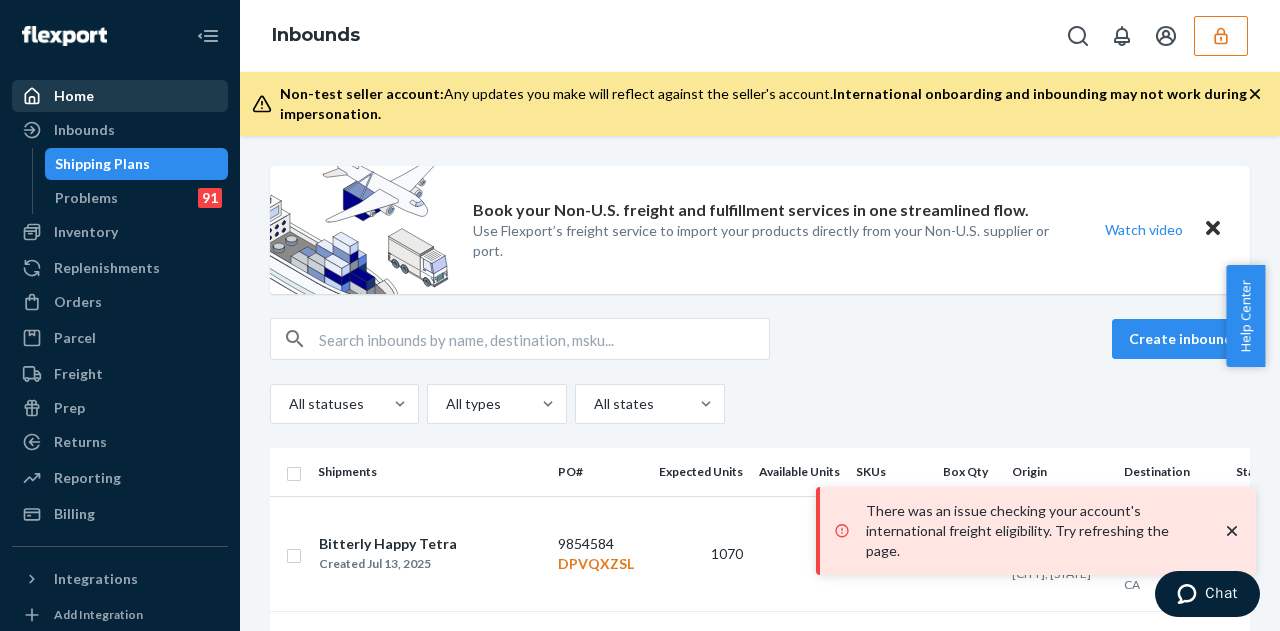 click on "Home" at bounding box center (120, 96) 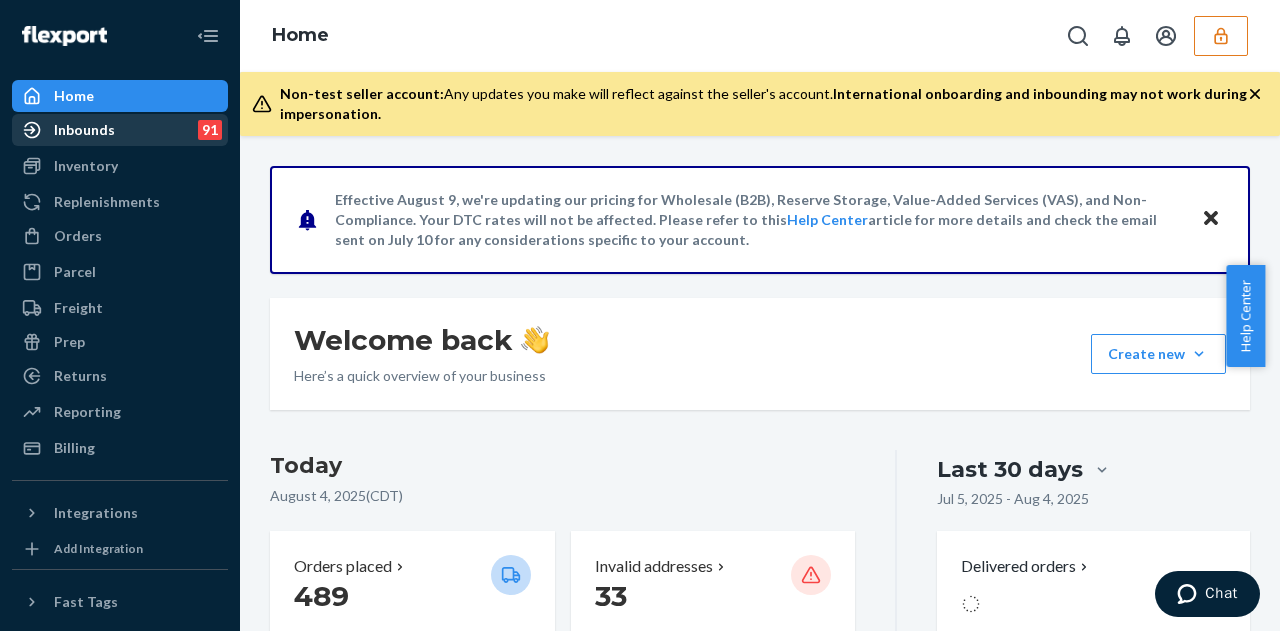 click on "Inbounds 91" at bounding box center [120, 130] 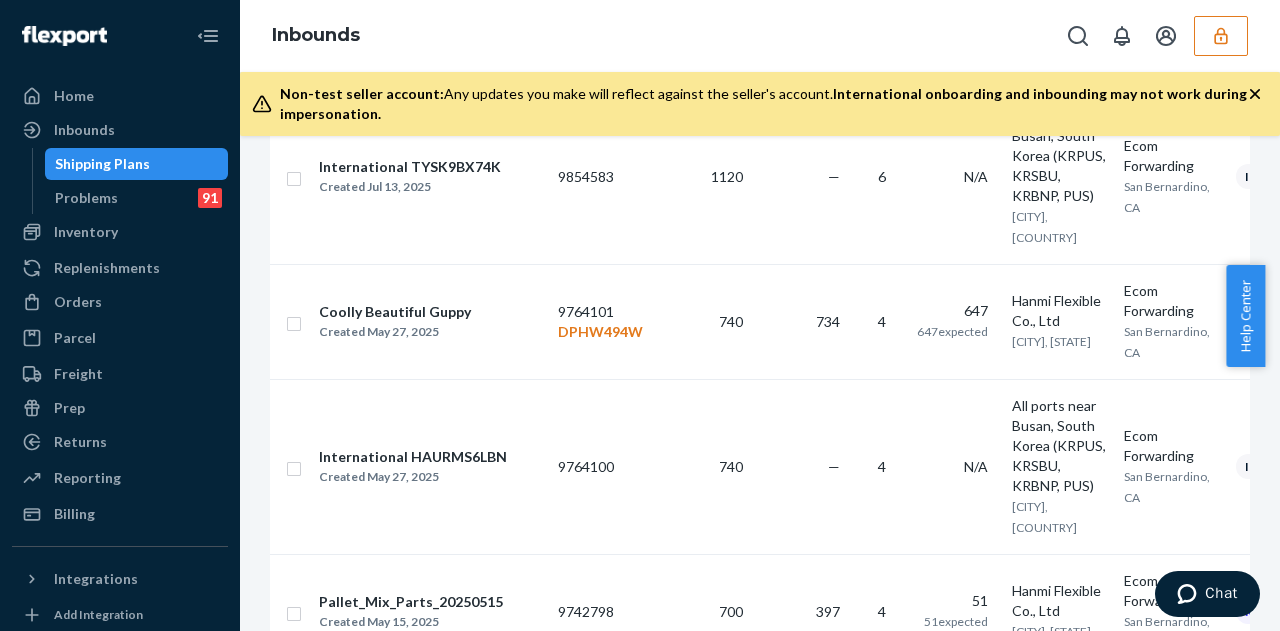 scroll, scrollTop: 0, scrollLeft: 0, axis: both 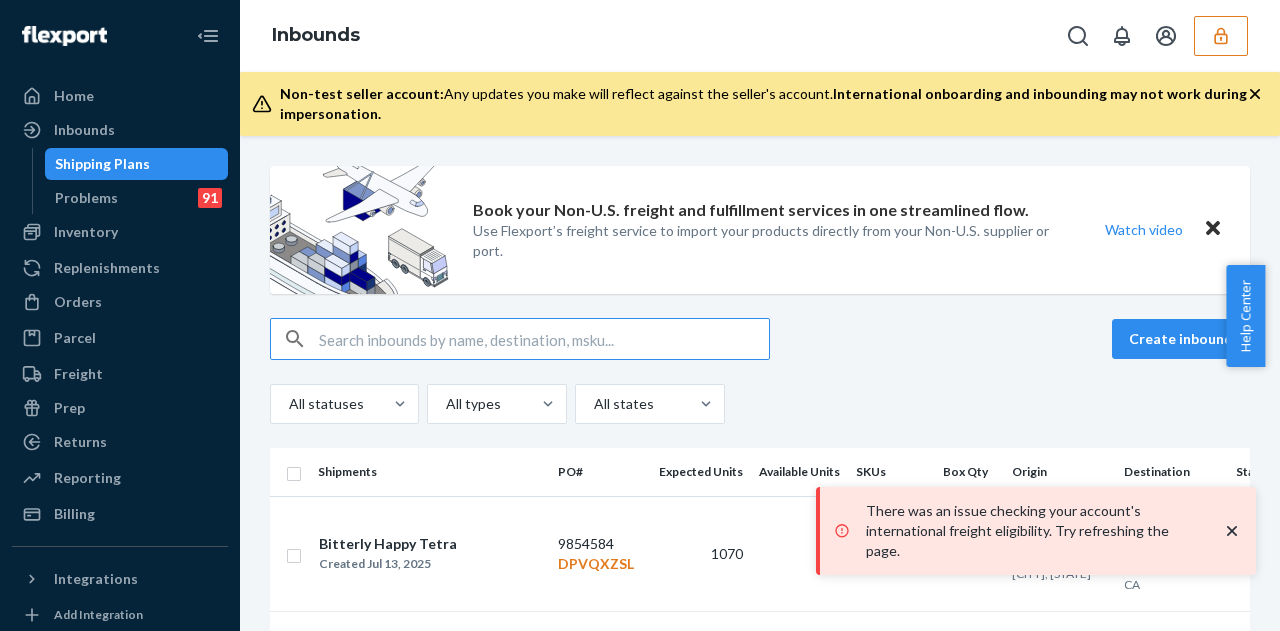 type on "6" 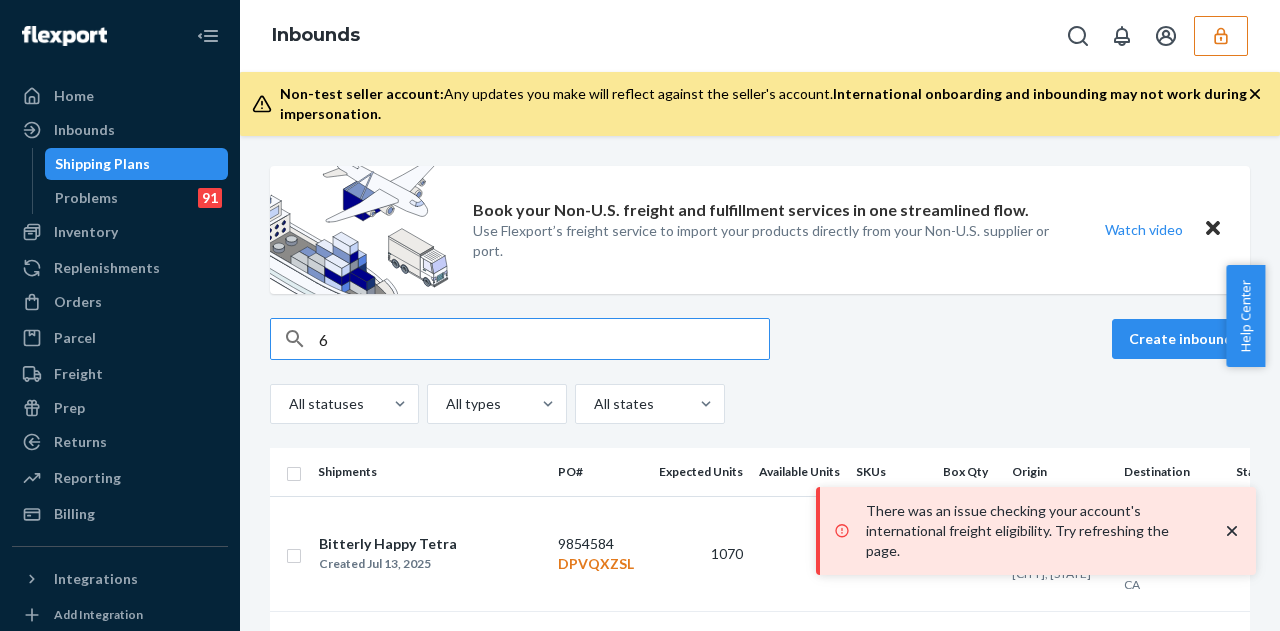 scroll, scrollTop: 0, scrollLeft: 0, axis: both 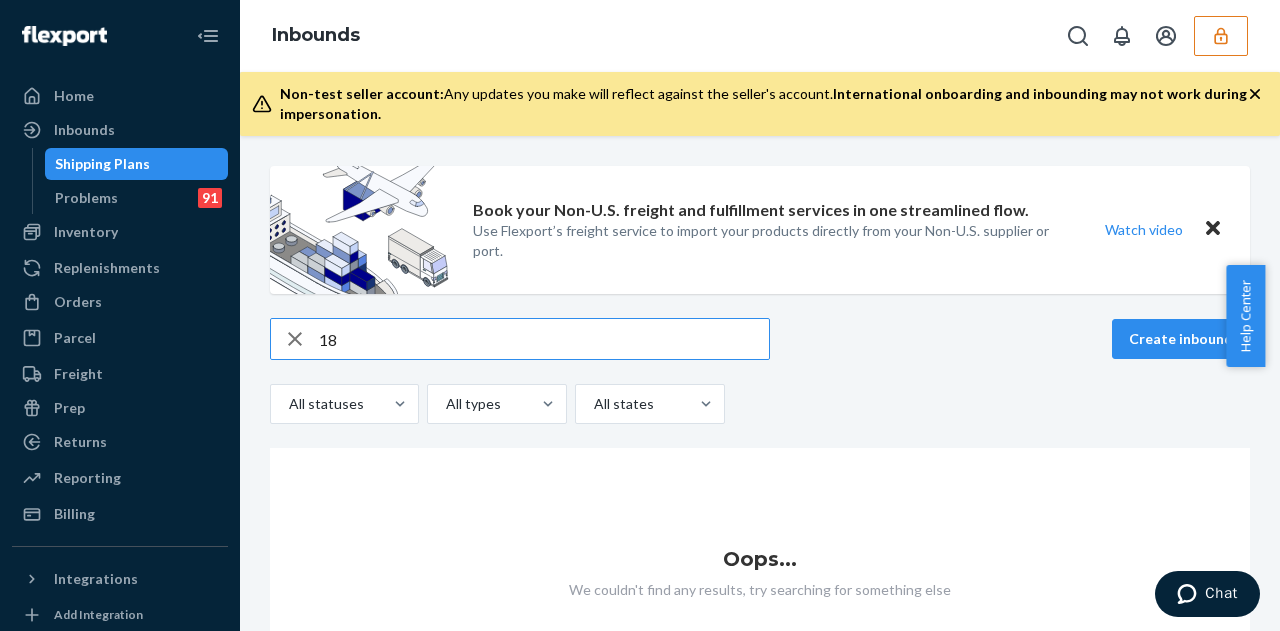 type on "1" 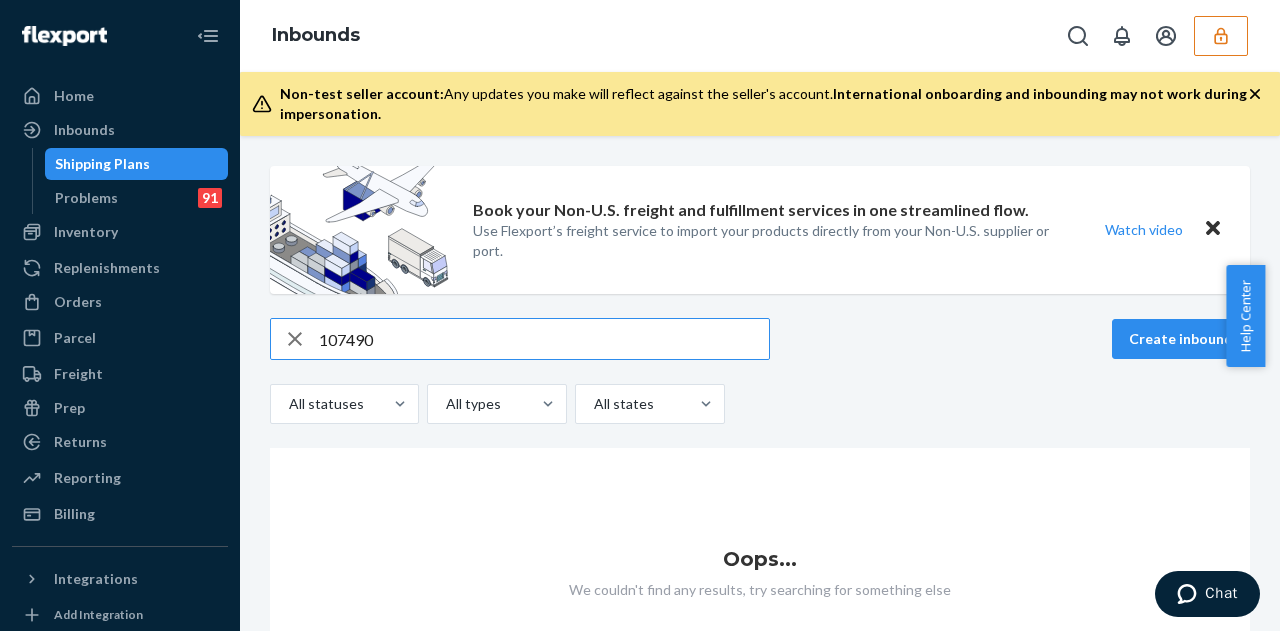 type on "107490" 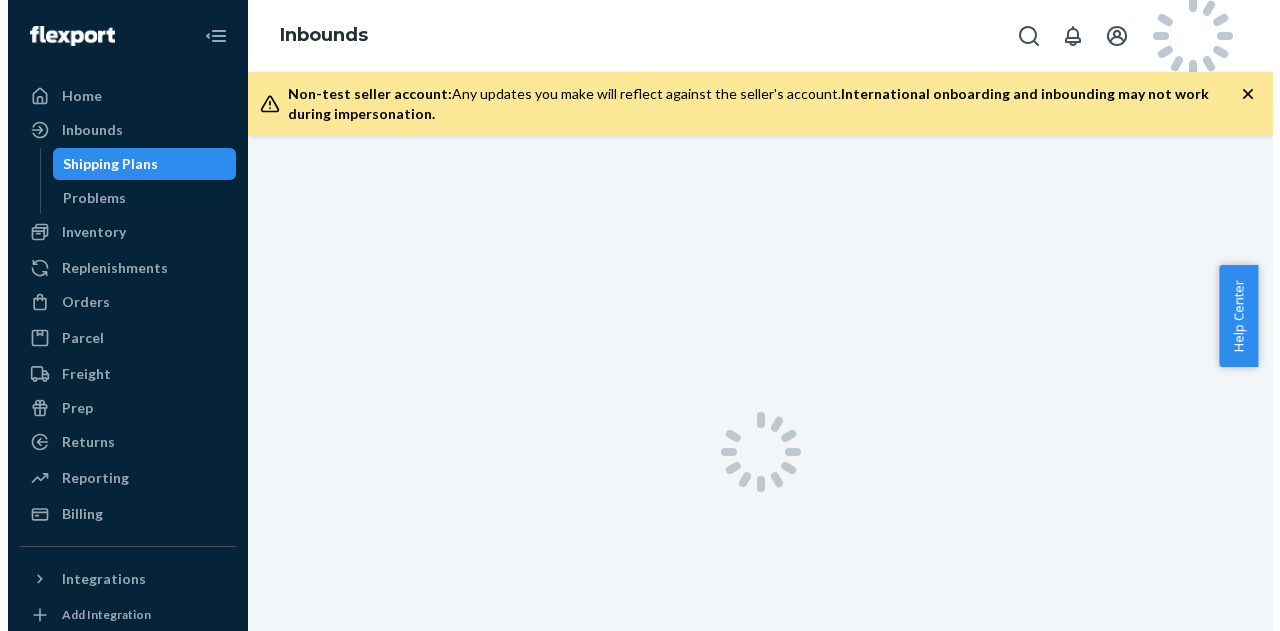 scroll, scrollTop: 0, scrollLeft: 0, axis: both 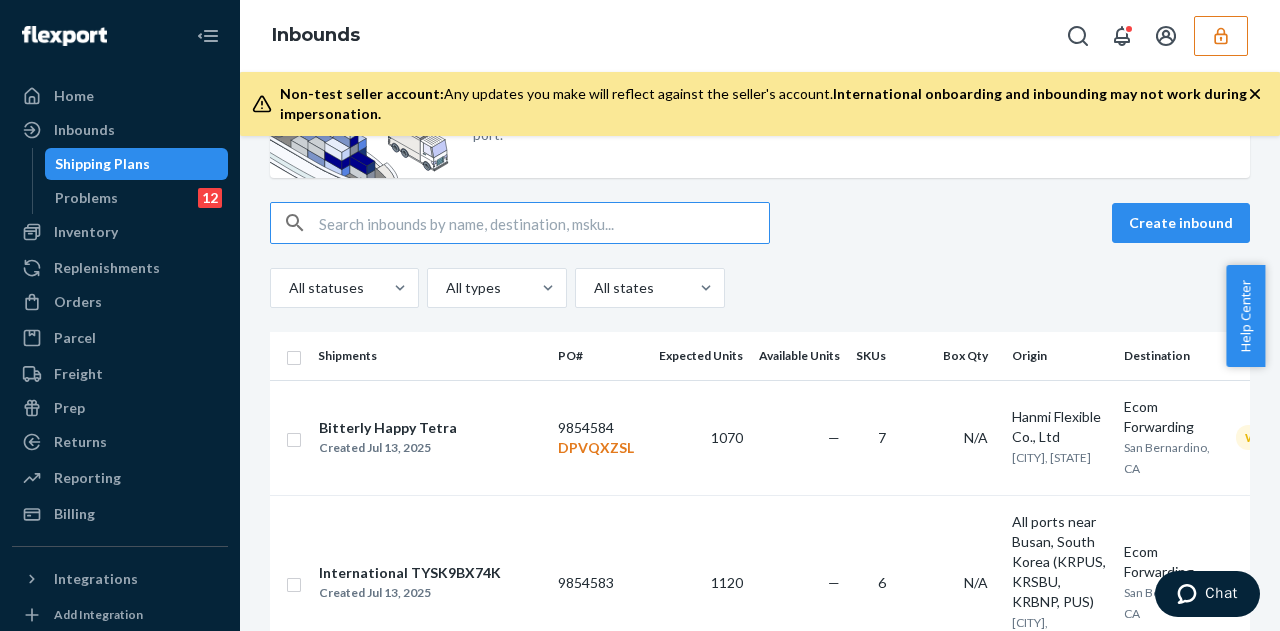 click at bounding box center [544, 223] 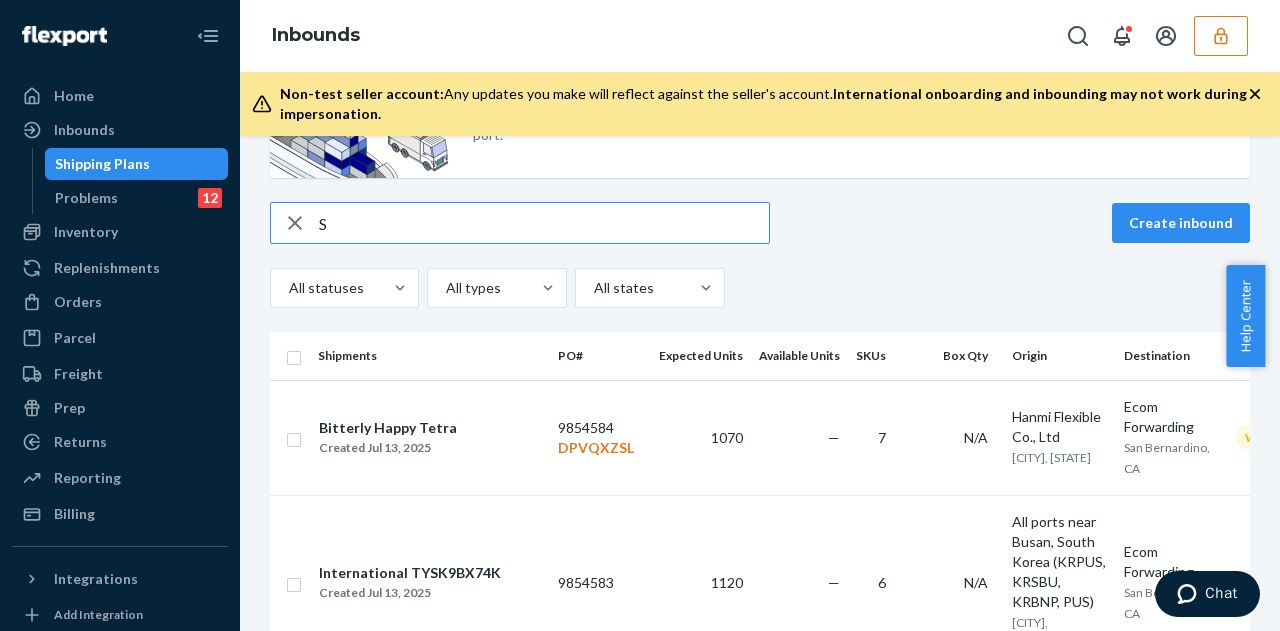 scroll, scrollTop: 0, scrollLeft: 0, axis: both 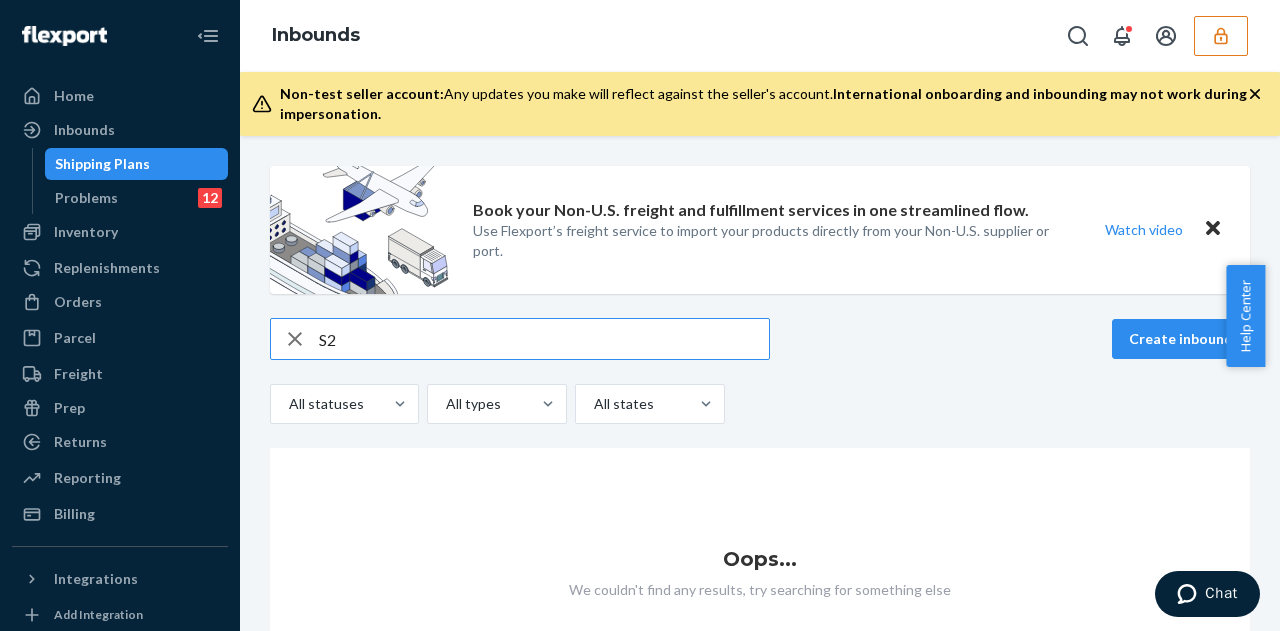 type on "S" 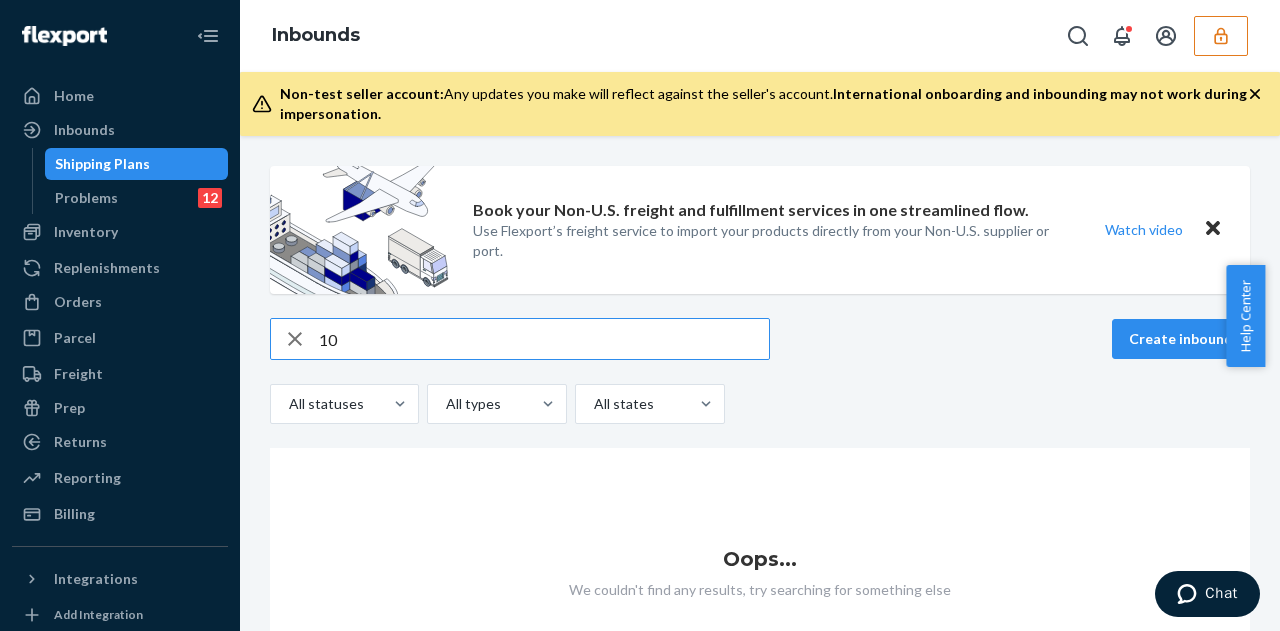 type on "1" 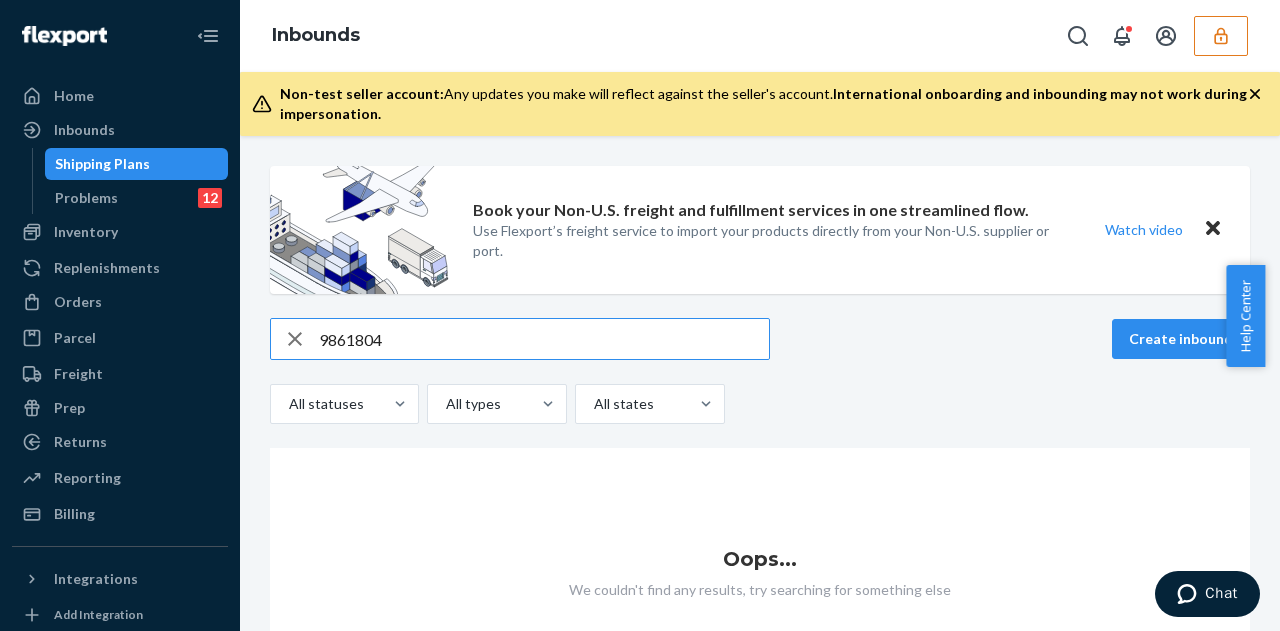 type on "9861804" 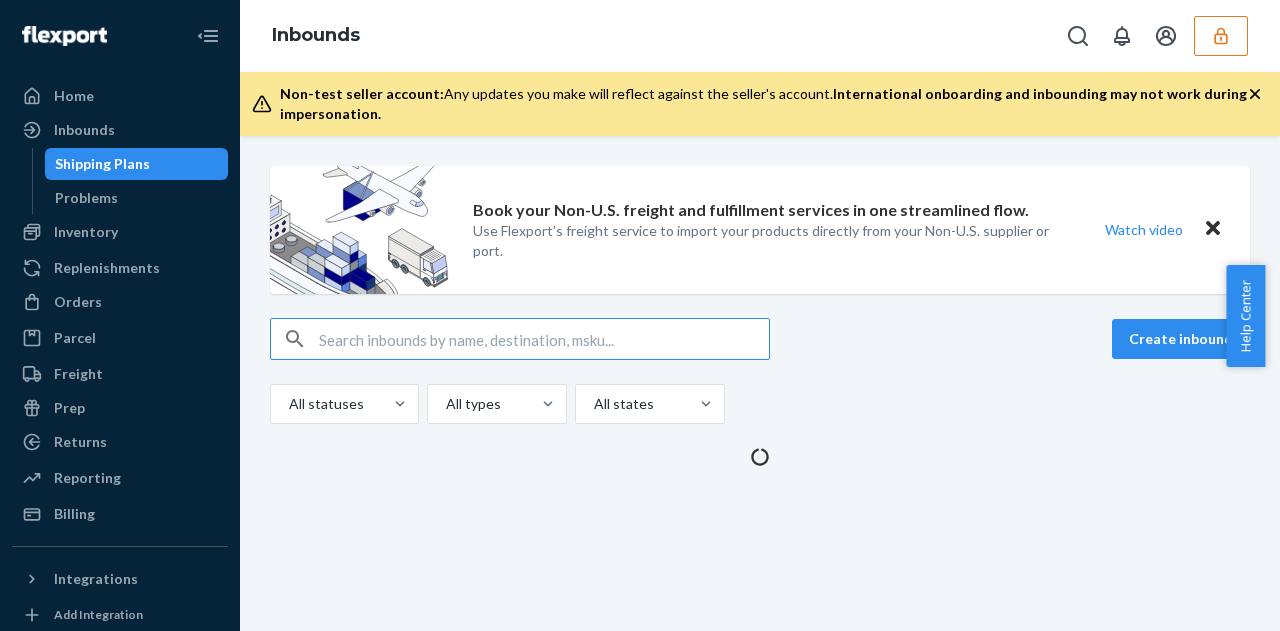 scroll, scrollTop: 0, scrollLeft: 0, axis: both 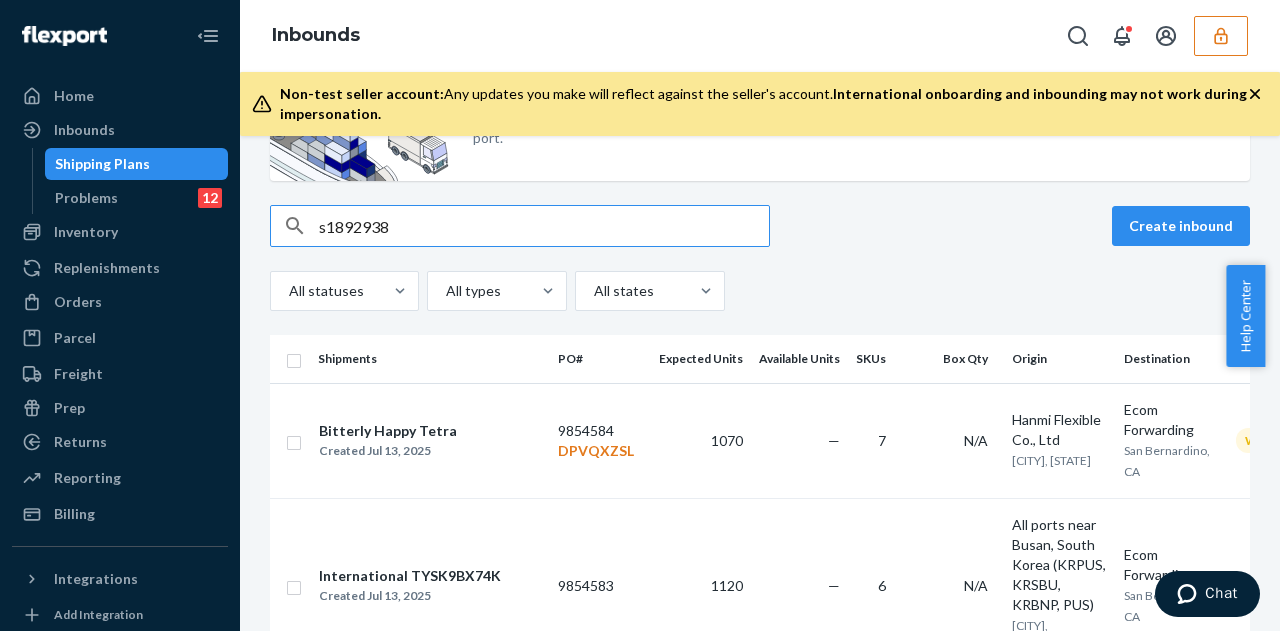 type on "s1892938" 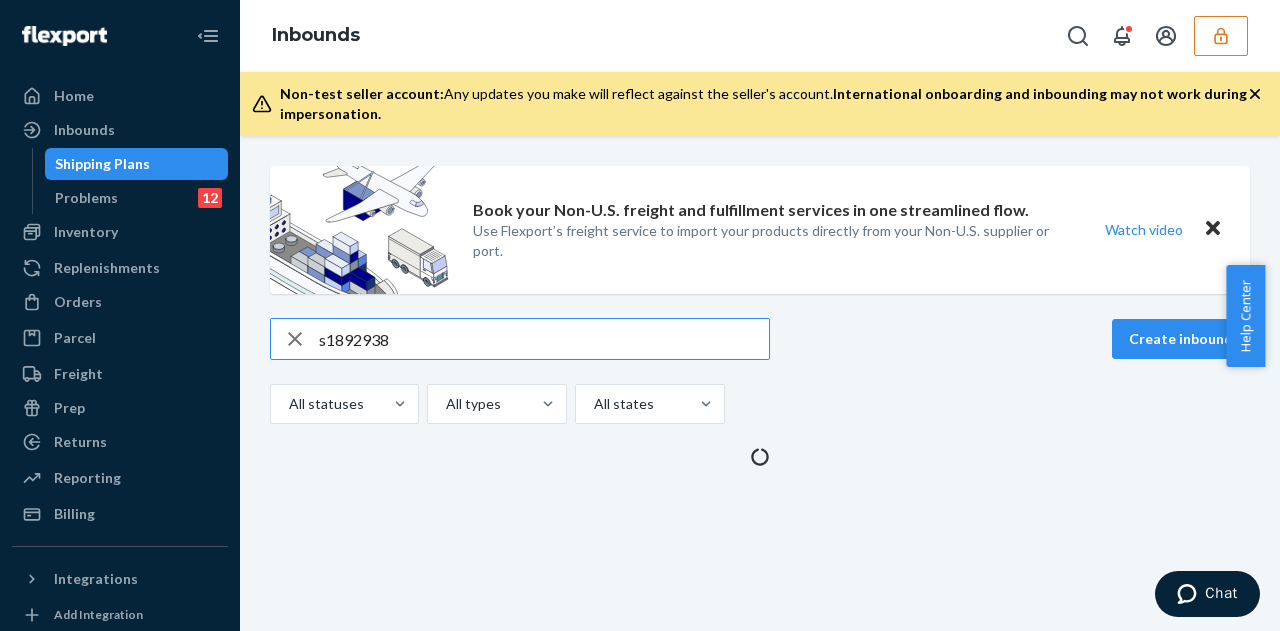 scroll, scrollTop: 0, scrollLeft: 0, axis: both 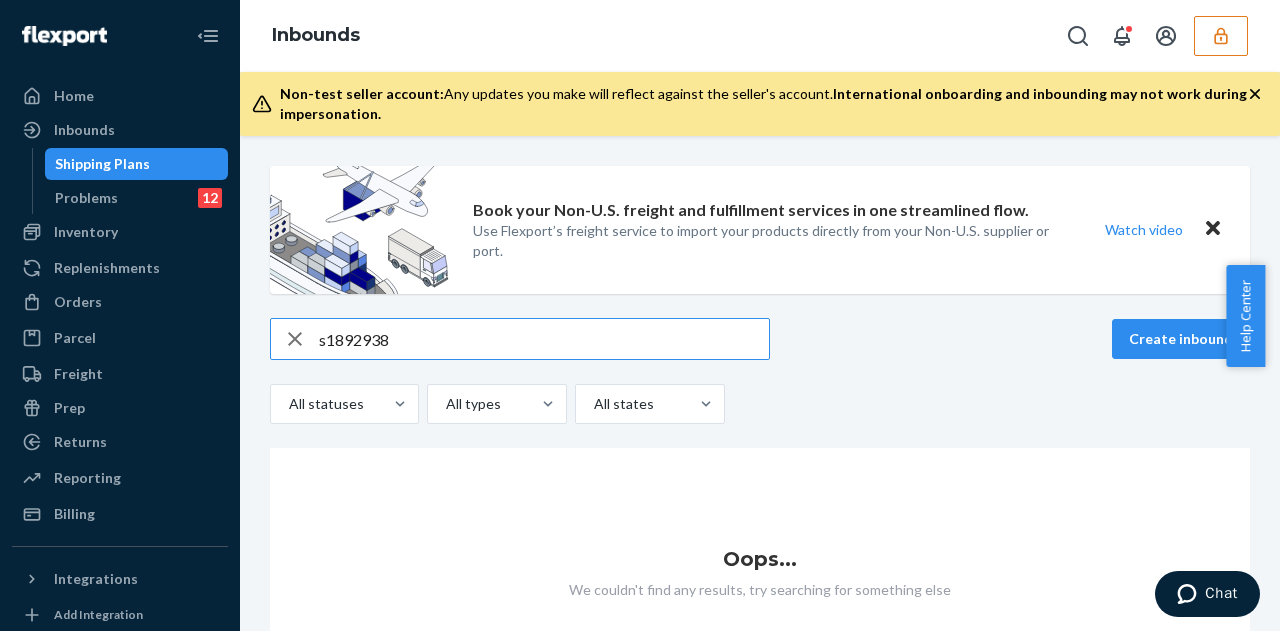 click 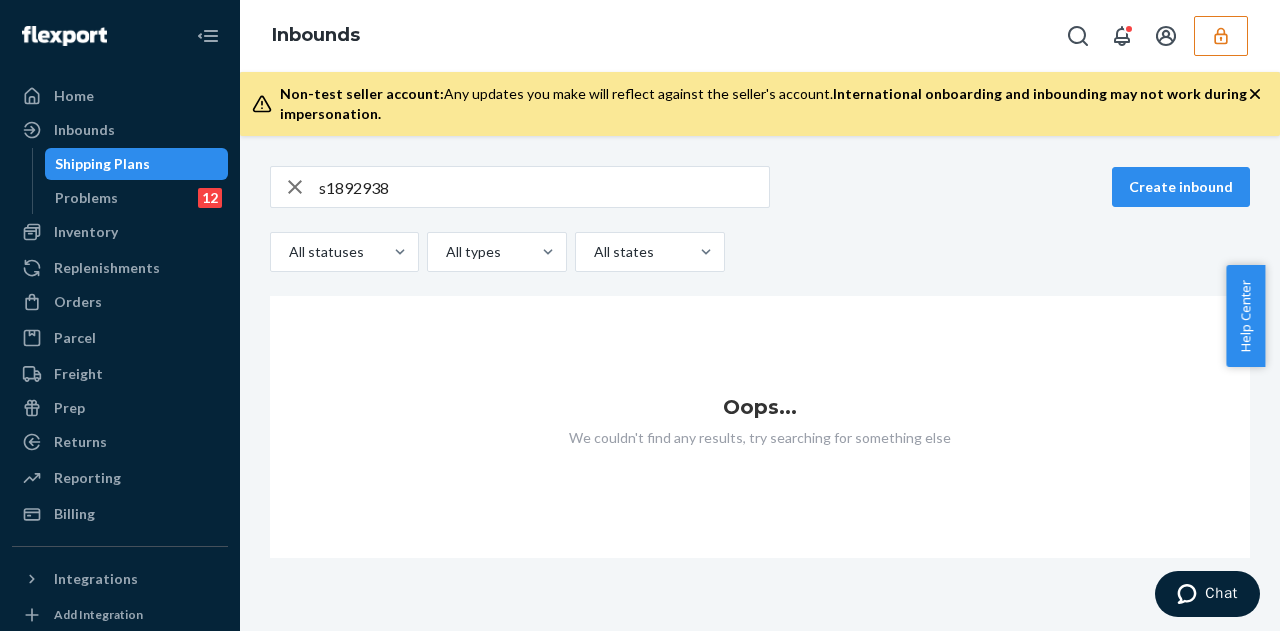 click on "International onboarding and inbounding may not work during impersonation." at bounding box center [763, 103] 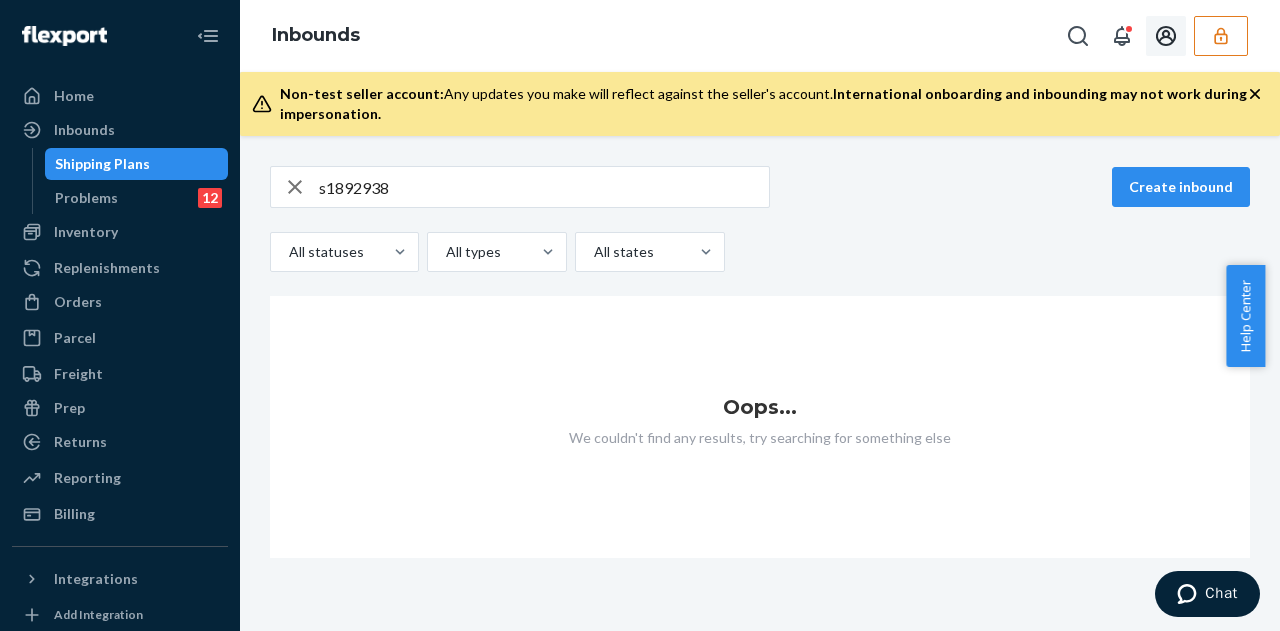 click at bounding box center (1166, 36) 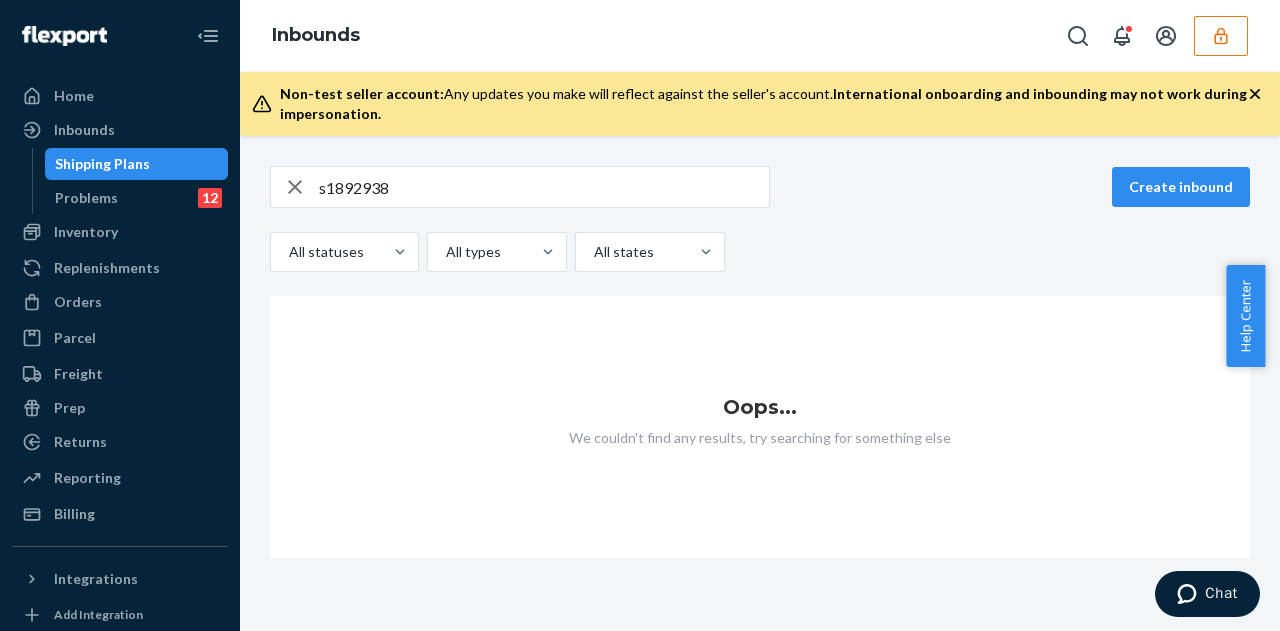 click on "International onboarding and inbounding may not work during impersonation." at bounding box center [763, 103] 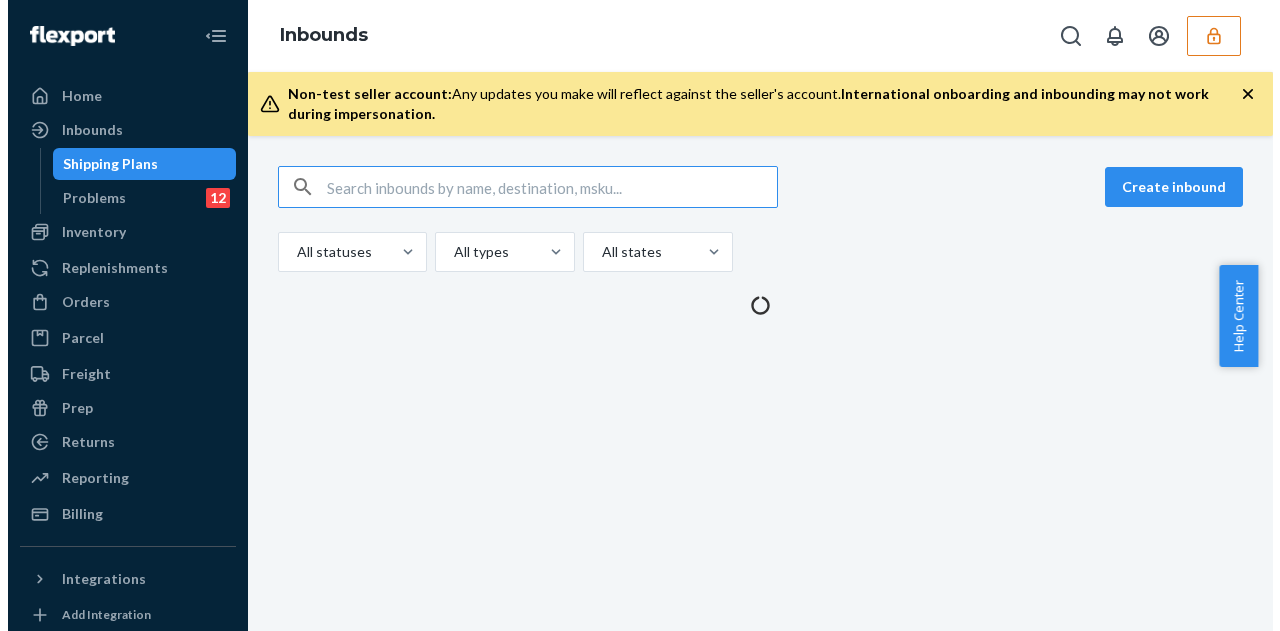 scroll, scrollTop: 0, scrollLeft: 0, axis: both 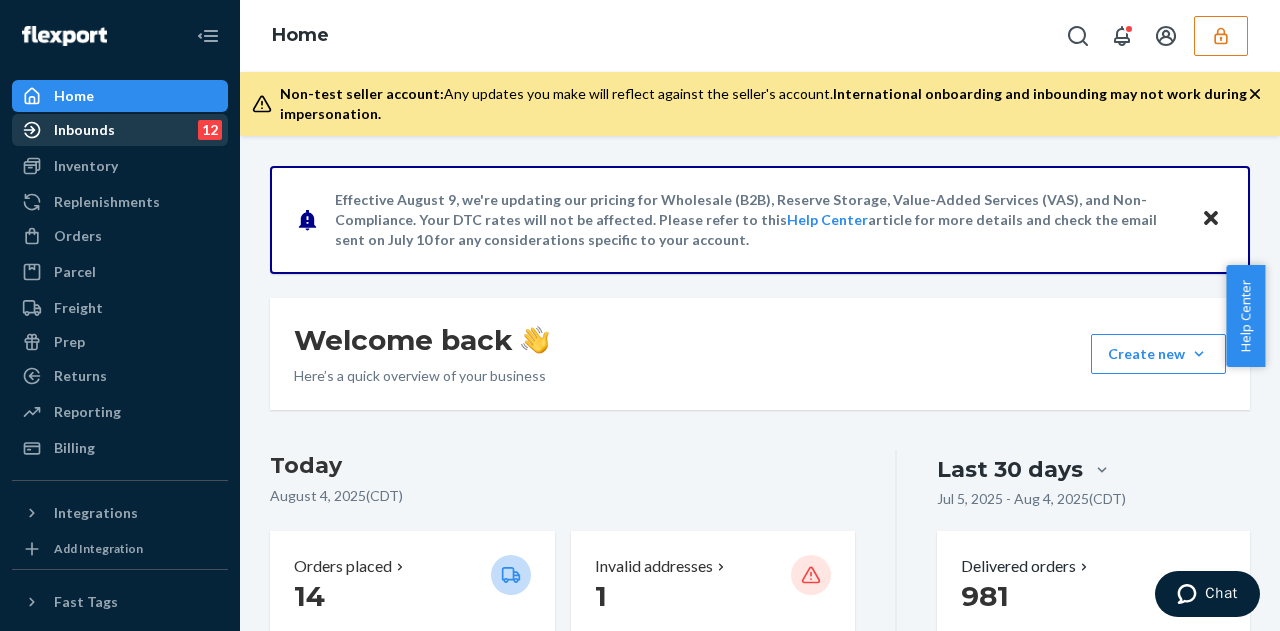 click on "12" at bounding box center [210, 130] 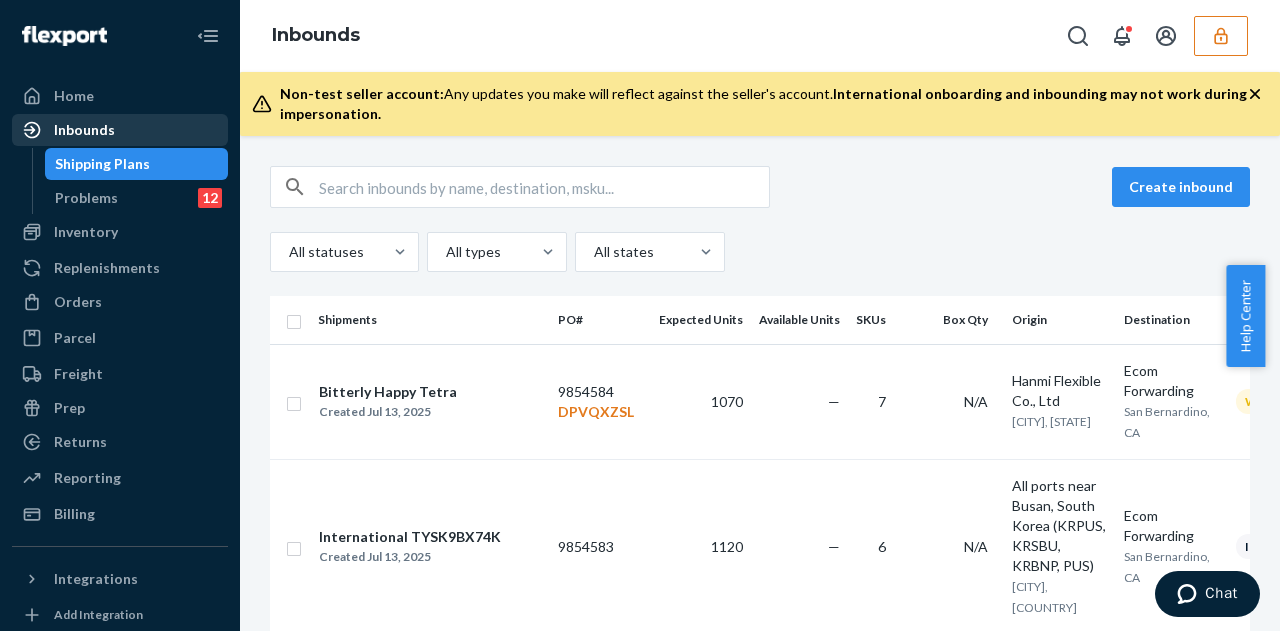 click at bounding box center [1221, 36] 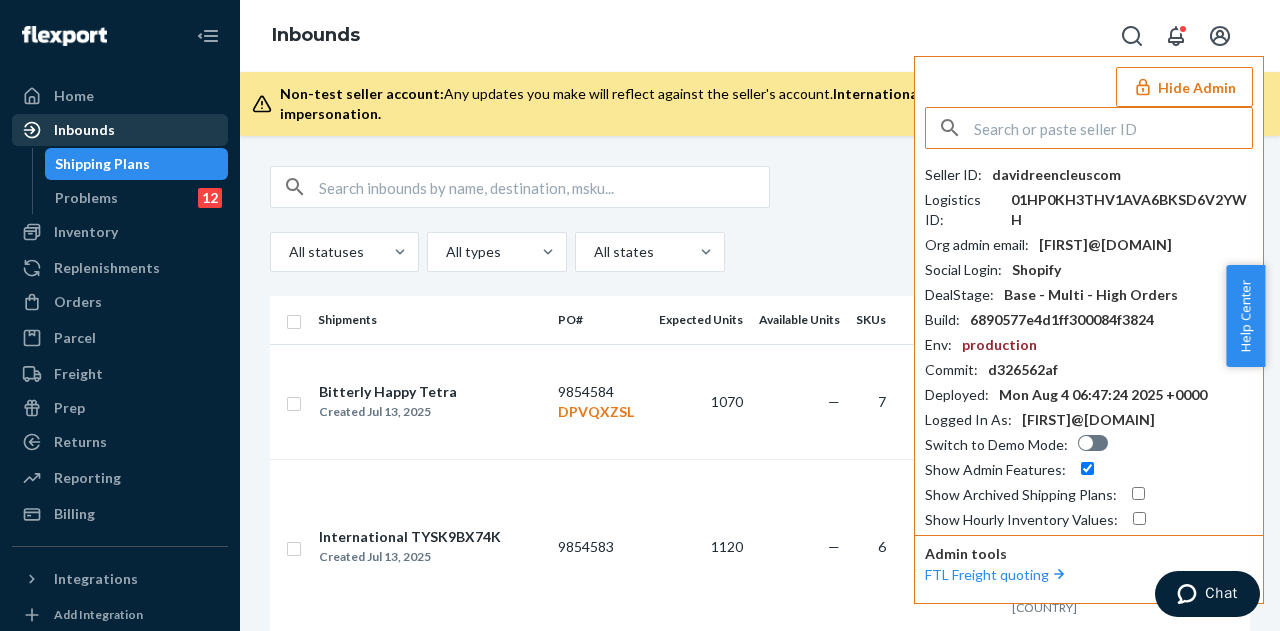 click at bounding box center (1113, 128) 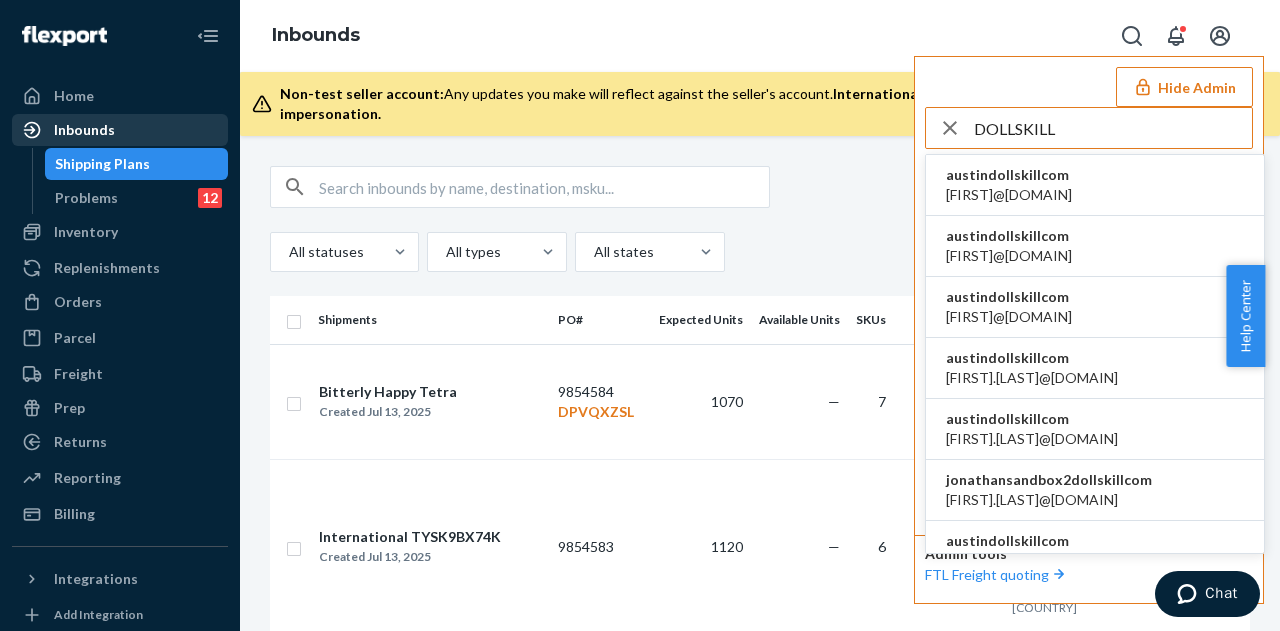 type on "DOLLSKILL" 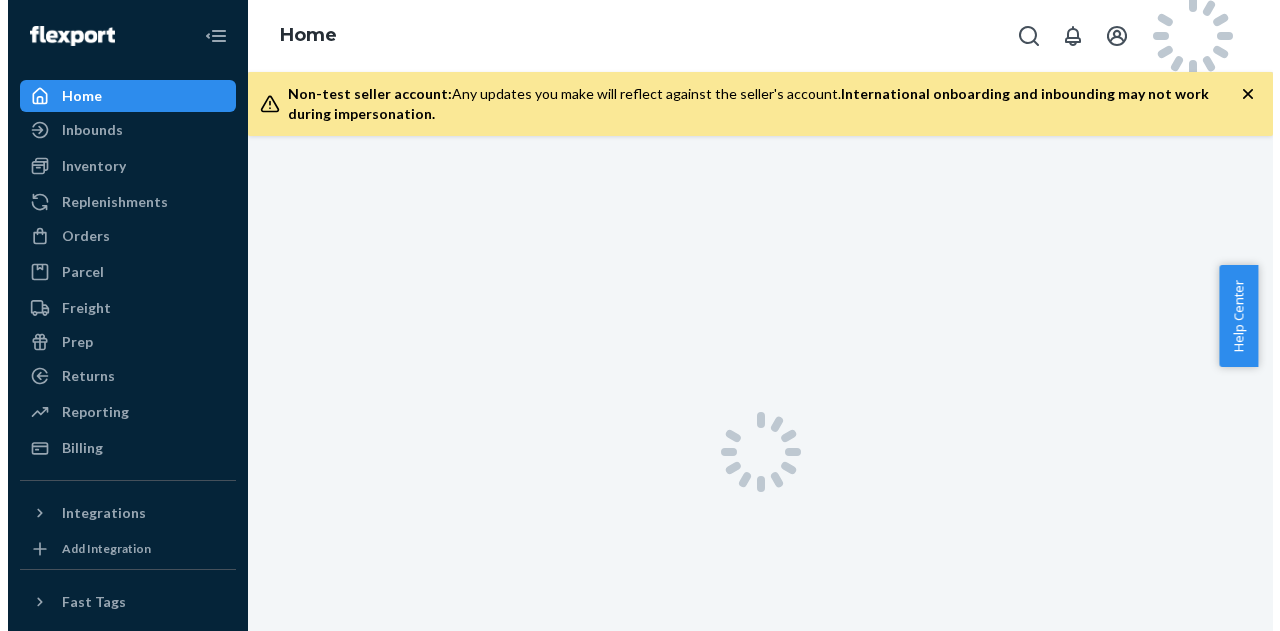 scroll, scrollTop: 0, scrollLeft: 0, axis: both 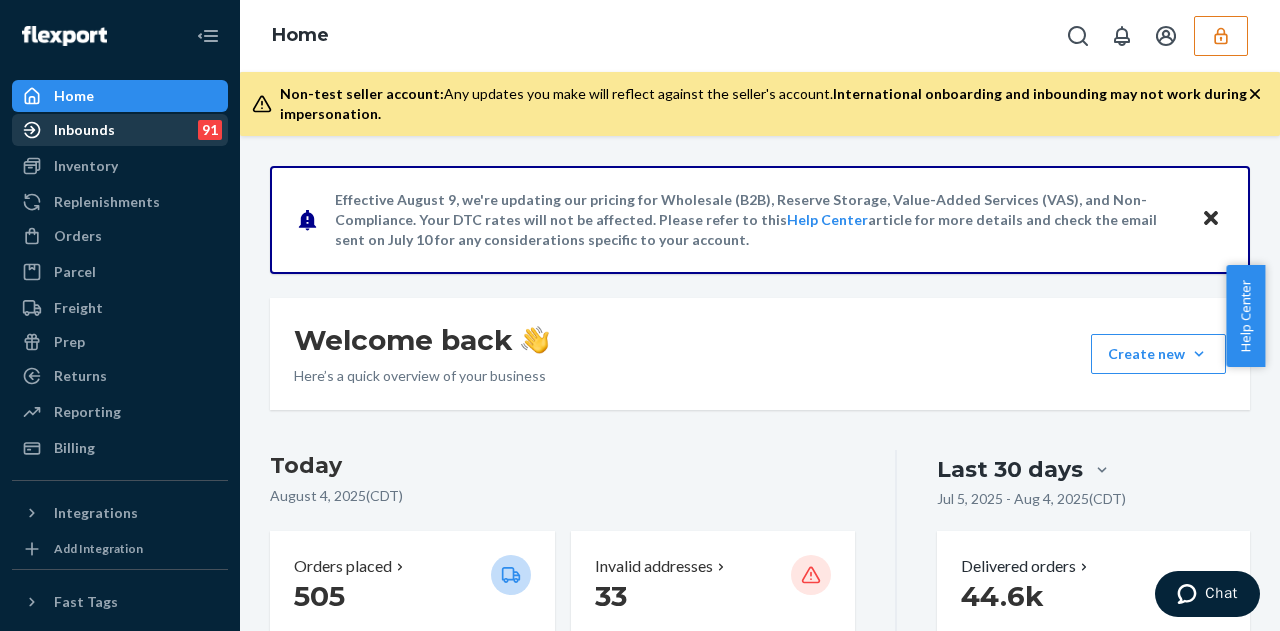 click on "Inbounds 91" at bounding box center [120, 130] 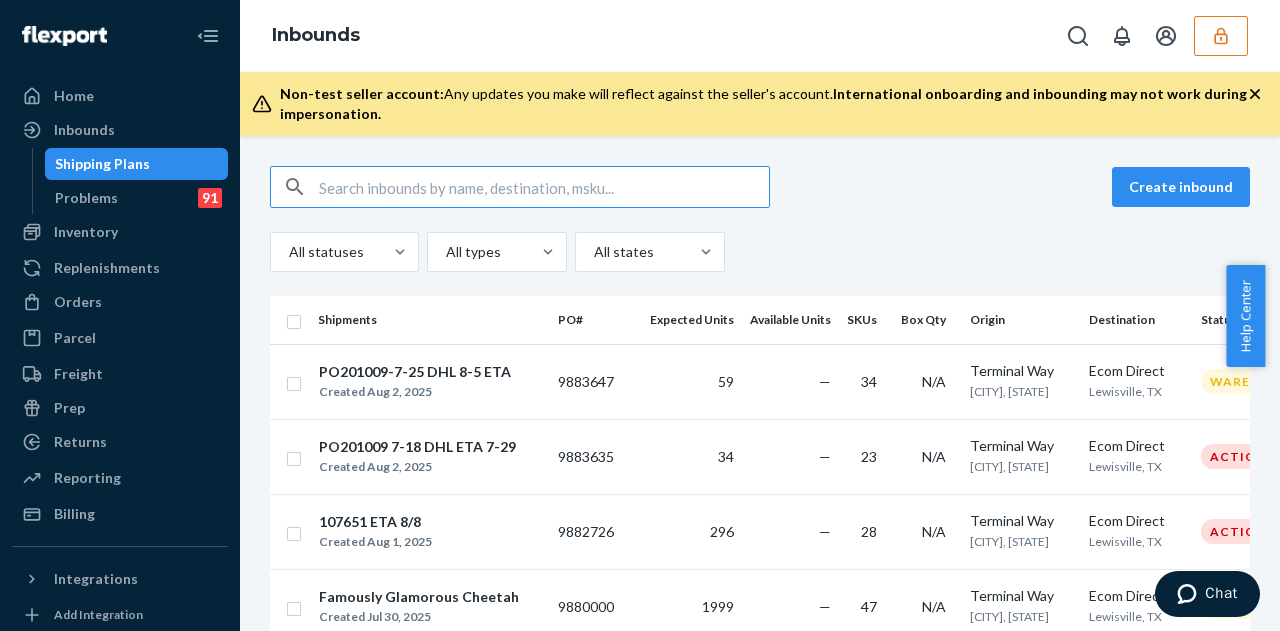 click at bounding box center (544, 187) 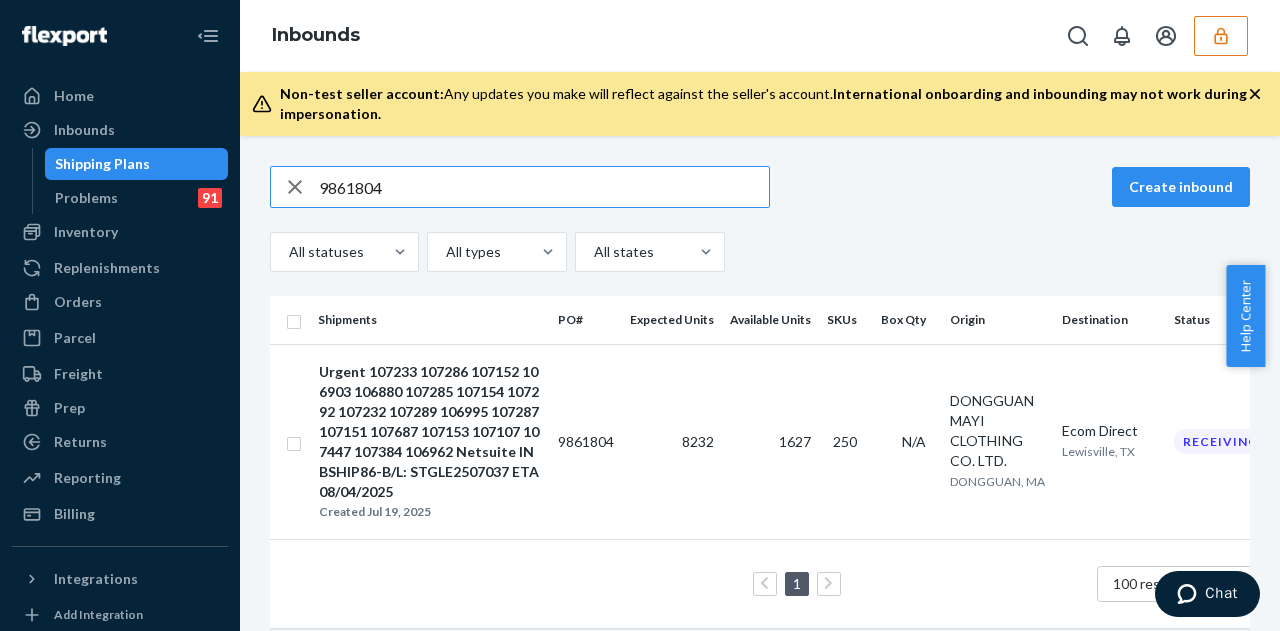 click on "9861804" at bounding box center [544, 187] 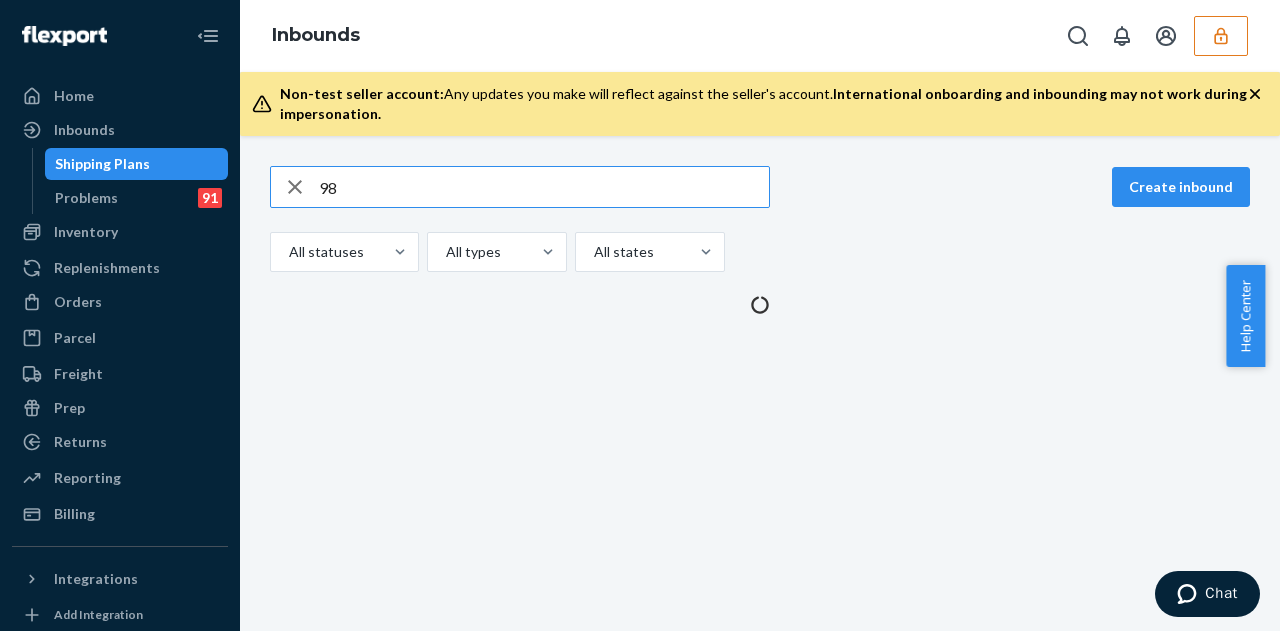 type on "9" 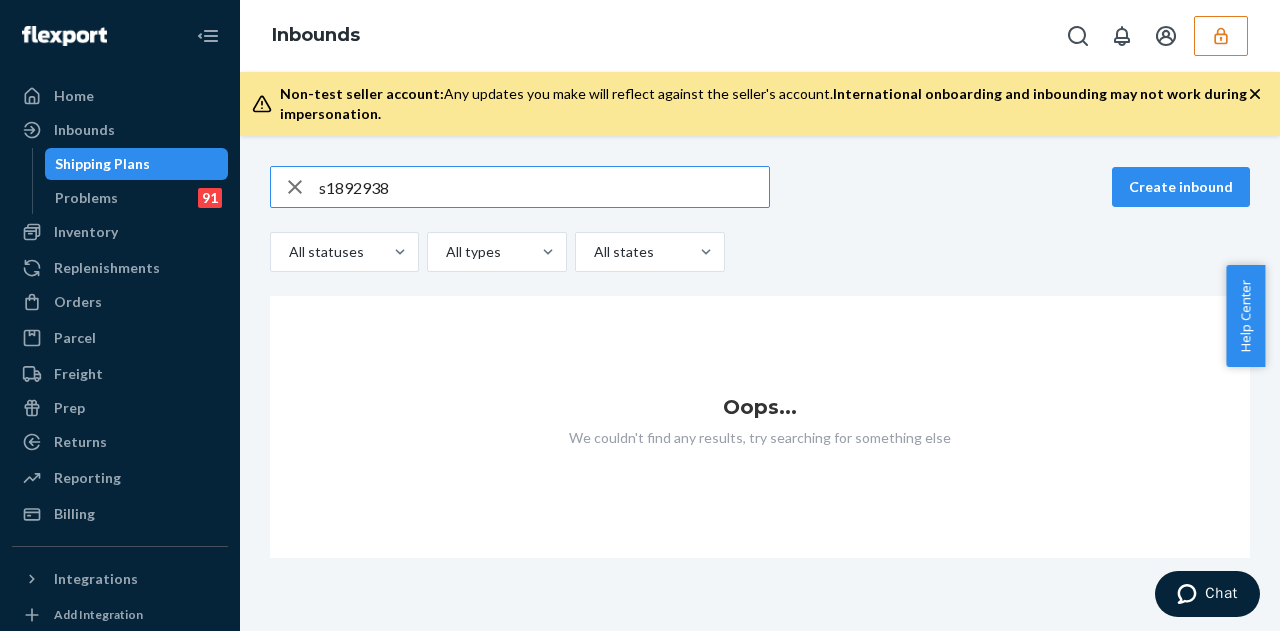 click on "s1892938" at bounding box center [544, 187] 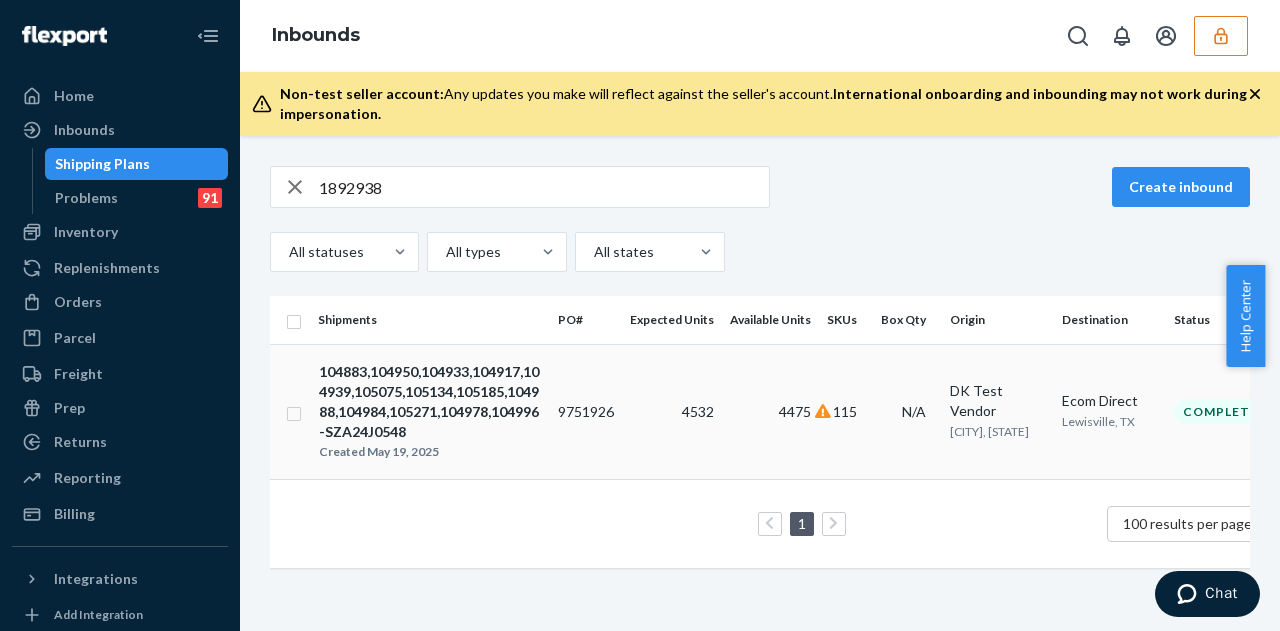click on "9751926" at bounding box center [586, 411] 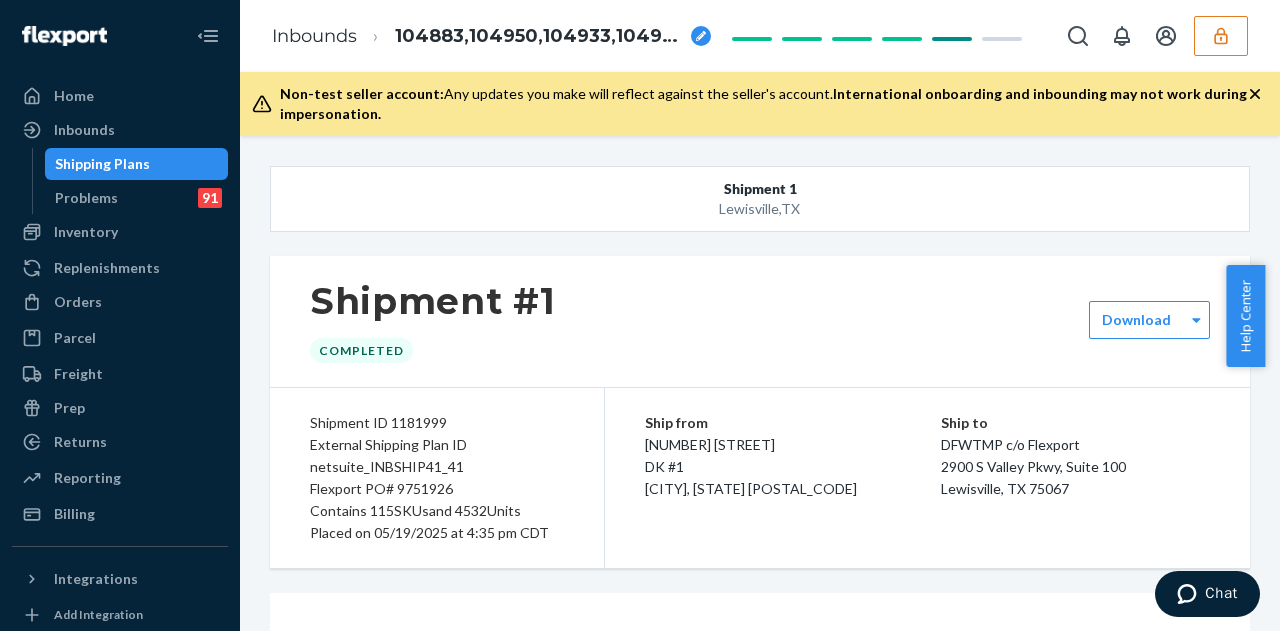 click on "Flexport PO# 9751926" at bounding box center [437, 489] 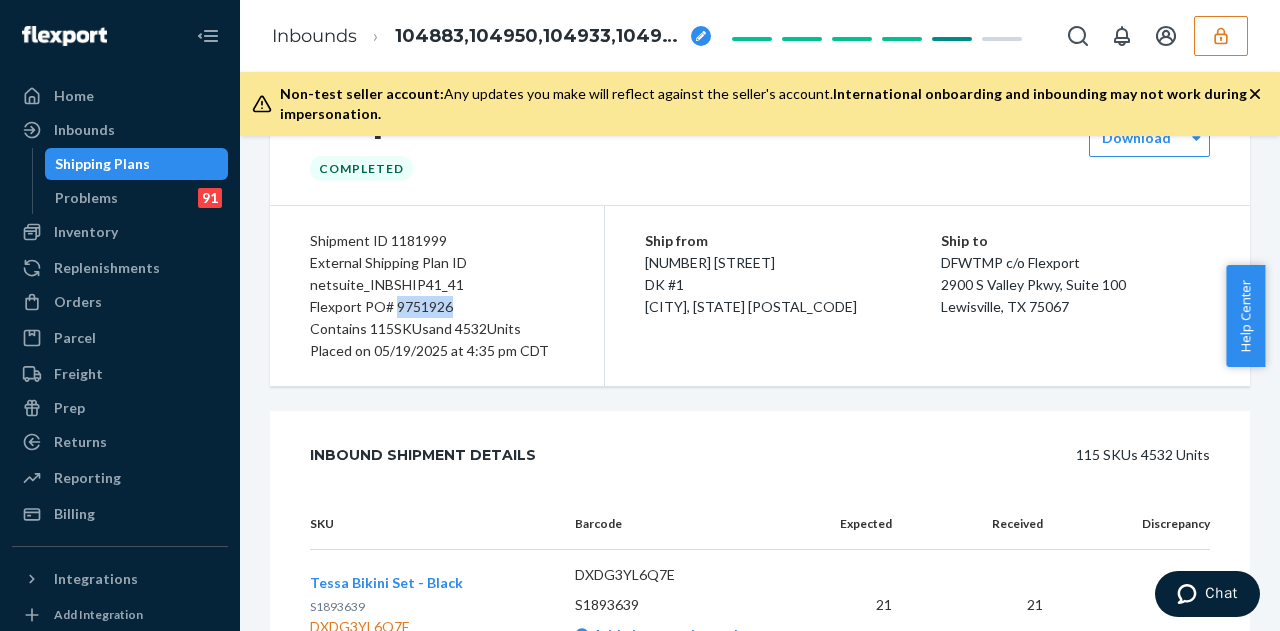 scroll, scrollTop: 0, scrollLeft: 0, axis: both 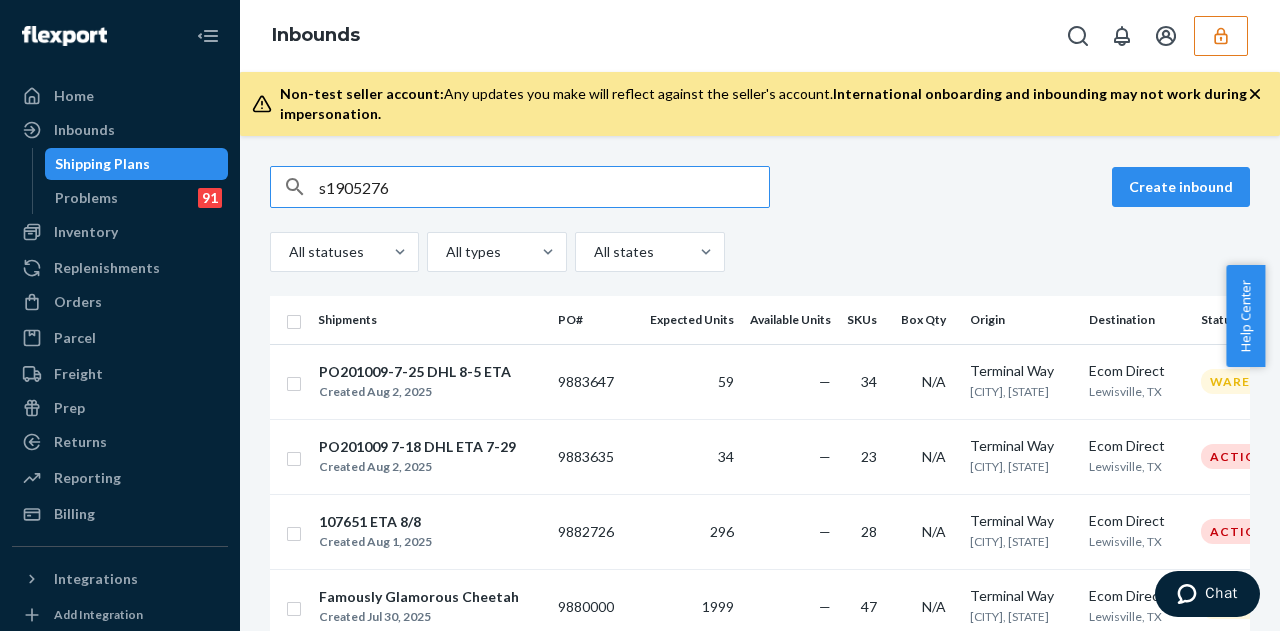 type on "s1905276" 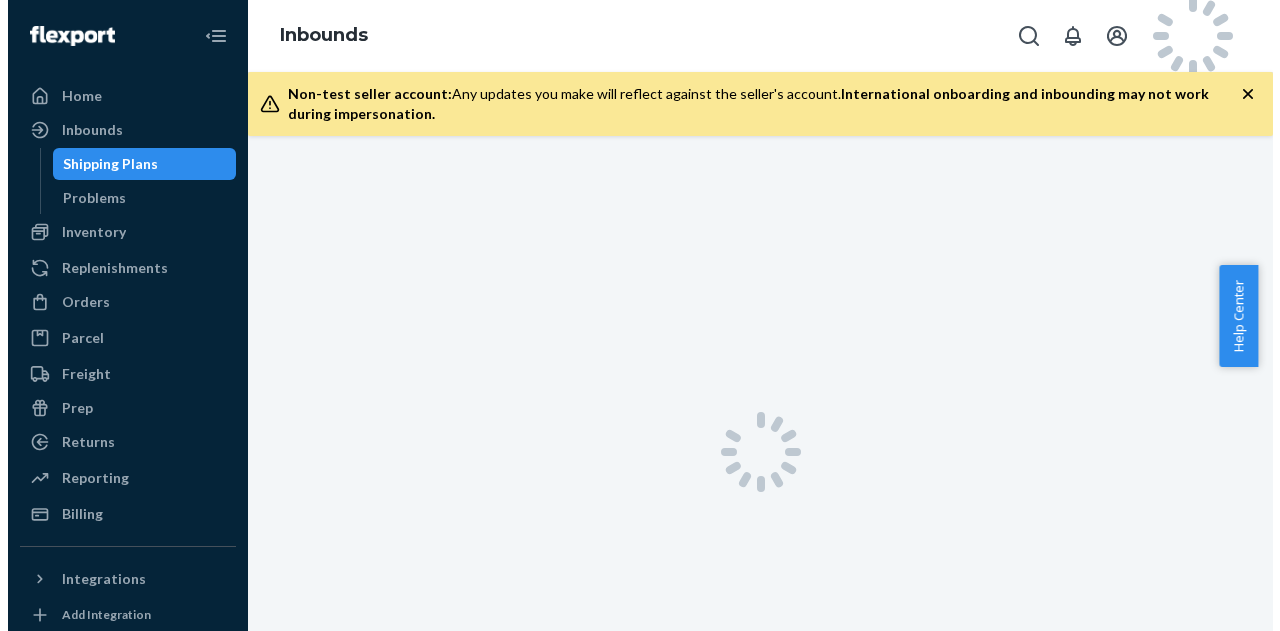 scroll, scrollTop: 0, scrollLeft: 0, axis: both 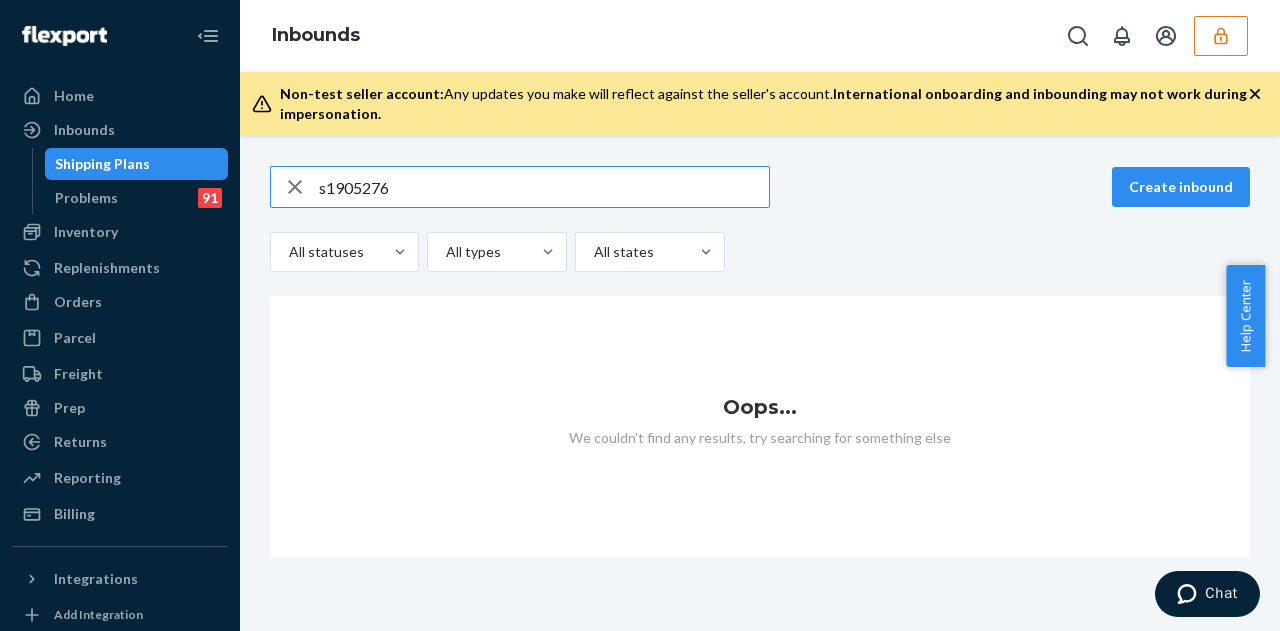 click on "s1905276" at bounding box center [544, 187] 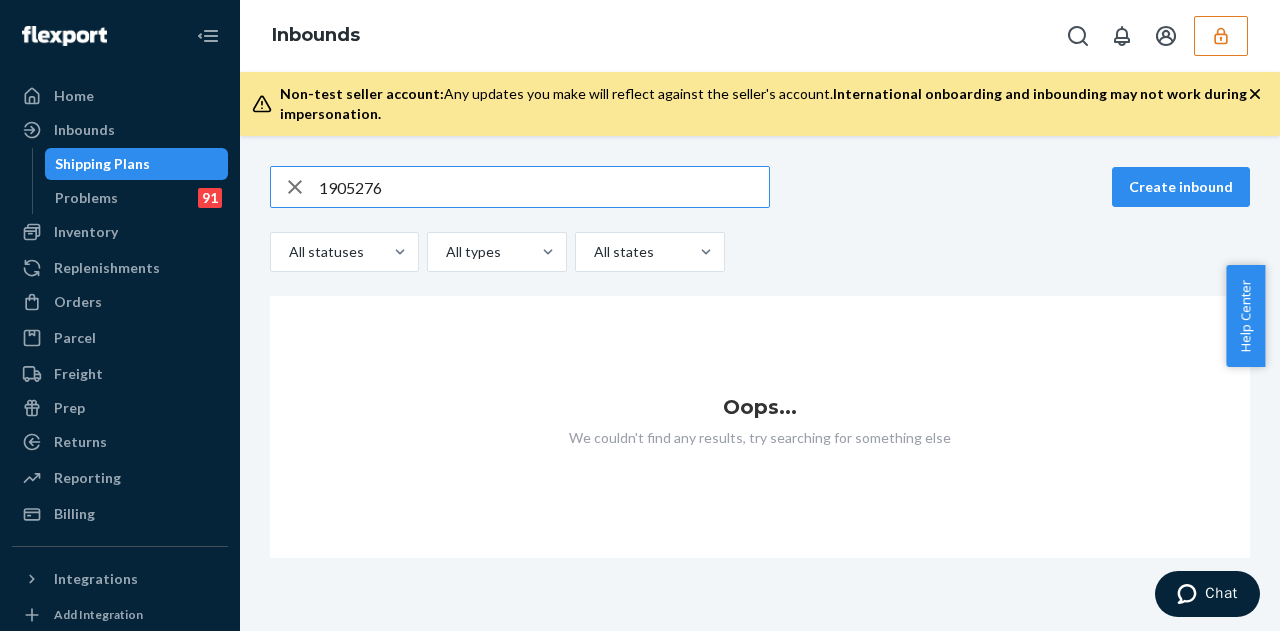 click on "1905276" at bounding box center [544, 187] 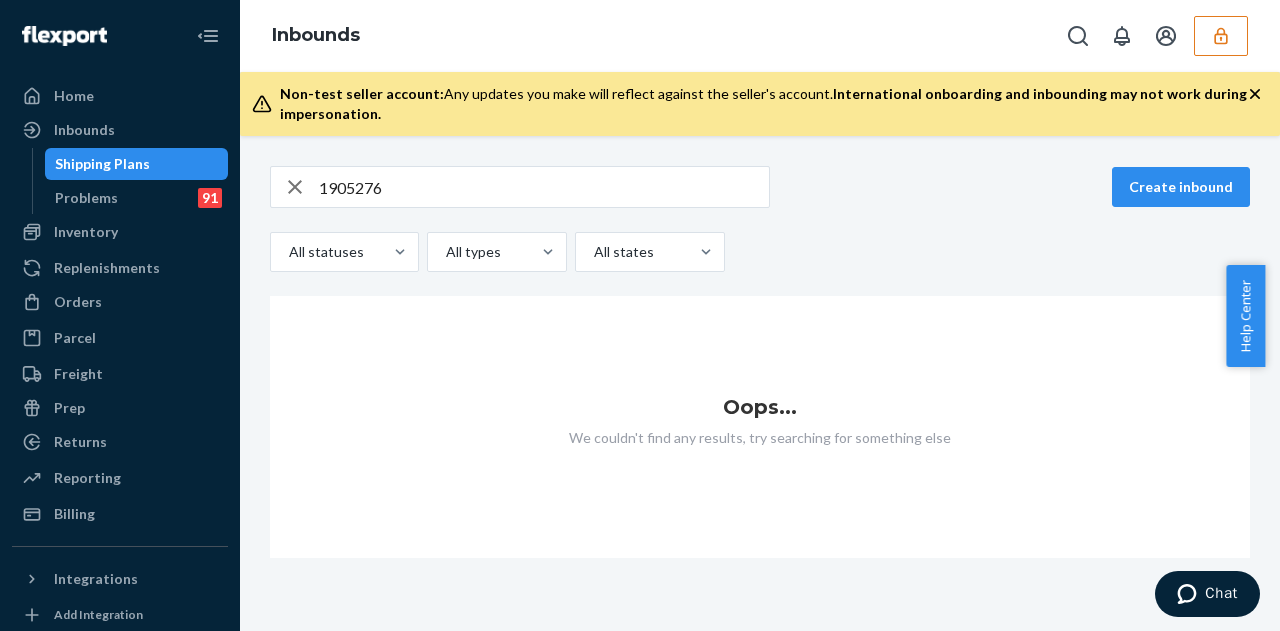 click at bounding box center [1221, 36] 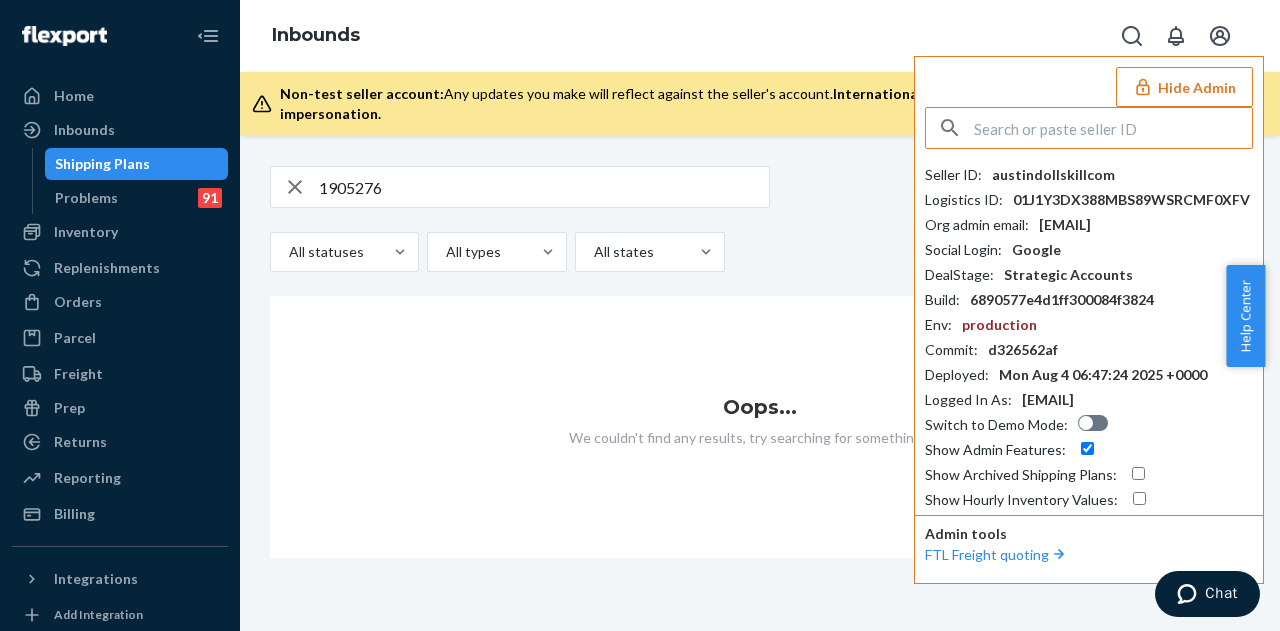 click at bounding box center (1220, 36) 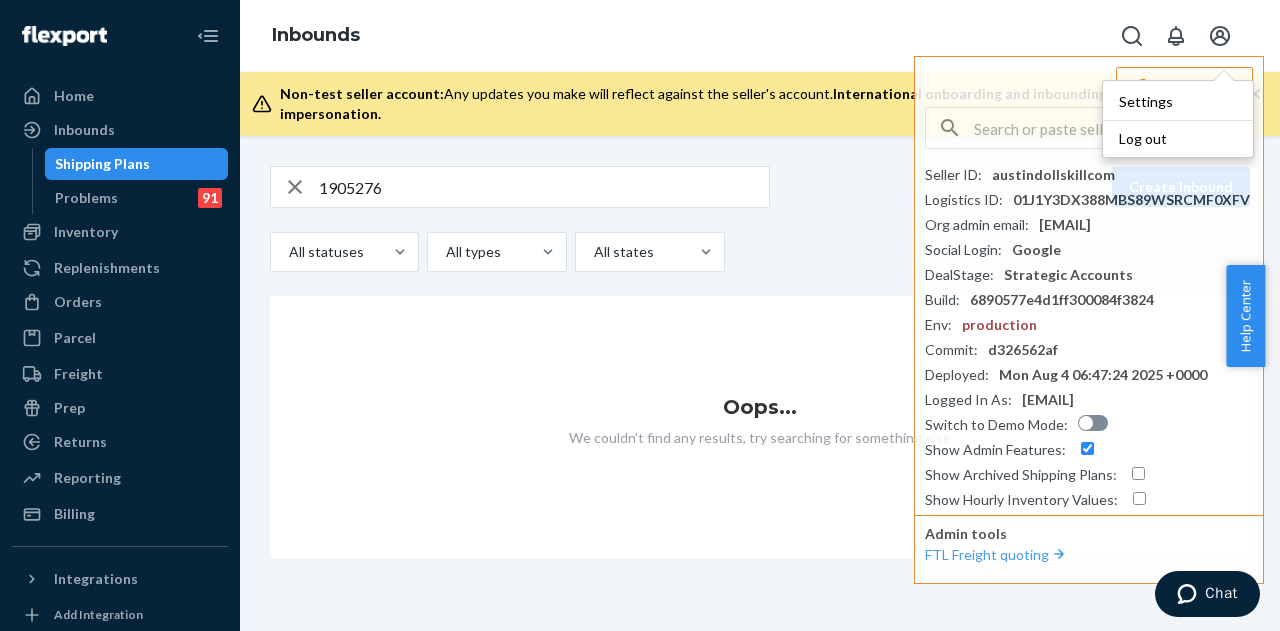 click on "1905276 Create inbound All statuses All types All states" at bounding box center [760, 219] 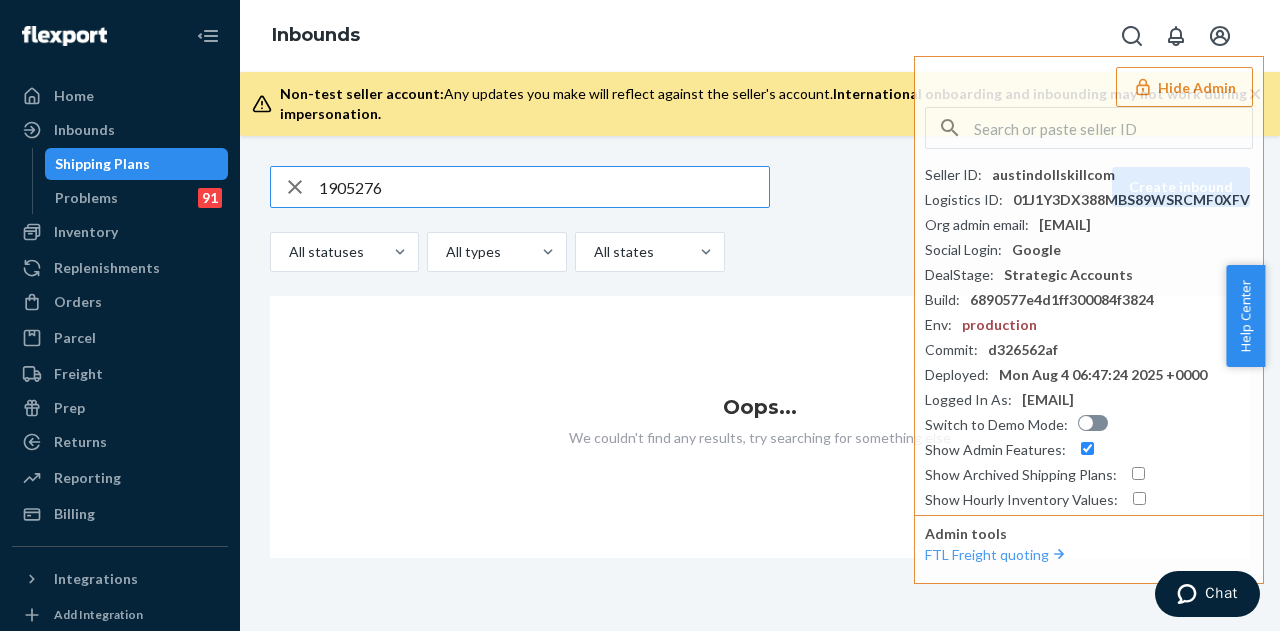 click on "1905276" at bounding box center [544, 187] 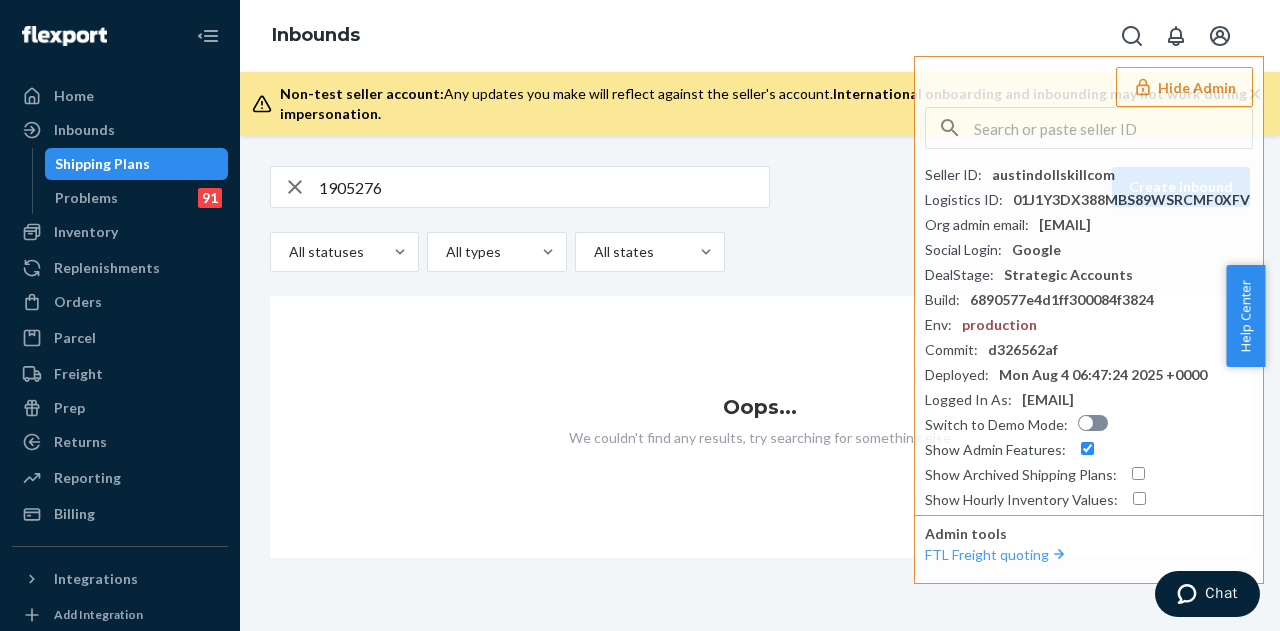 click on "Non-test seller account:  Any updates you make will reflect against the seller's account.  International onboarding and inbounding may not work during impersonation." at bounding box center (760, 104) 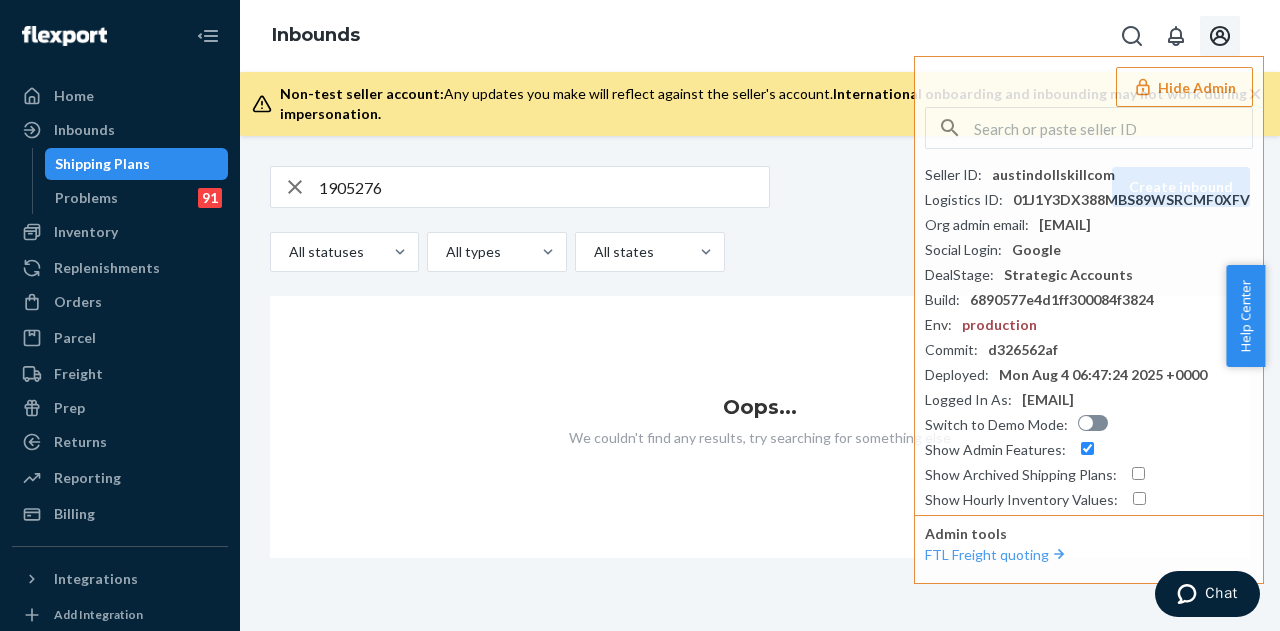 click 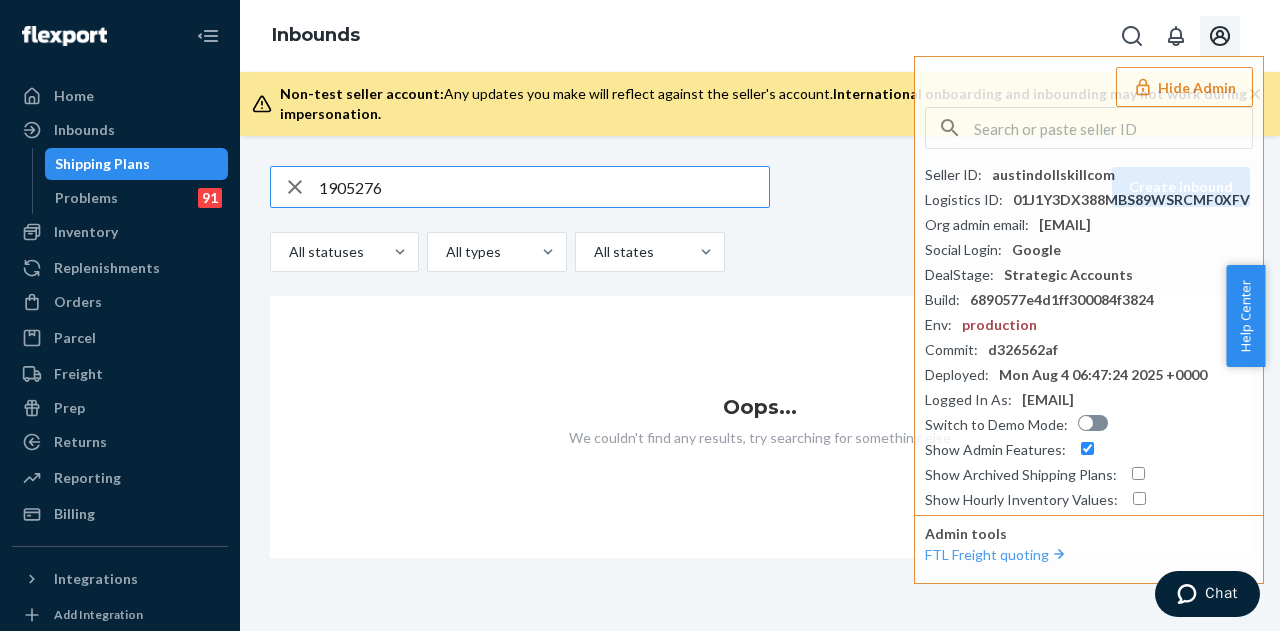 click on "1905276" at bounding box center (544, 187) 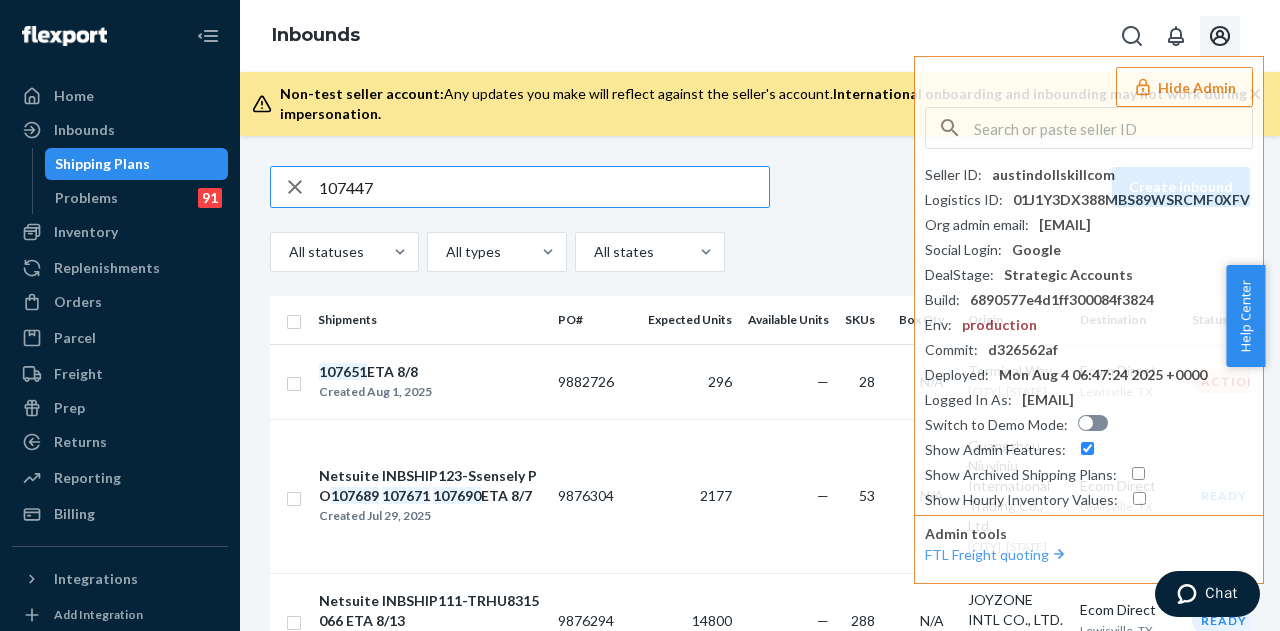 type on "107447" 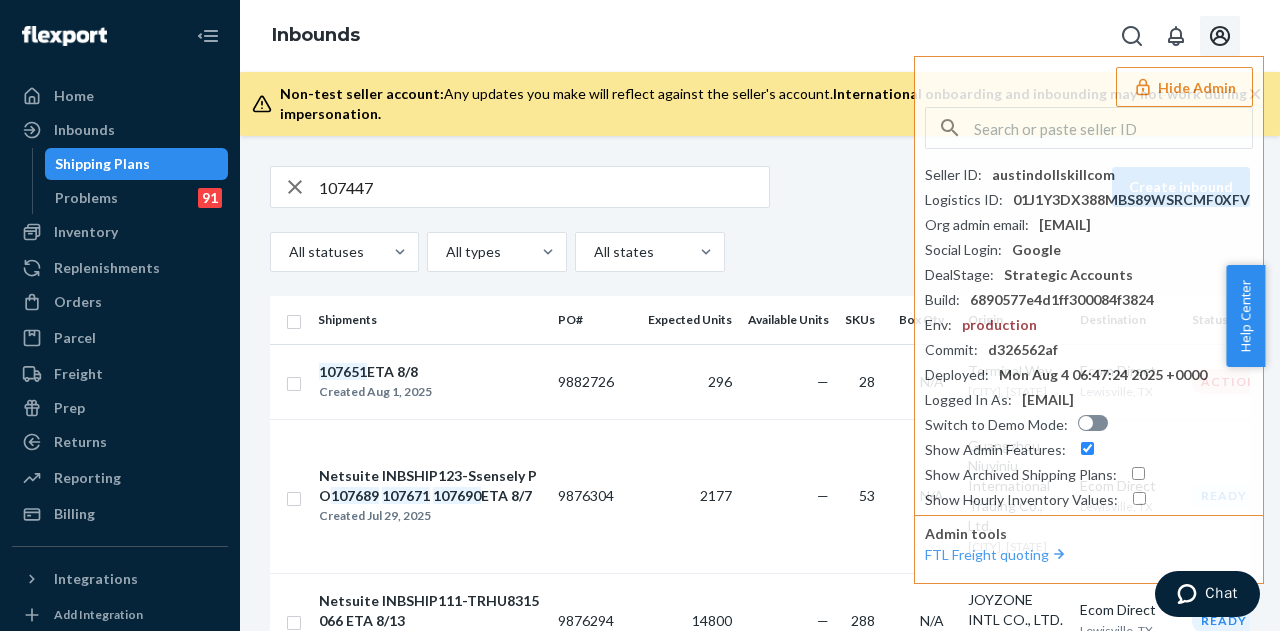click 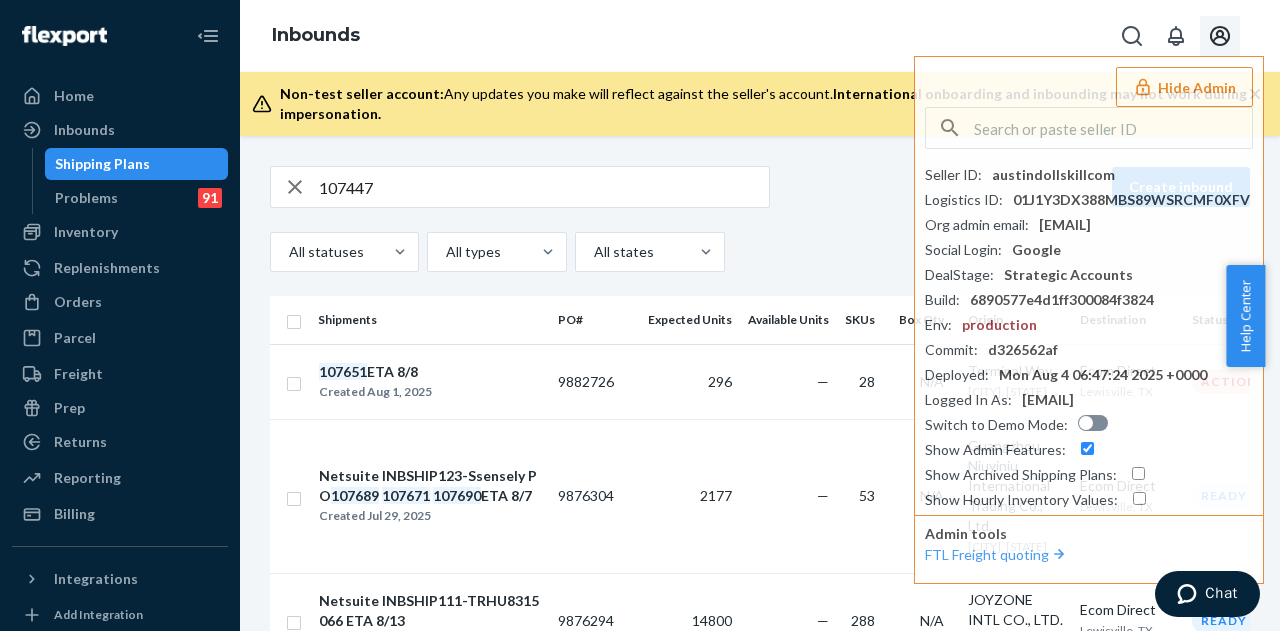 click on "Inbounds Hide Admin Seller ID :  [EMAIL] Logistics ID :  [ID] Org admin email :  [EMAIL] Social Login :  Google DealStage :  Strategic Accounts Build :  [ID] Env :  production Commit :  [ID] Deployed :  [DATE] +0000
Logged In As :  [EMAIL] Switch to Demo Mode :  Show Admin Features :  Show Archived Shipping Plans :  Show Hourly Inventory Values :  Admin tools FTL Freight quoting" at bounding box center (760, 36) 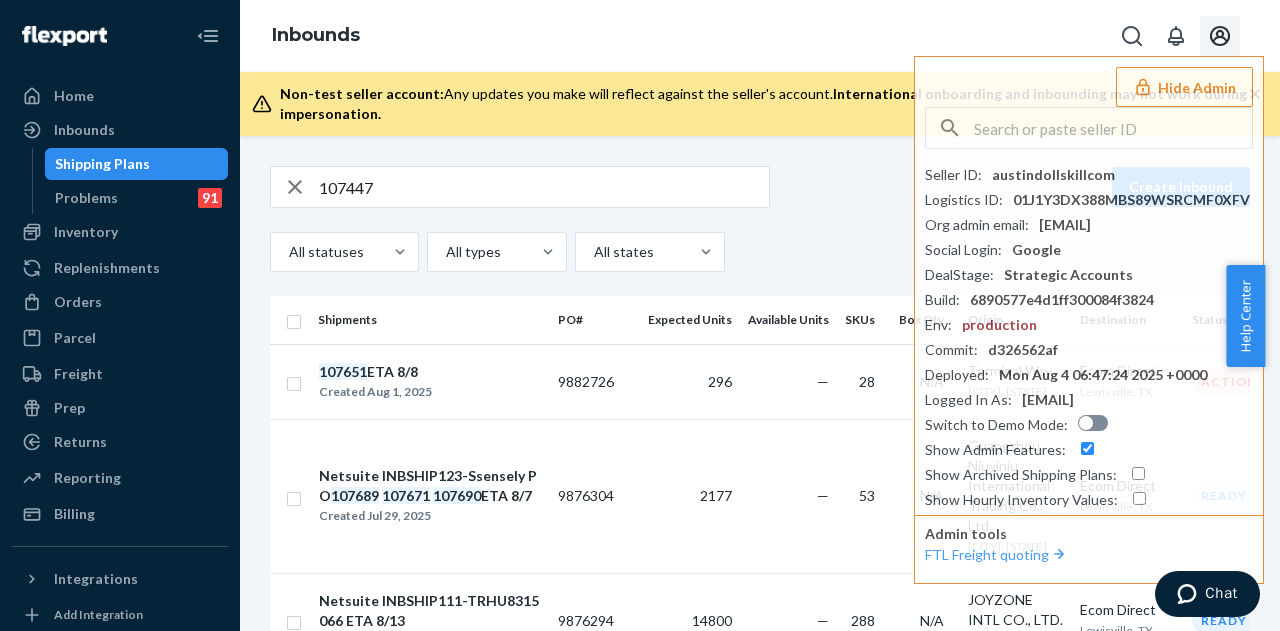 click on "All statuses All types All states" at bounding box center (760, 252) 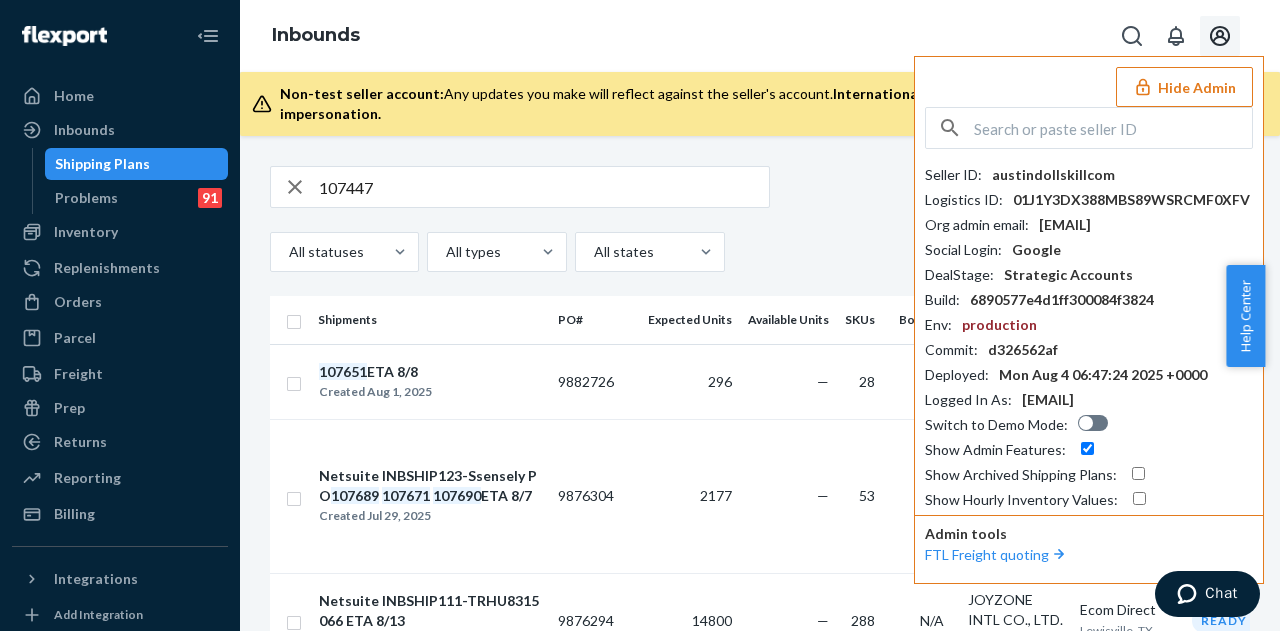 click at bounding box center (1113, 128) 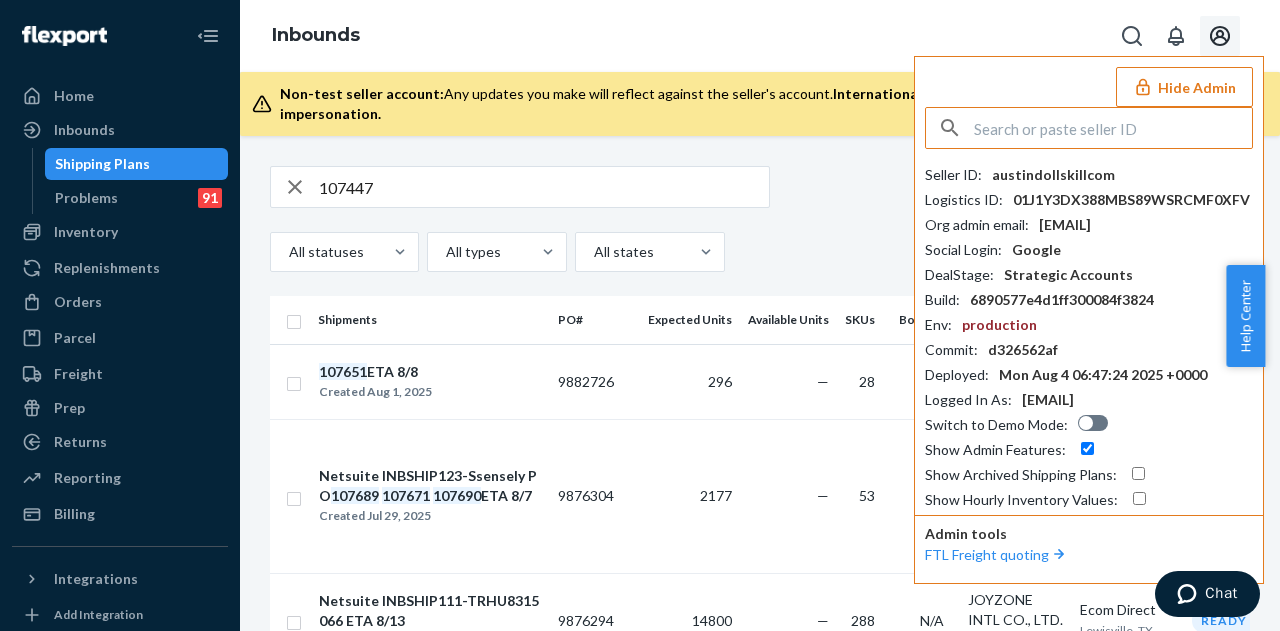 click on "Hide Admin" at bounding box center [1184, 87] 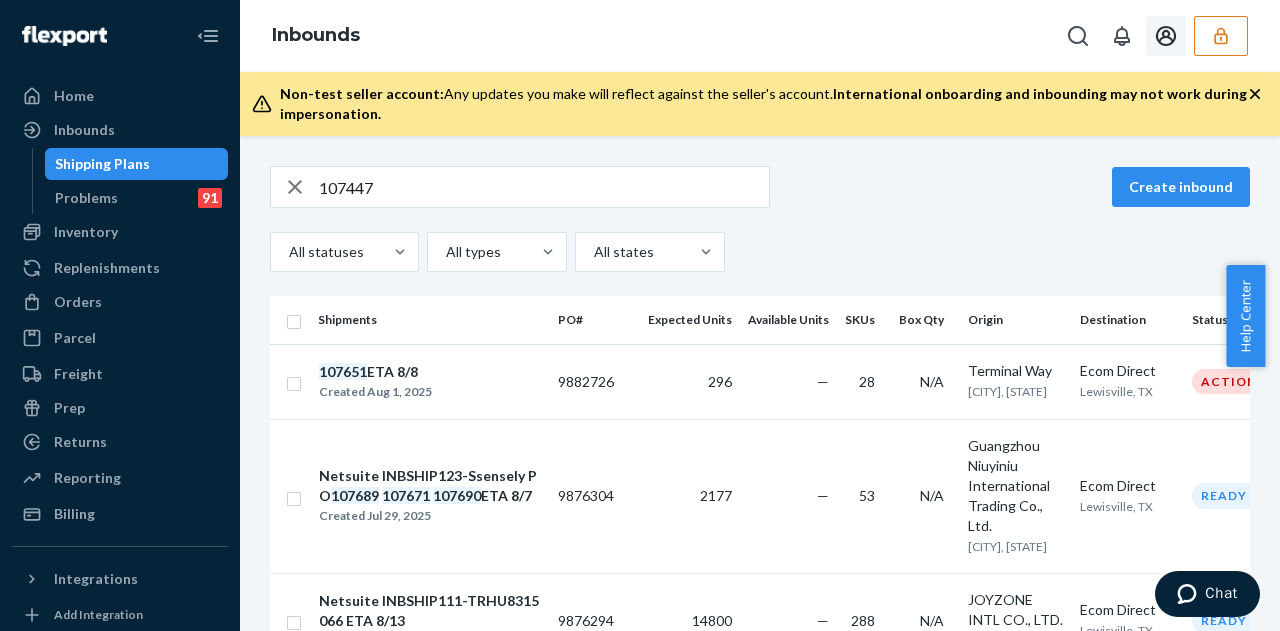 type 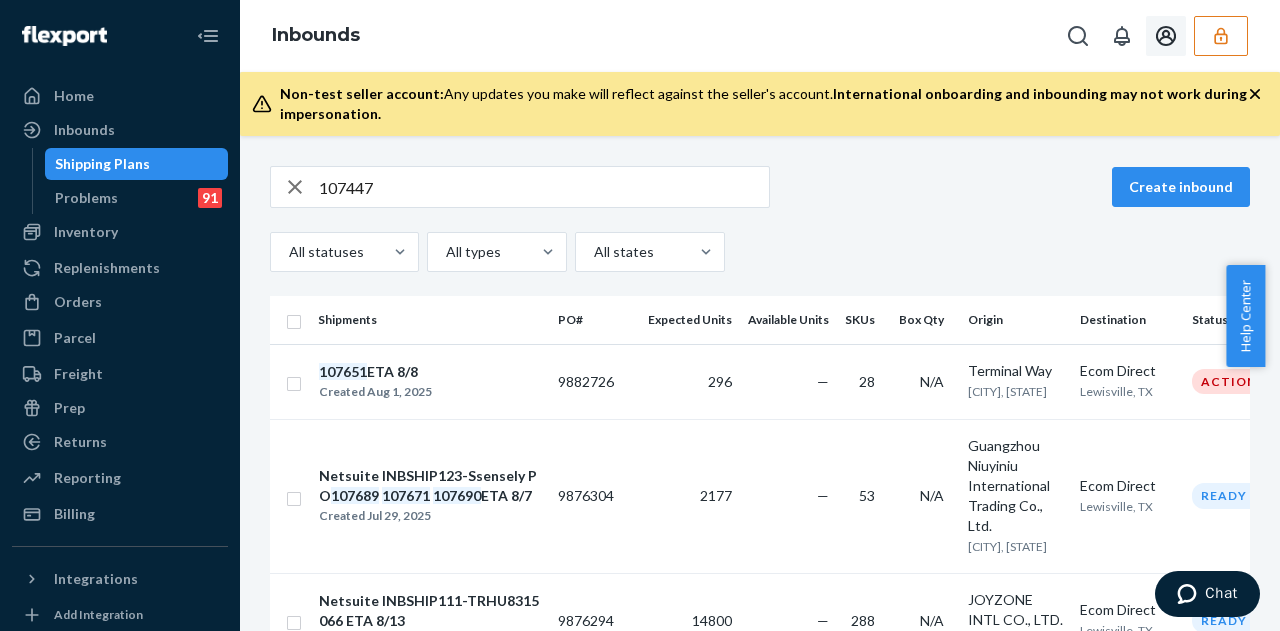 click at bounding box center [1221, 36] 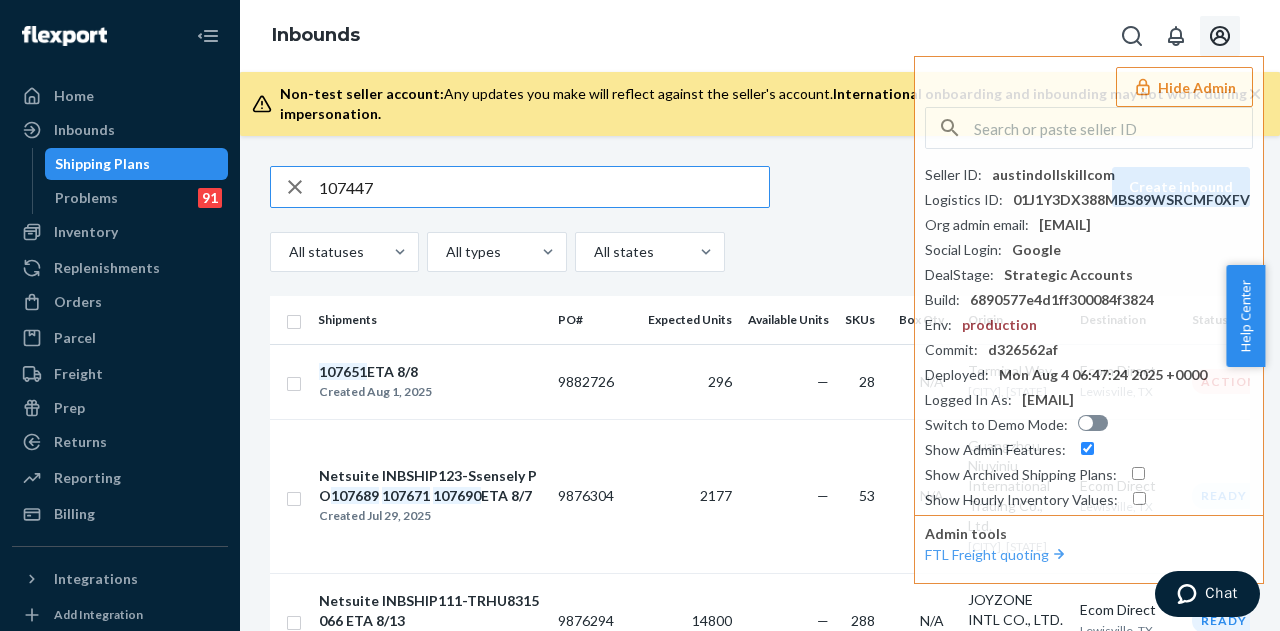 click on "107447" at bounding box center (544, 187) 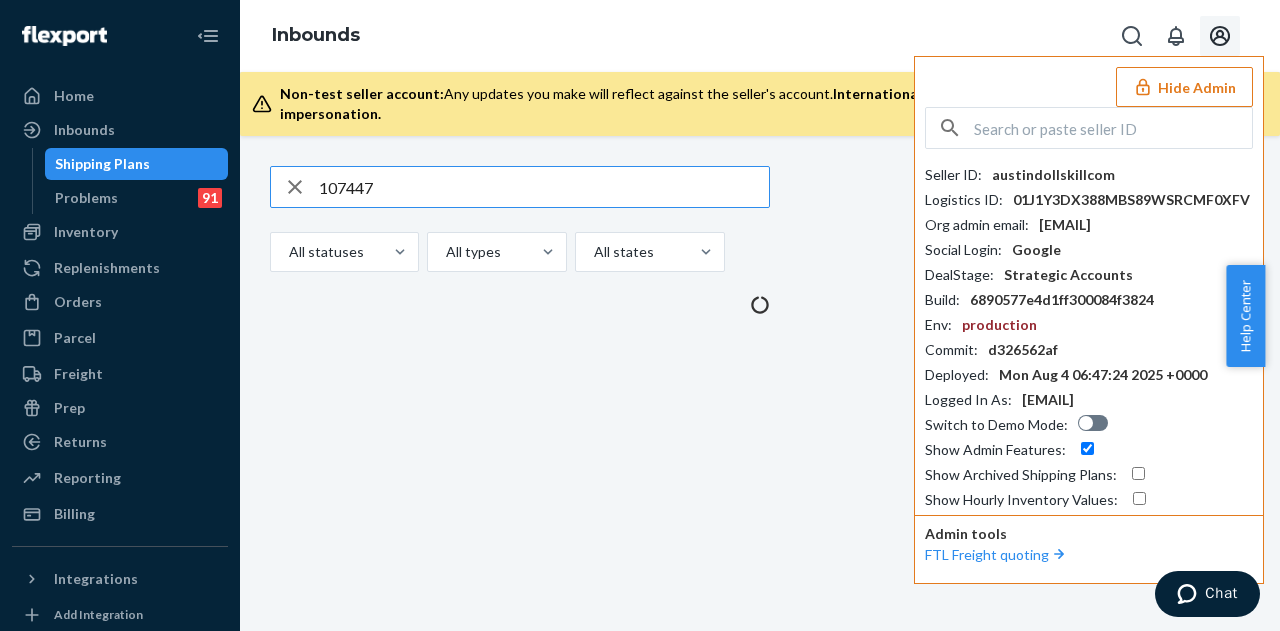 click on "Hide Admin" at bounding box center (1184, 87) 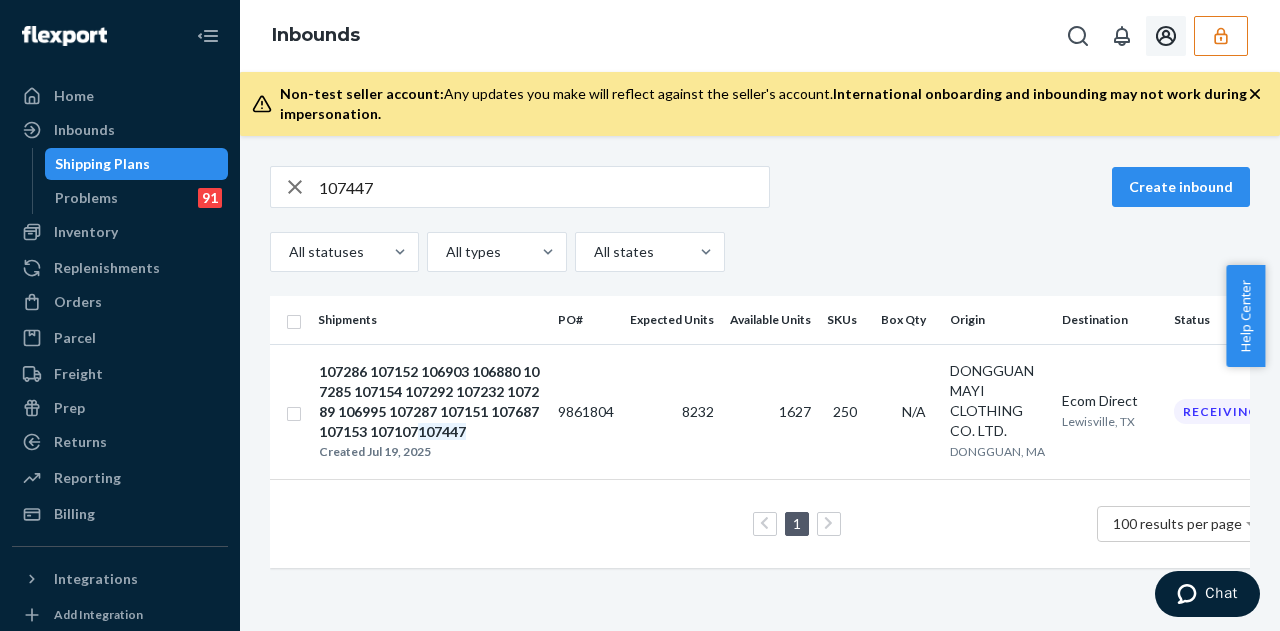 click on "107447" at bounding box center (544, 187) 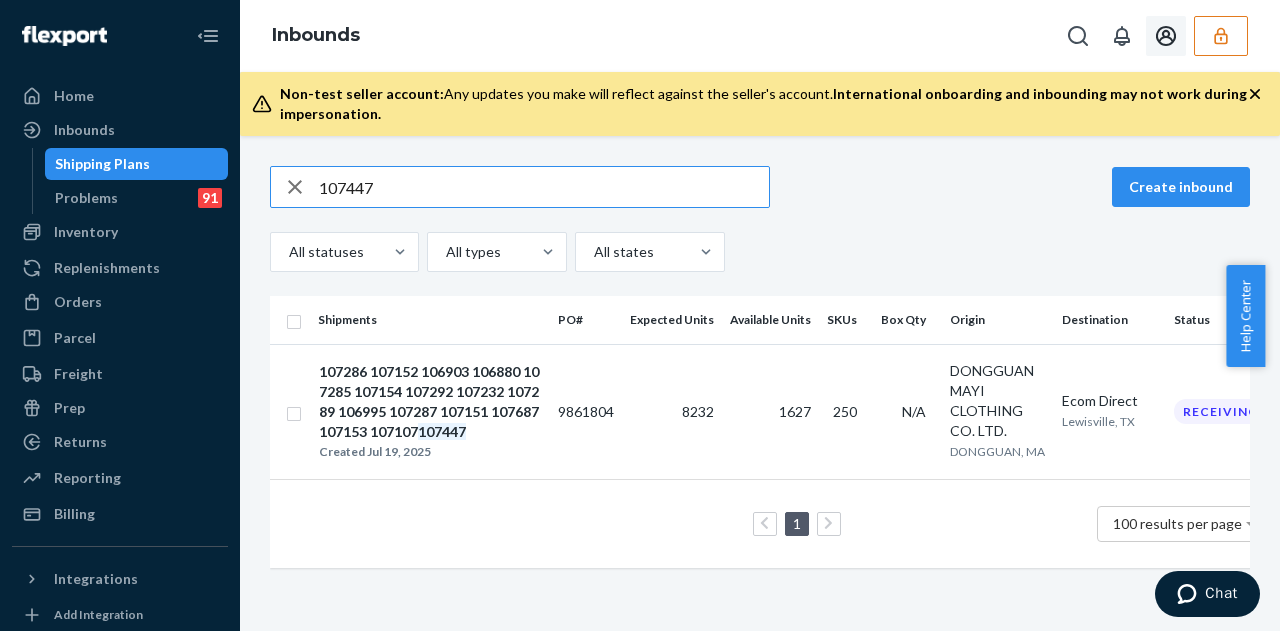 click on "107447" at bounding box center [544, 187] 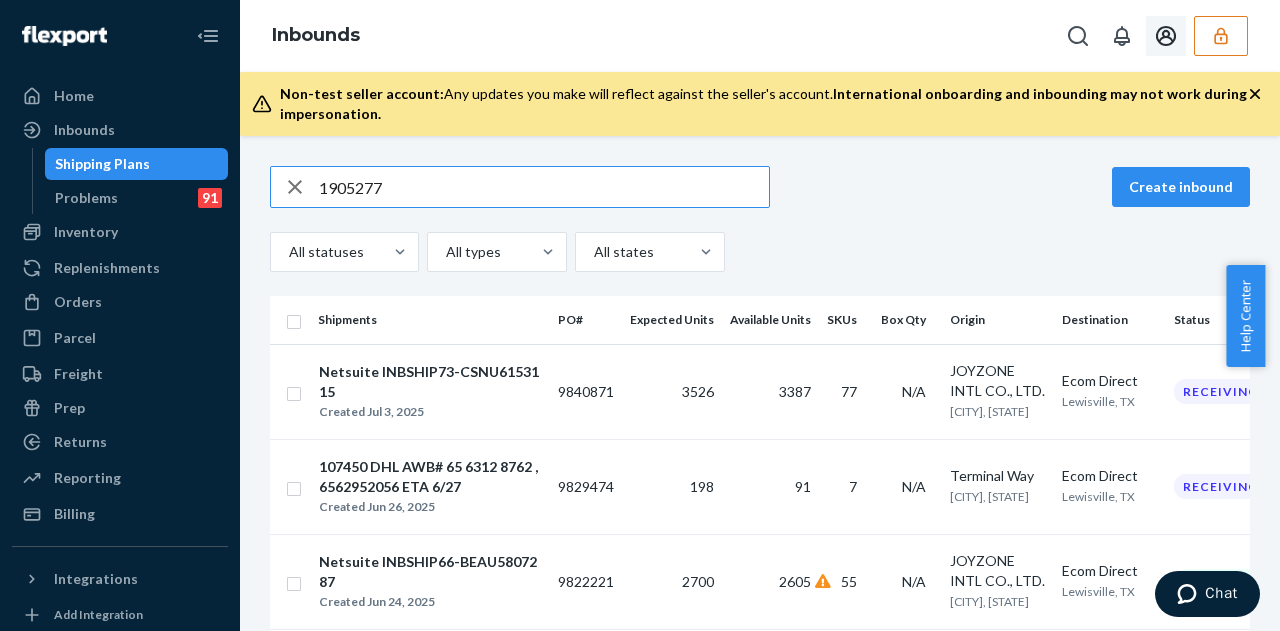 type on "1905277" 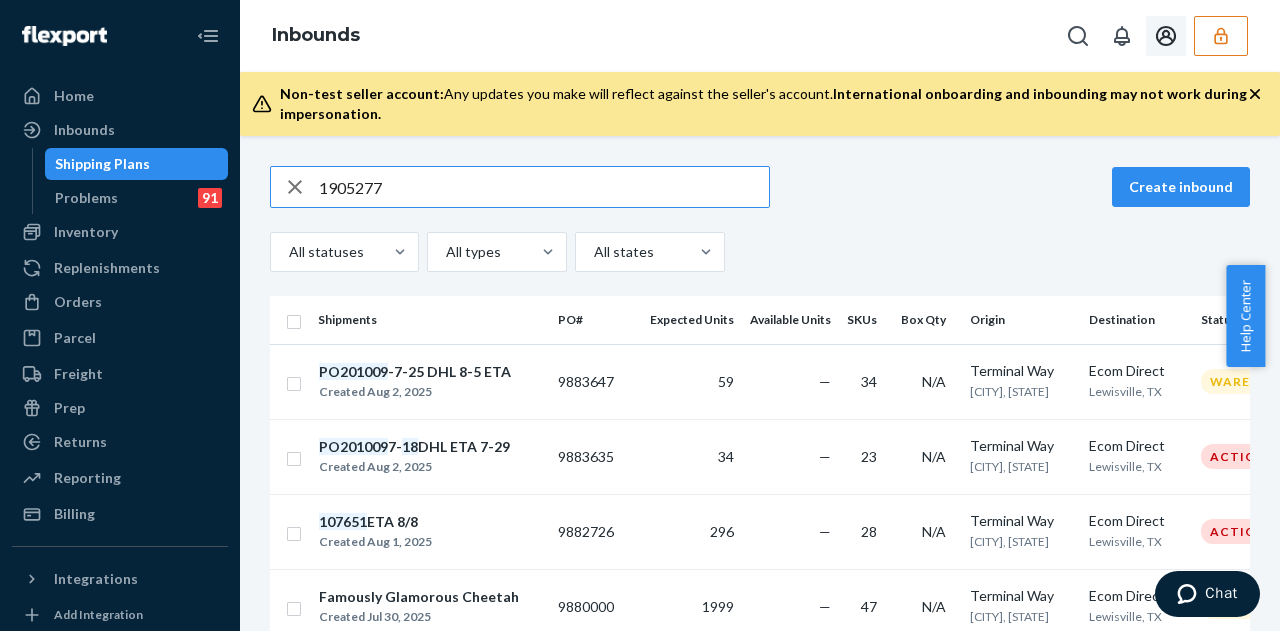 click on "1905277" at bounding box center (544, 187) 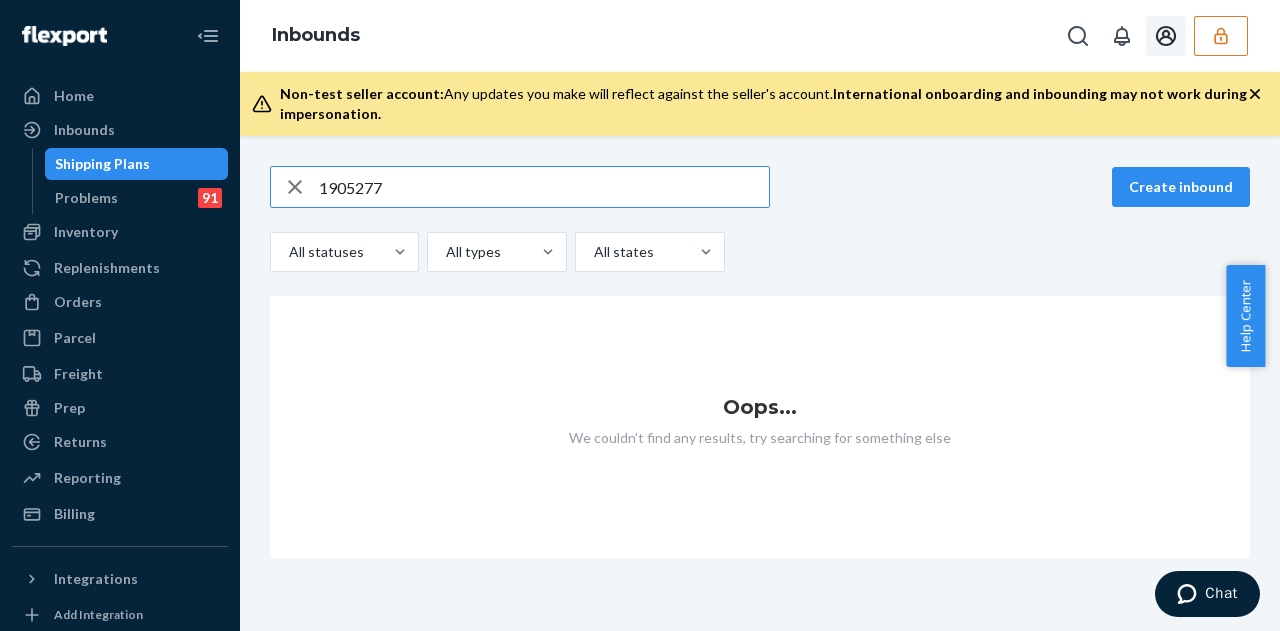 click on "1905277" at bounding box center [544, 187] 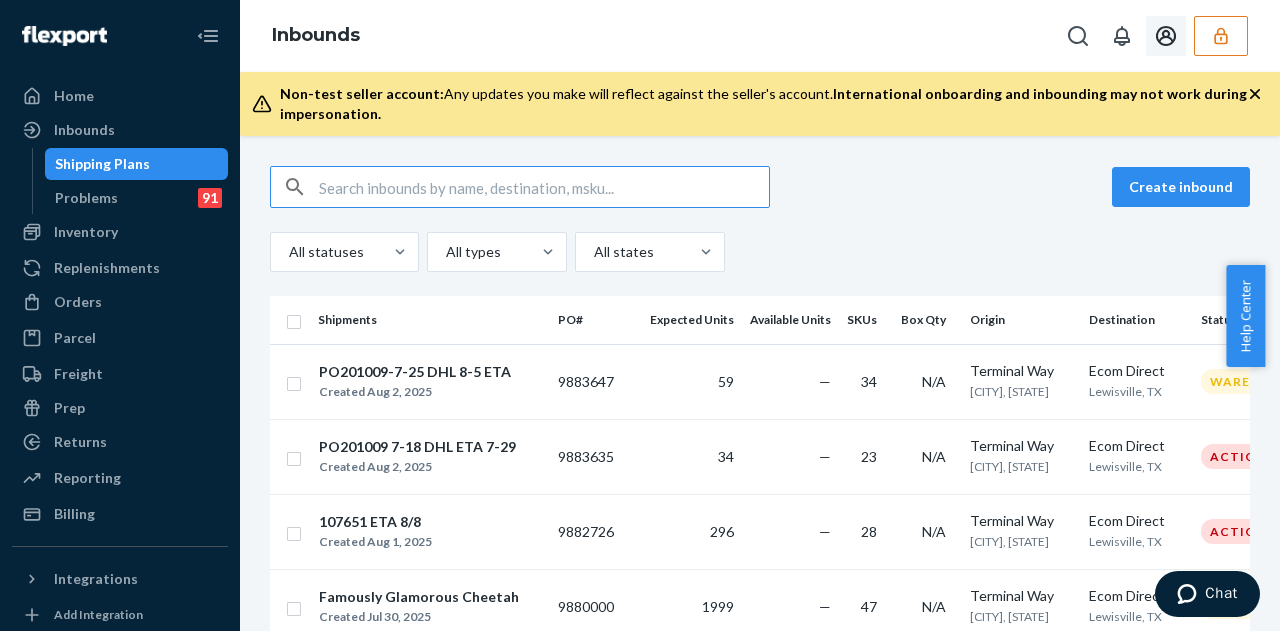 drag, startPoint x: 642, startPoint y: 183, endPoint x: 540, endPoint y: 151, distance: 106.901825 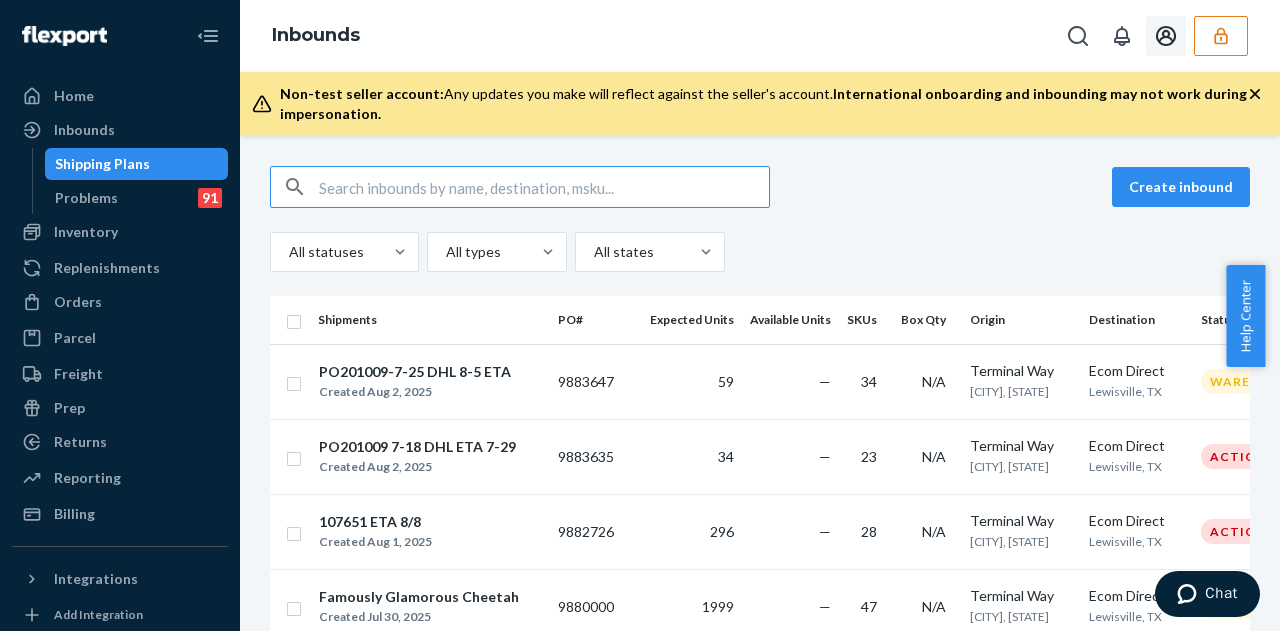 click at bounding box center [544, 187] 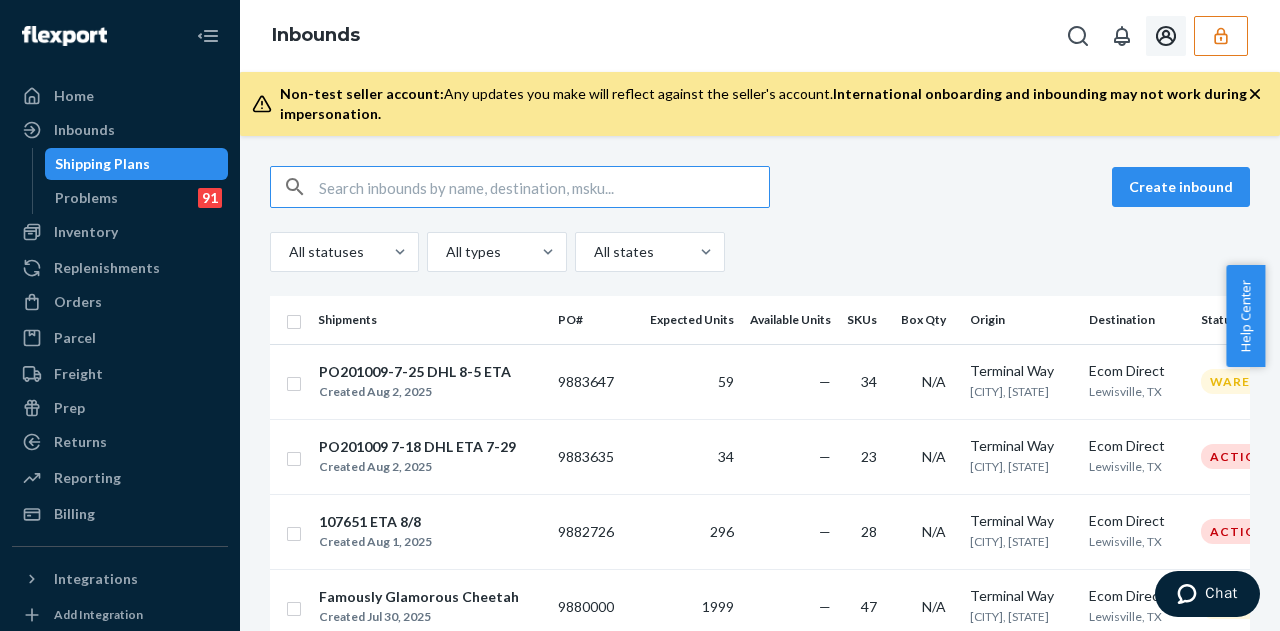 drag, startPoint x: 320, startPoint y: 191, endPoint x: 371, endPoint y: 190, distance: 51.009804 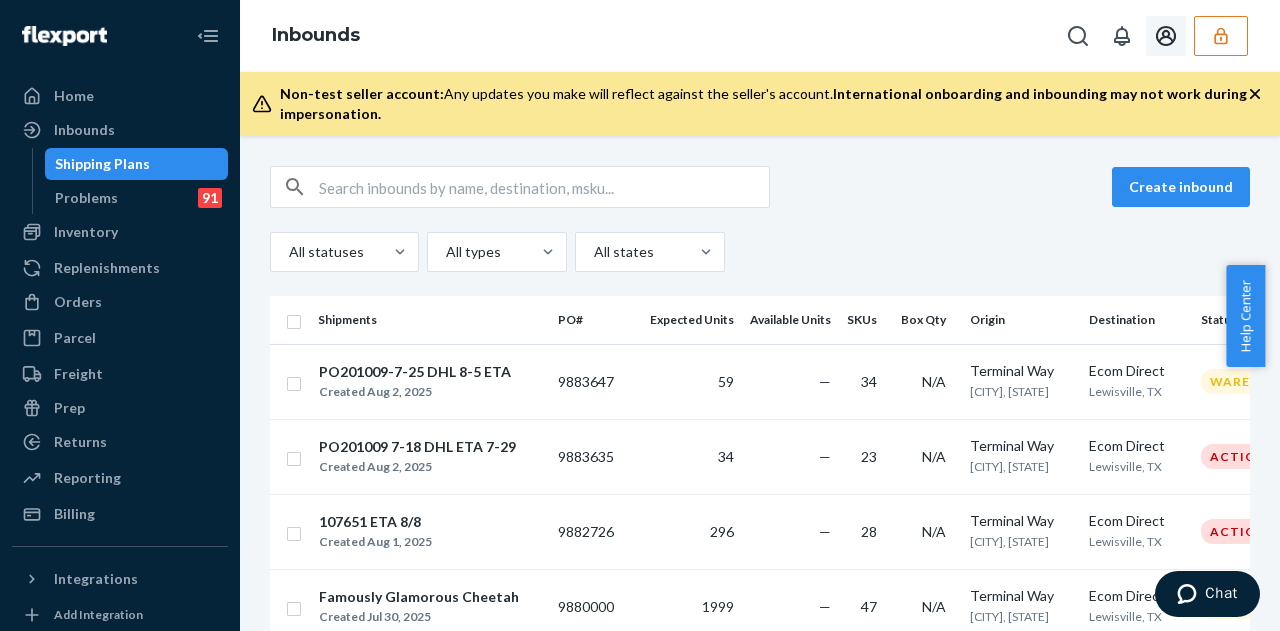 drag, startPoint x: 448, startPoint y: 163, endPoint x: 948, endPoint y: 167, distance: 500.016 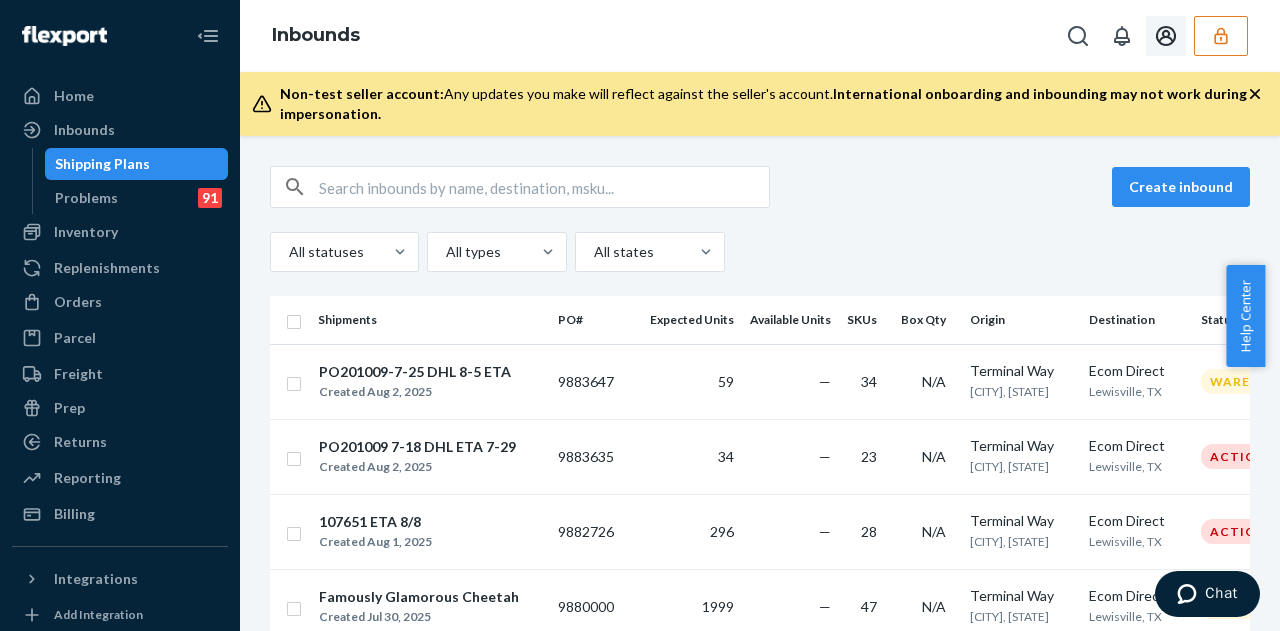 click on "Create inbound" at bounding box center (760, 187) 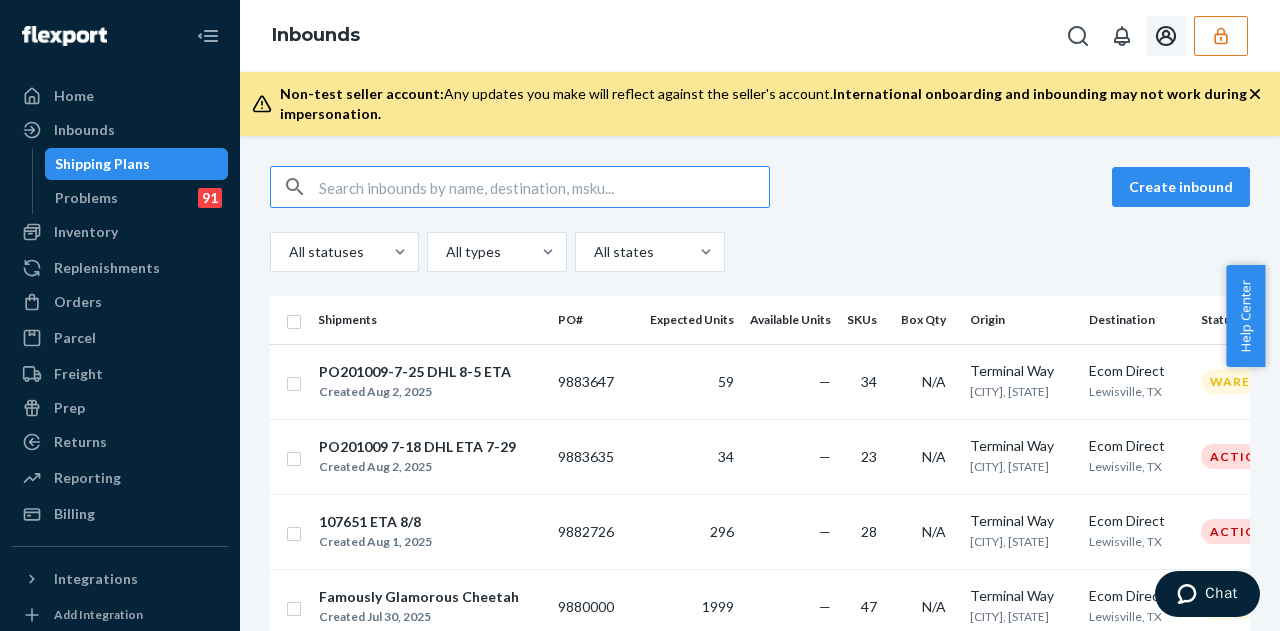click at bounding box center [544, 187] 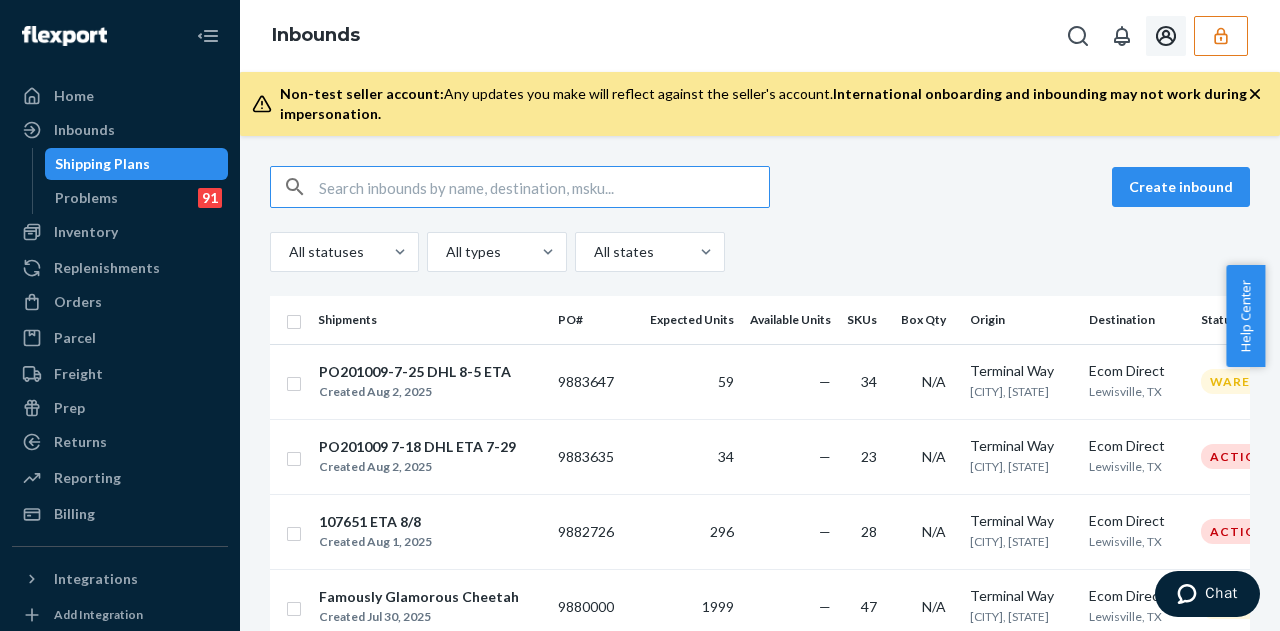 click at bounding box center (544, 187) 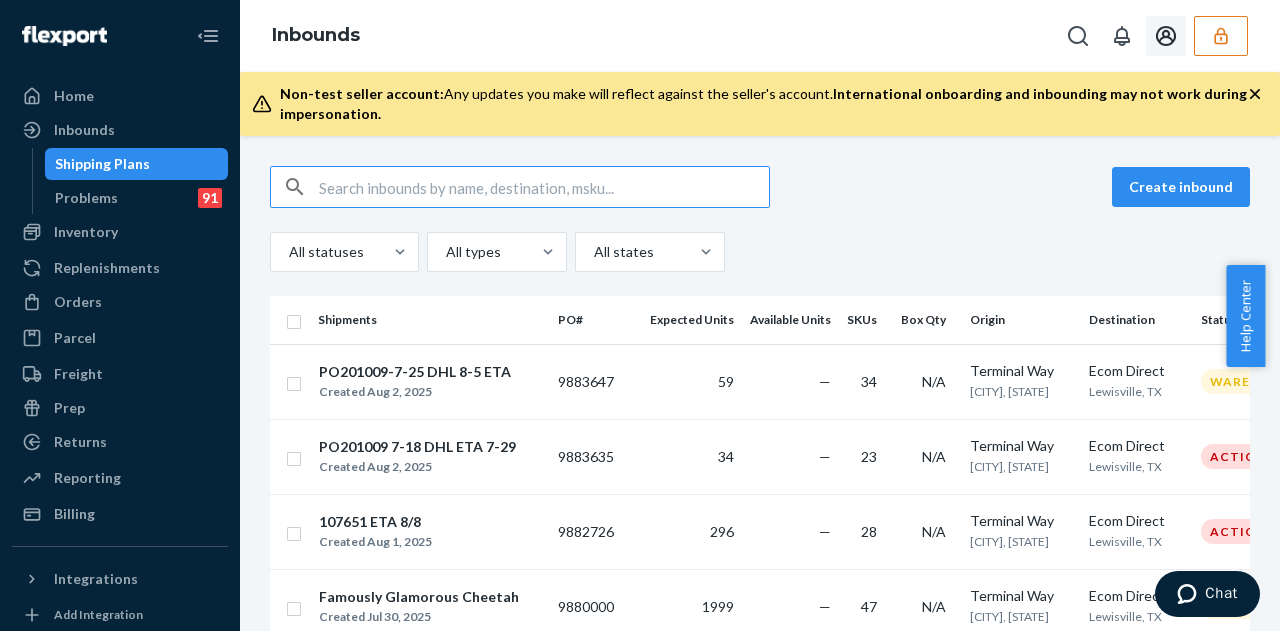 click at bounding box center (544, 187) 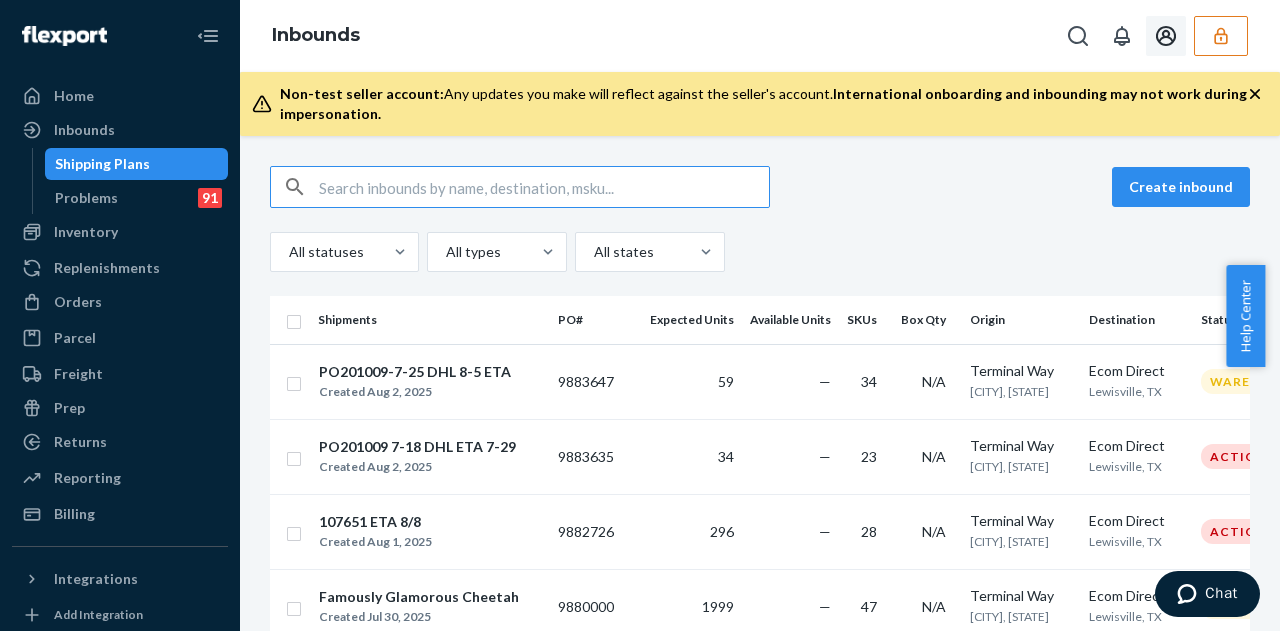 click at bounding box center (544, 187) 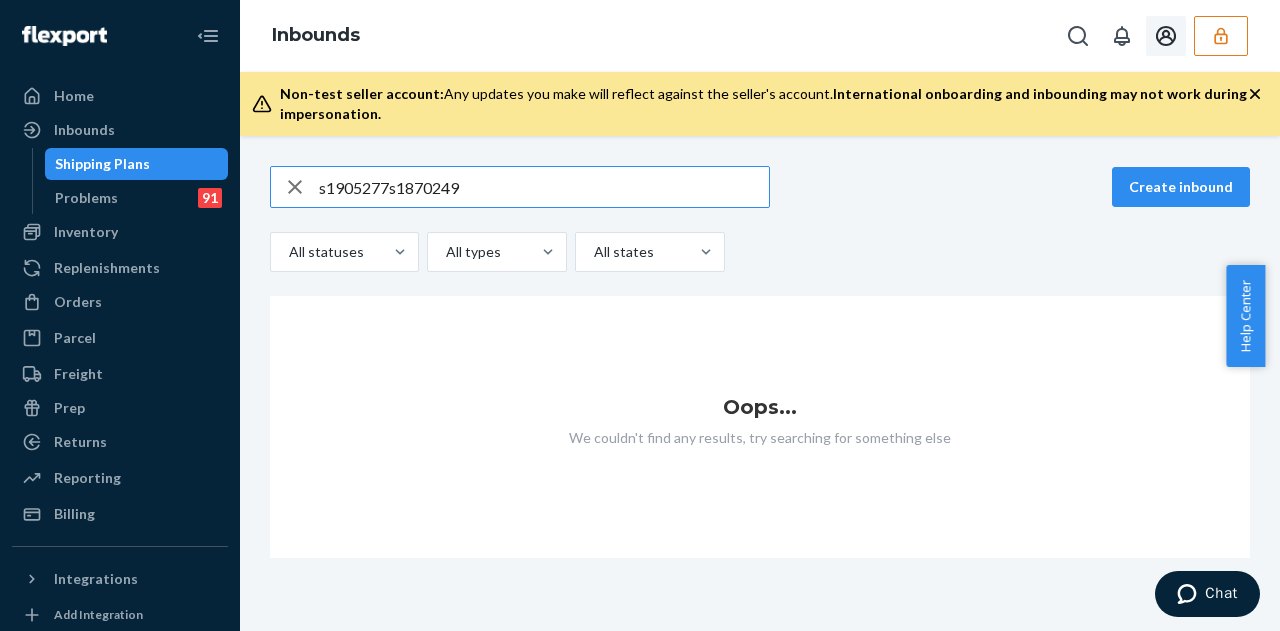 click on "s1905277s1870249" at bounding box center [544, 187] 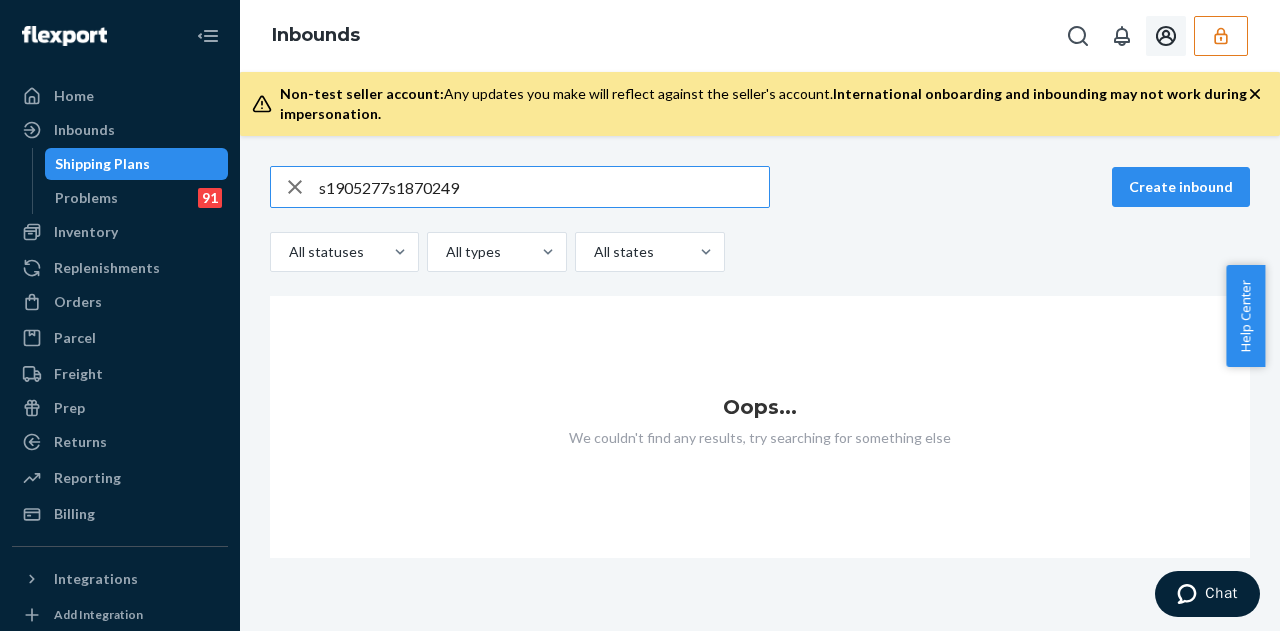 click on "s1905277s1870249 Create inbound All statuses All types All states Oops... We couldn't find any results, try searching for something else" at bounding box center (760, 383) 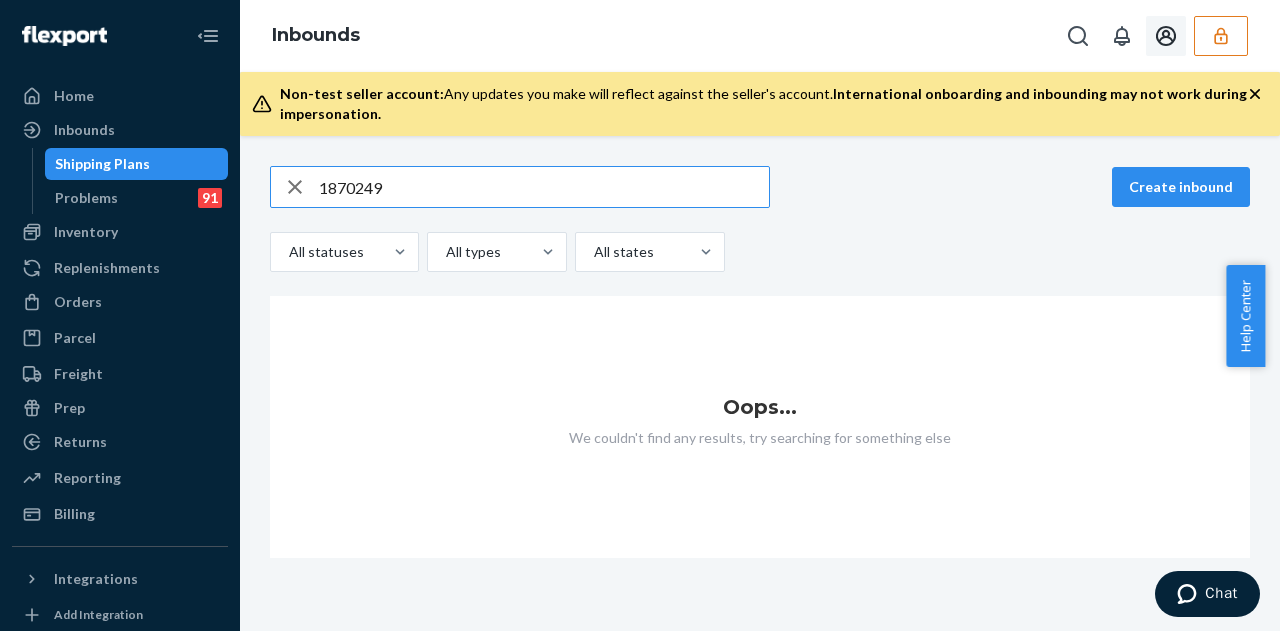 click on "1870249" at bounding box center [544, 187] 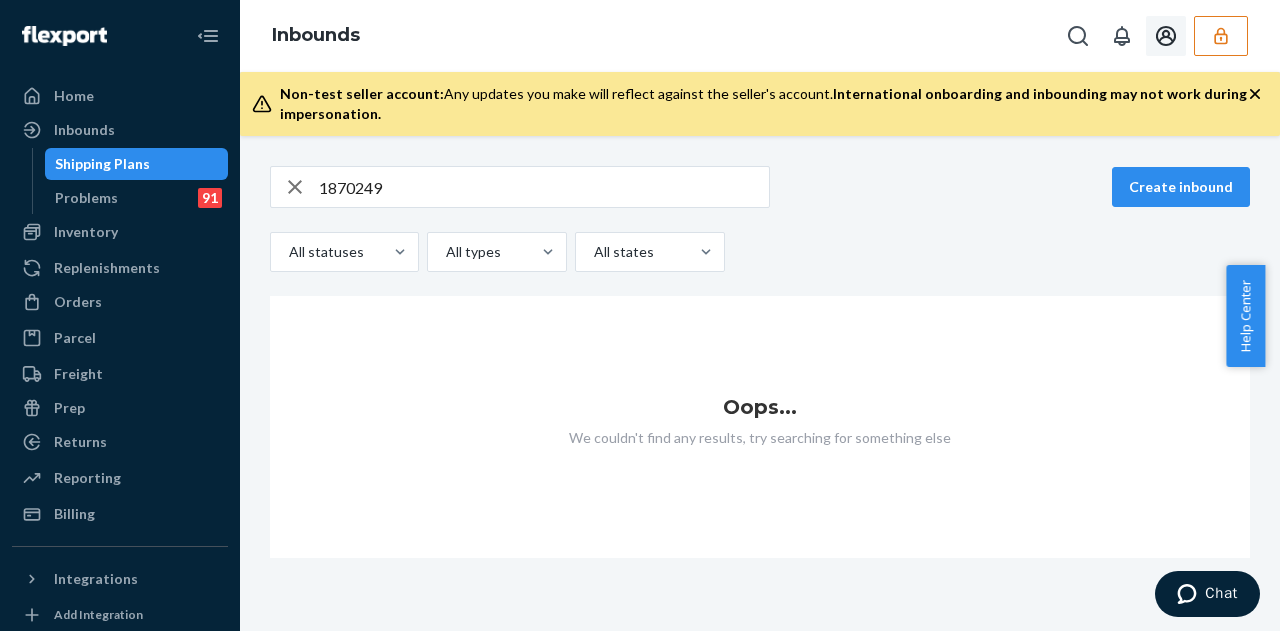 click on "Oops... We couldn't find any results, try searching for something else" at bounding box center (760, 427) 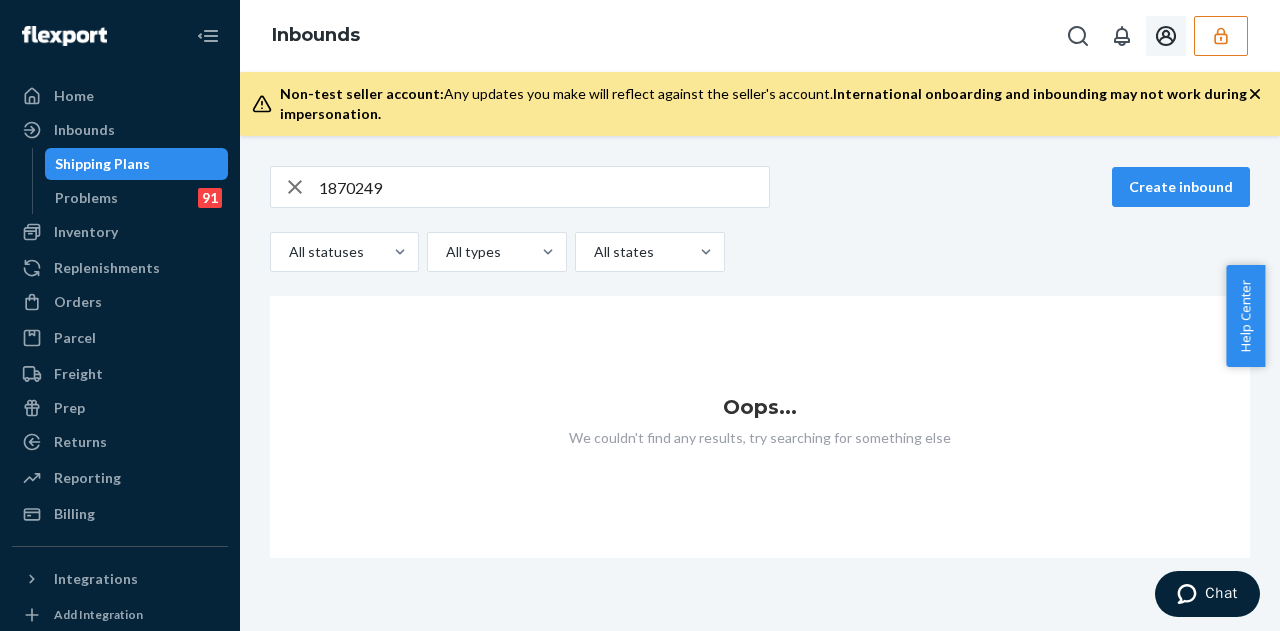 click on "1870249" at bounding box center [544, 187] 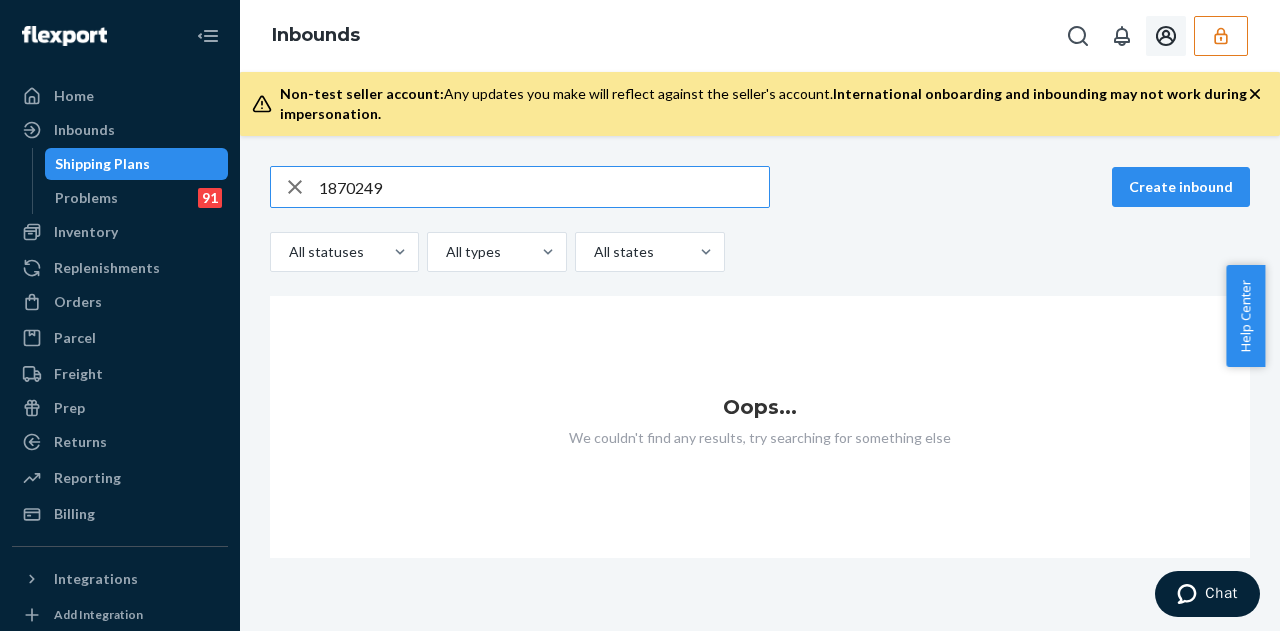 click on "1870249" at bounding box center (544, 187) 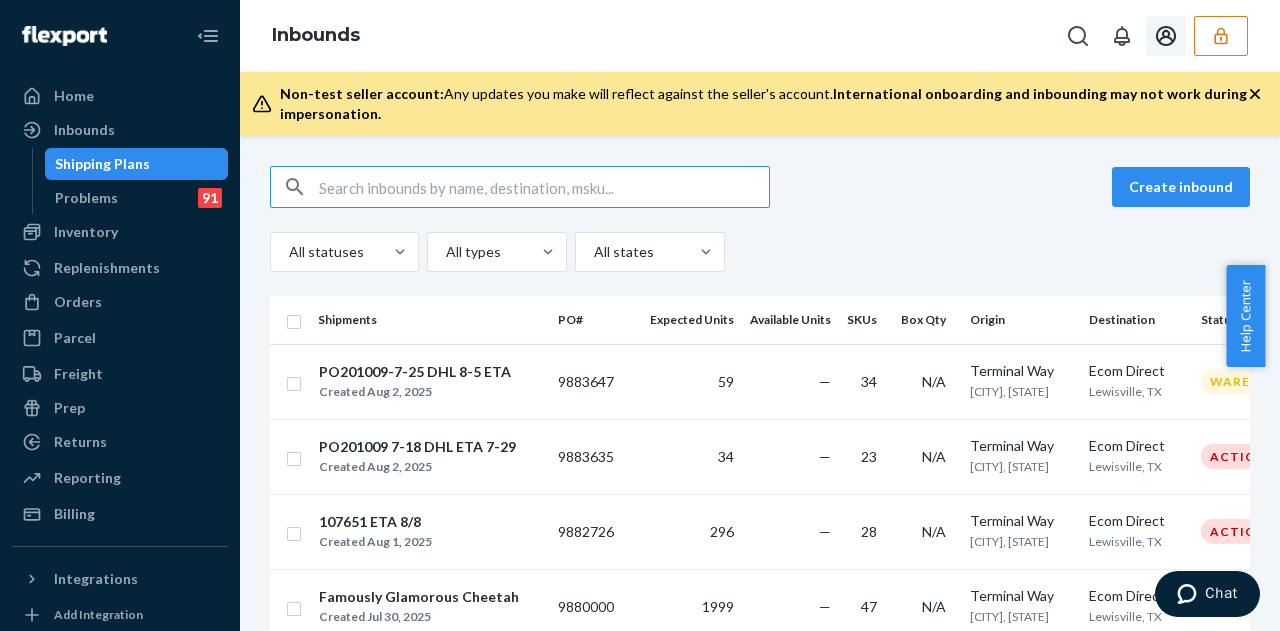 type 